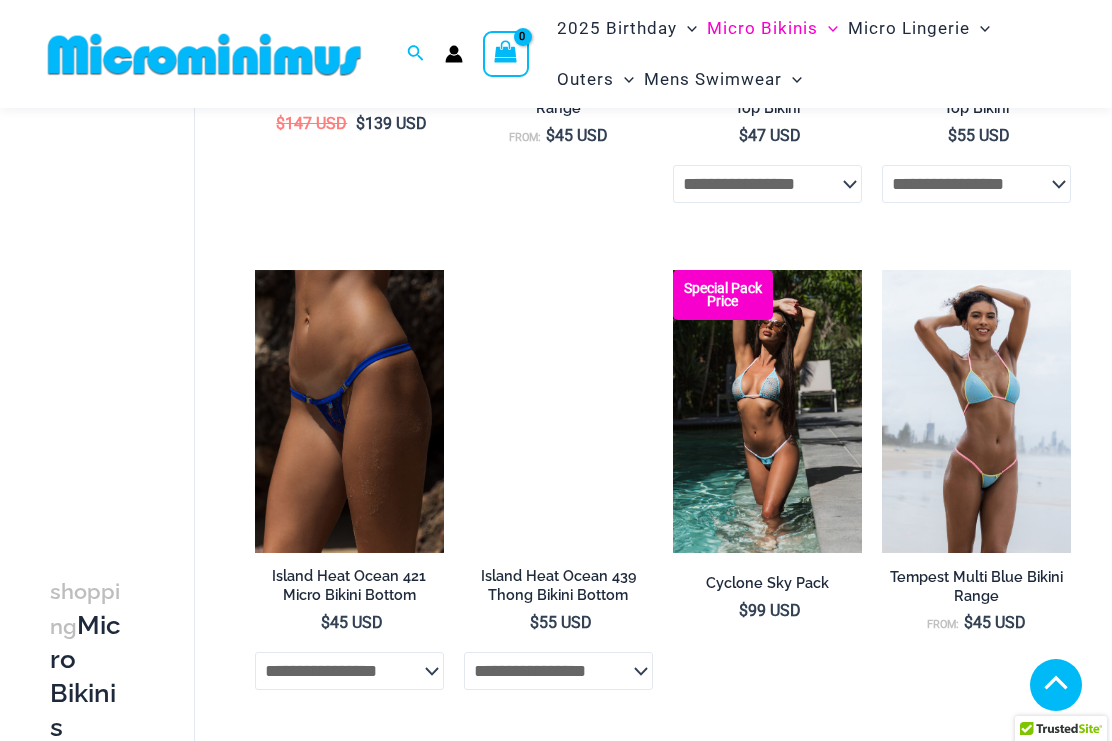 scroll, scrollTop: 970, scrollLeft: 0, axis: vertical 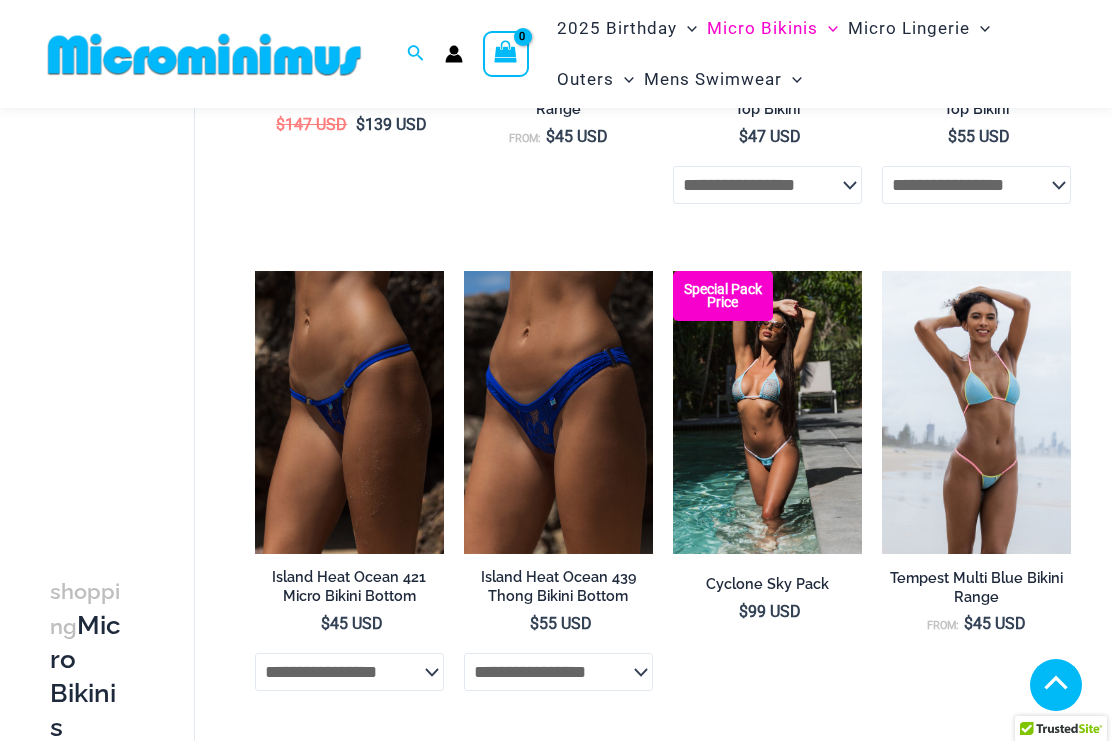 click on "Lingerie Packs" at bounding box center (-17057, 88) 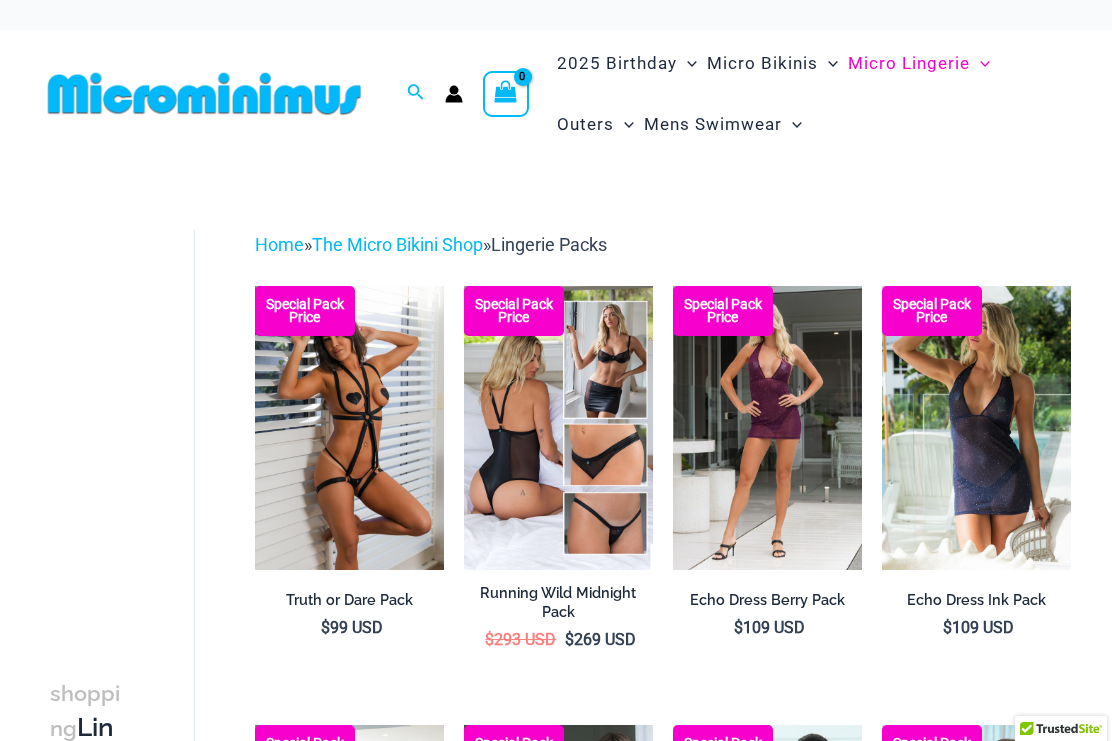 scroll, scrollTop: 0, scrollLeft: 0, axis: both 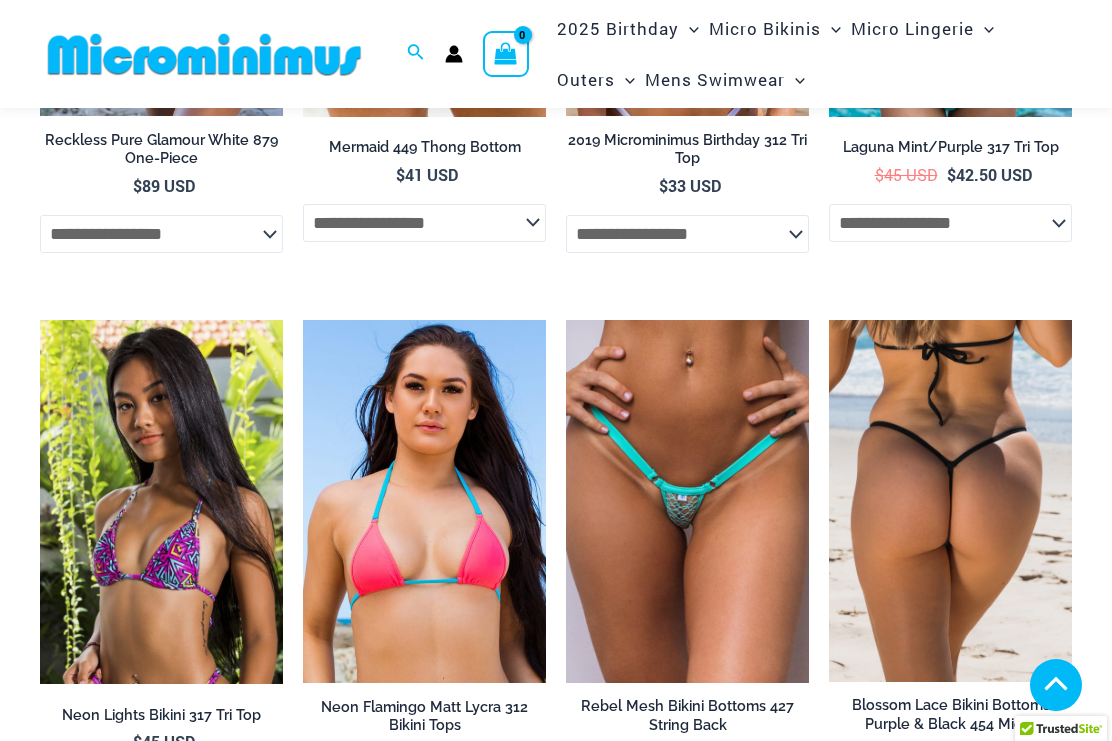 click at bounding box center [303, 320] 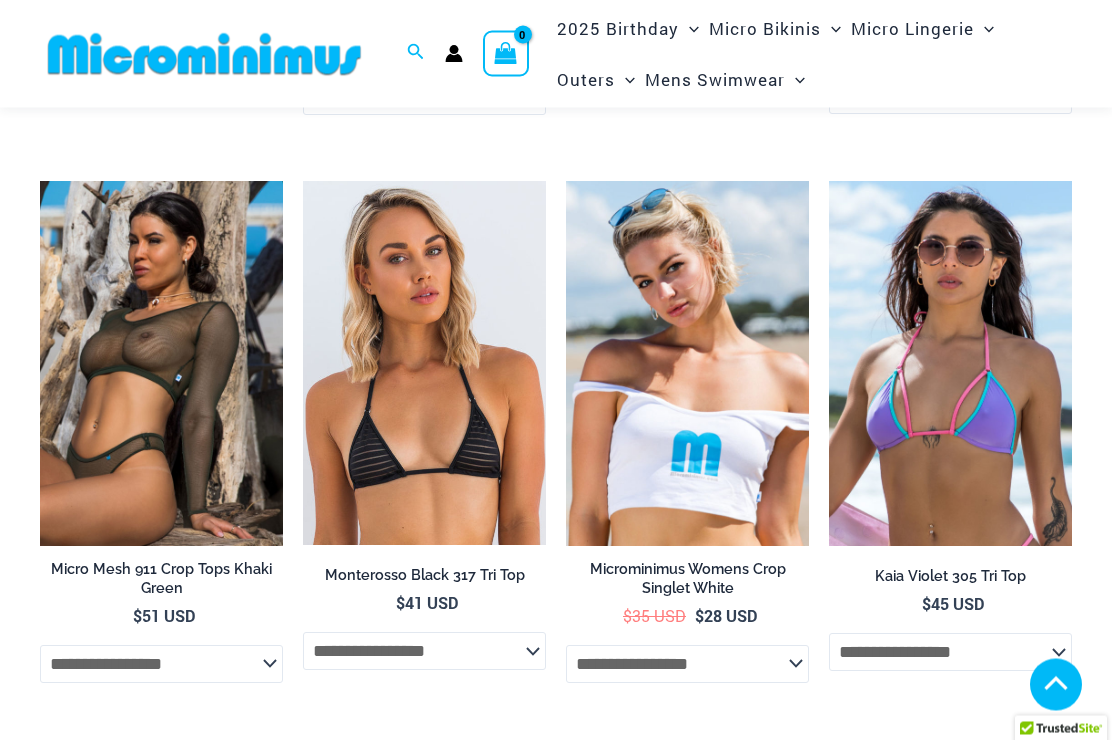 scroll, scrollTop: 6037, scrollLeft: 0, axis: vertical 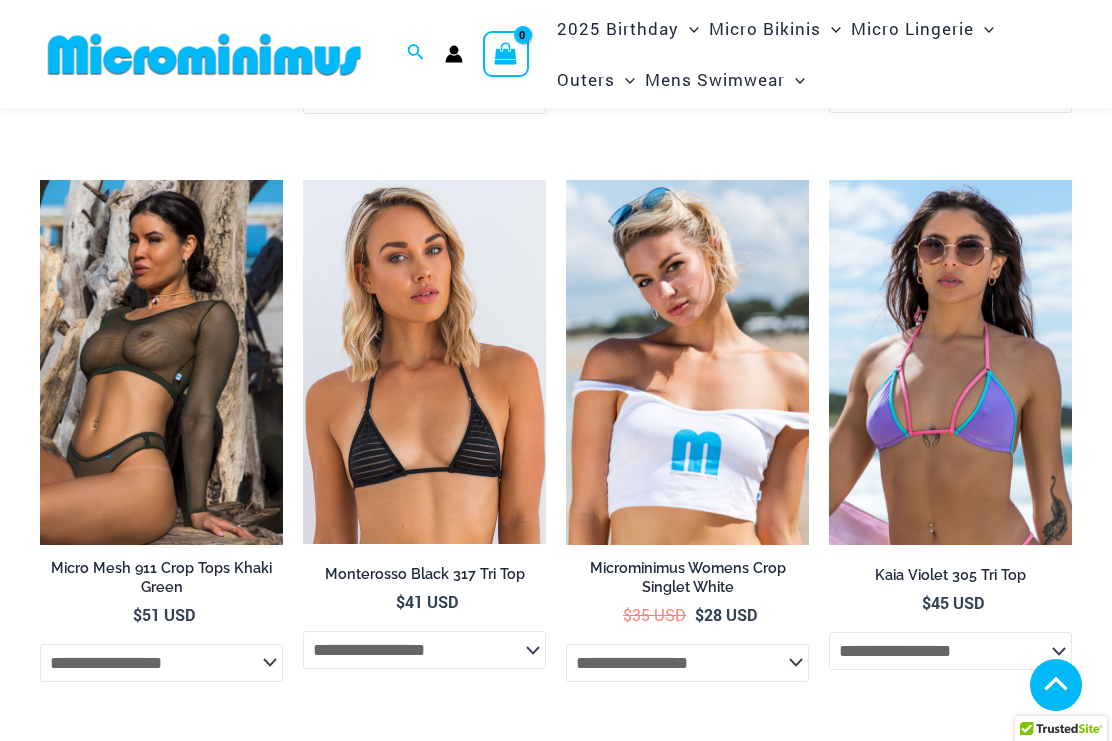 click at bounding box center (566, 180) 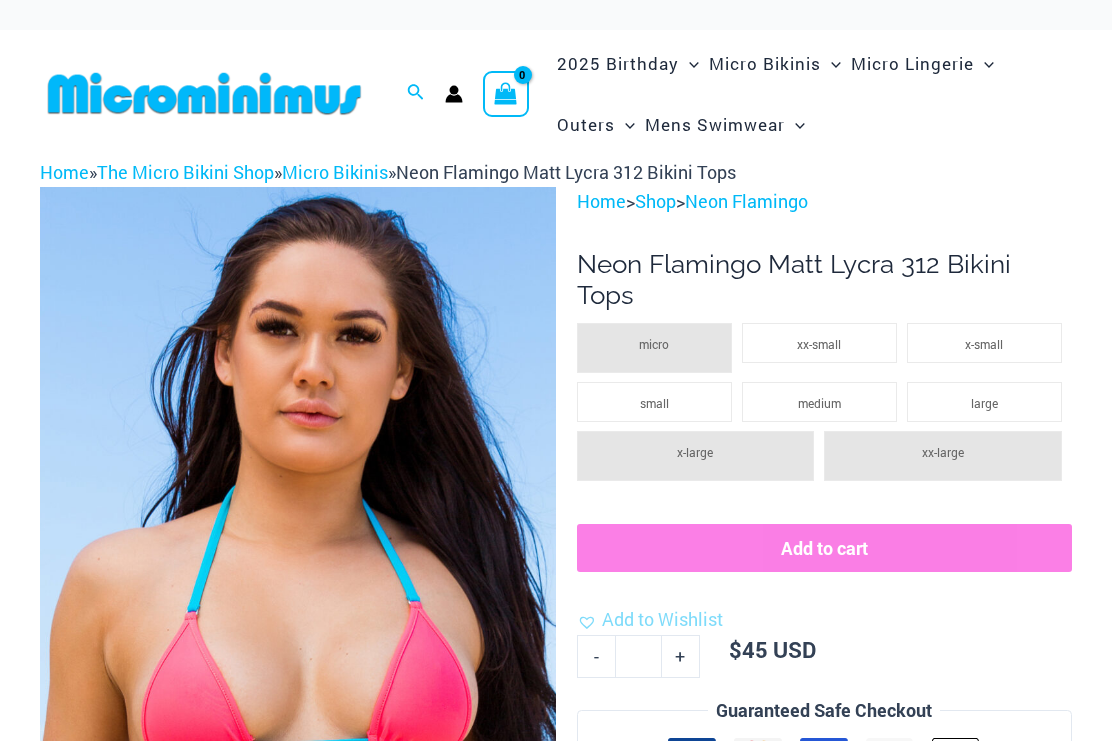 scroll, scrollTop: 0, scrollLeft: 0, axis: both 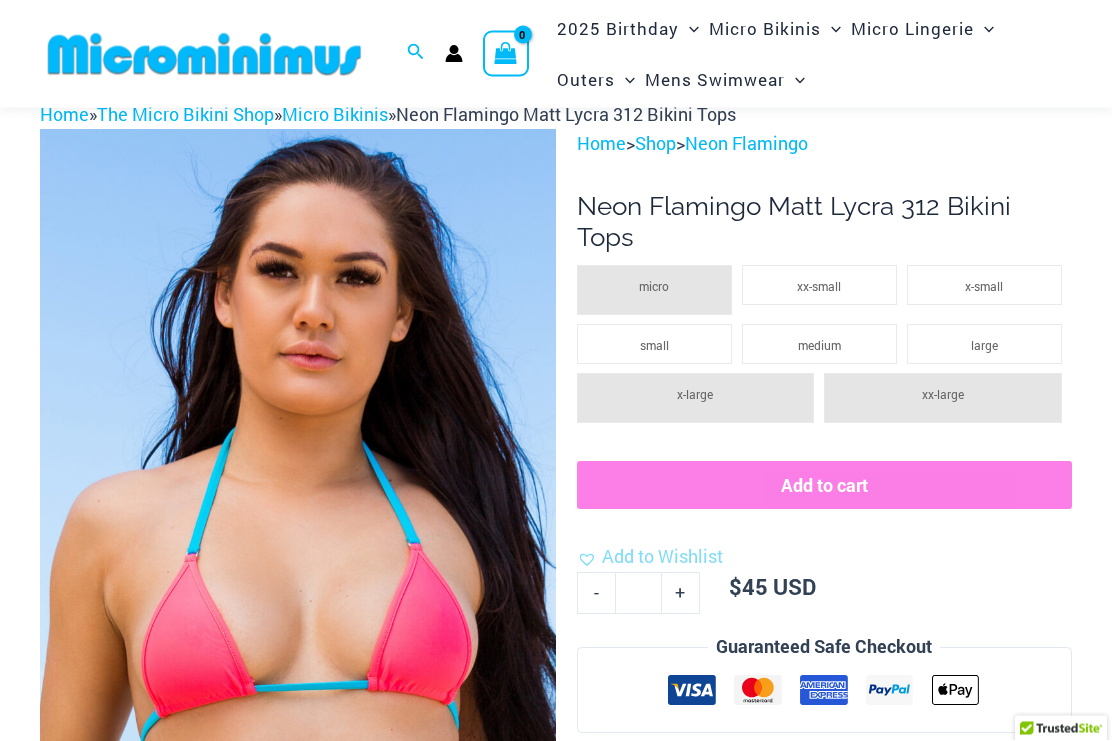click at bounding box center (298, 517) 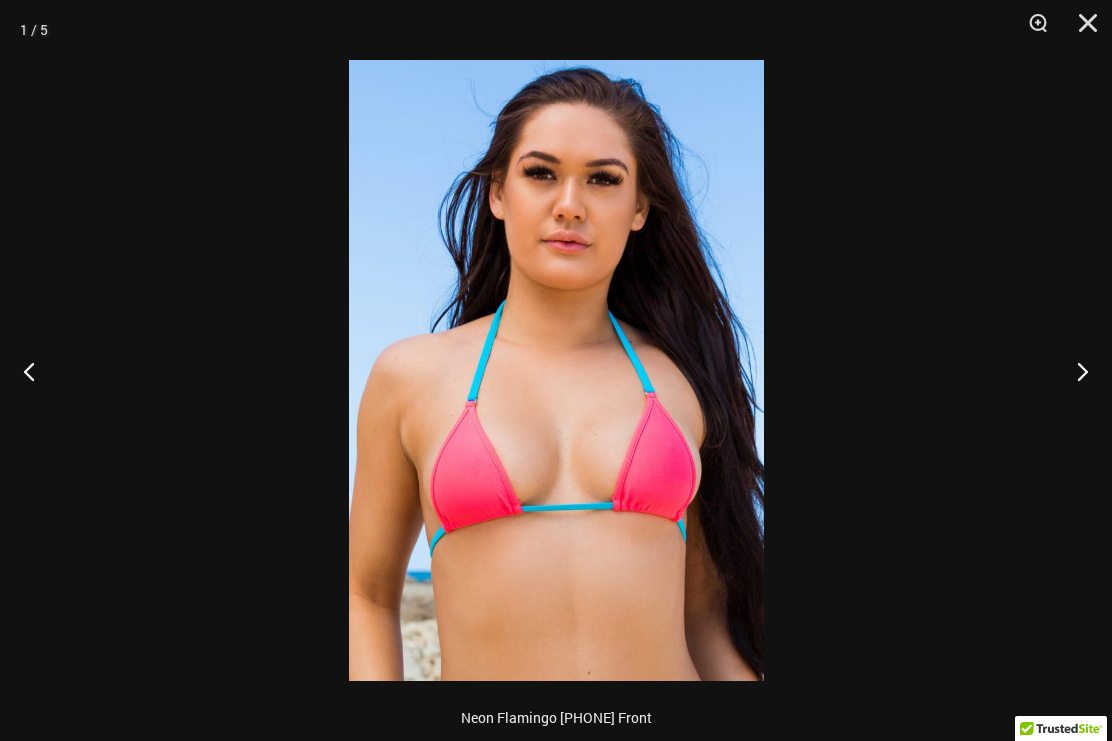 click at bounding box center [1074, 371] 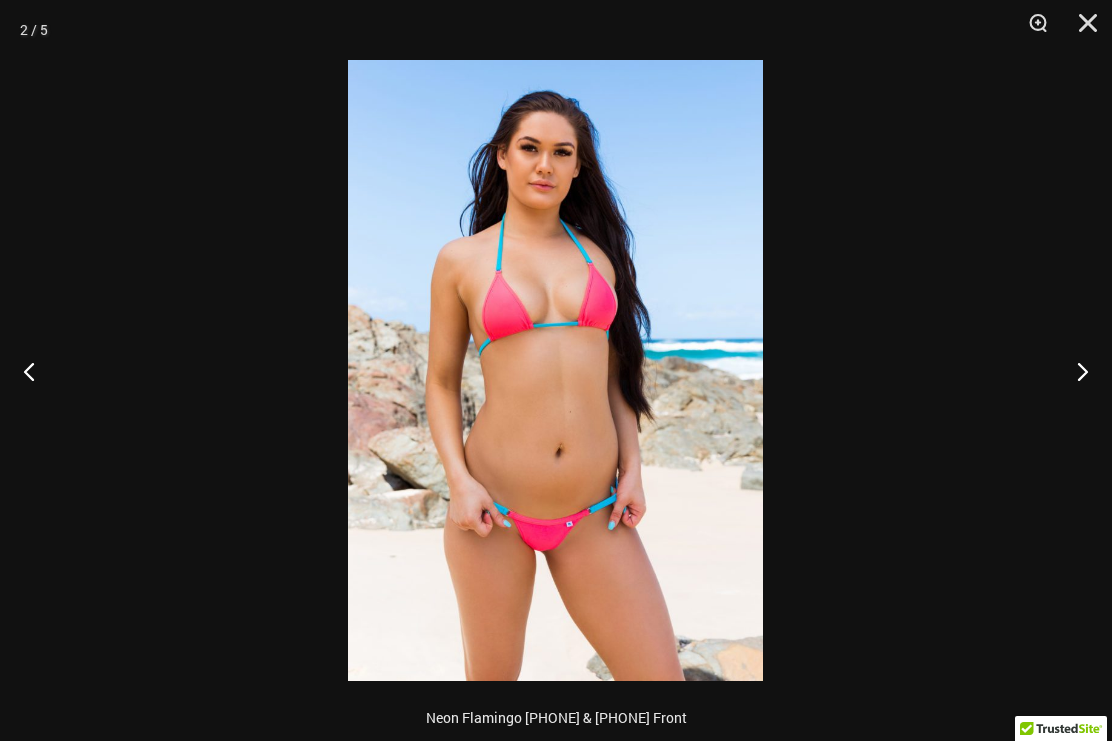 click at bounding box center (1074, 371) 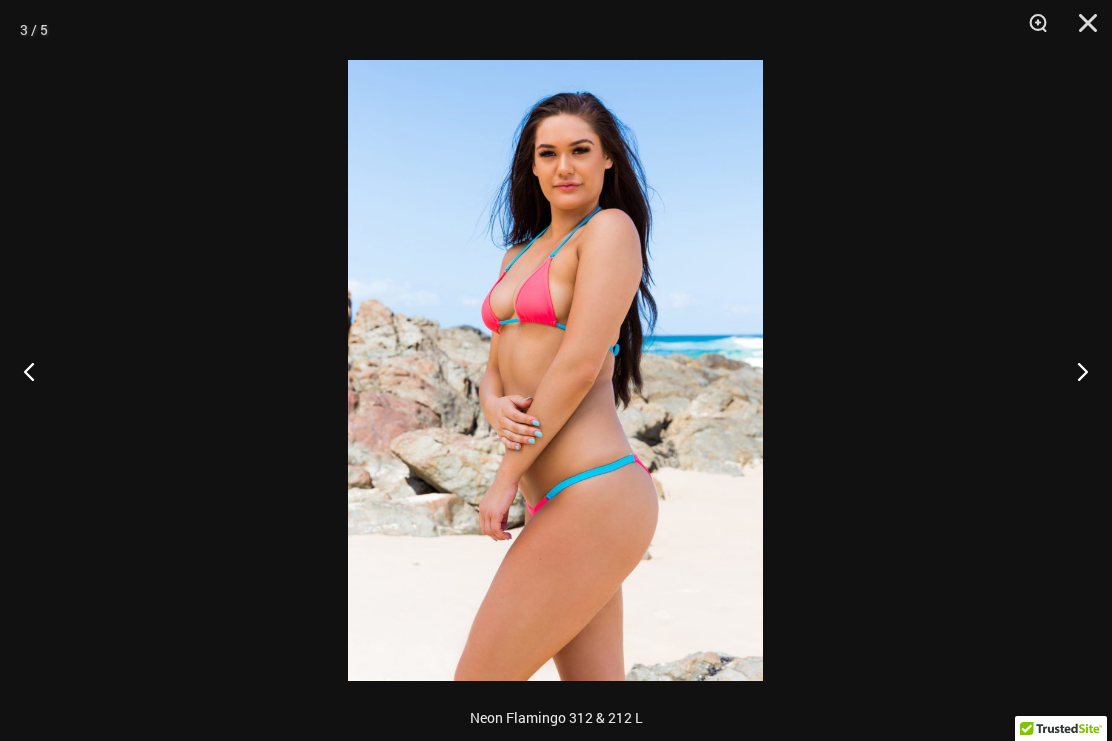 click at bounding box center (1074, 371) 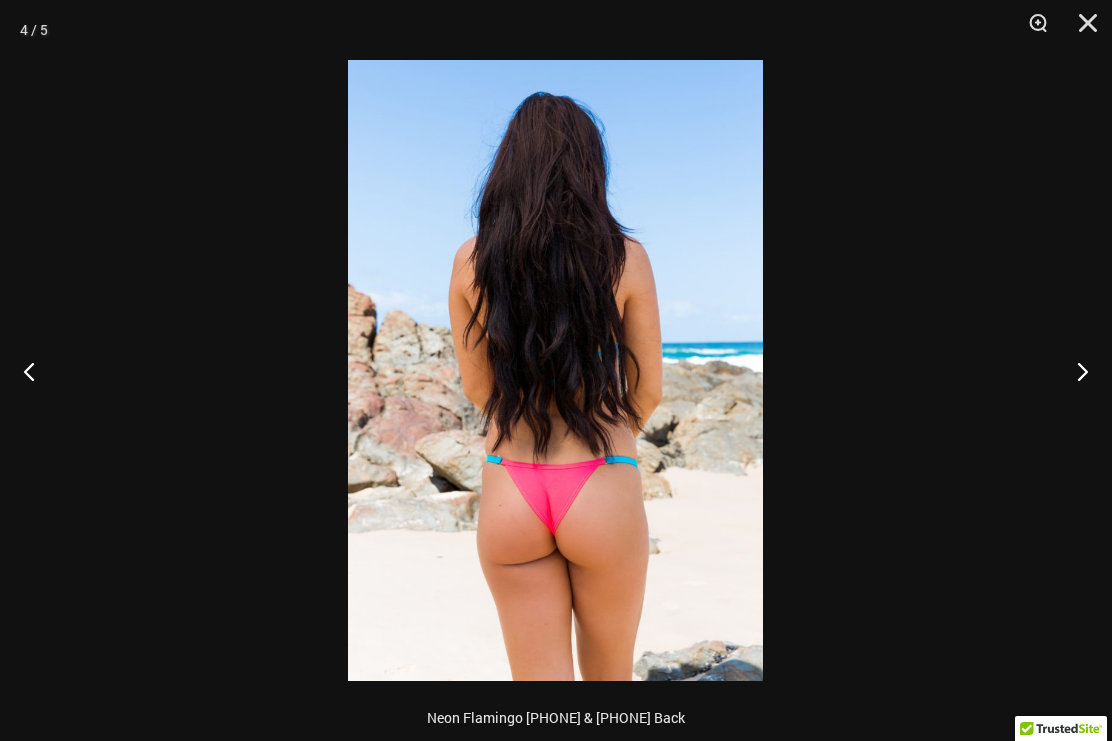 click at bounding box center (1074, 371) 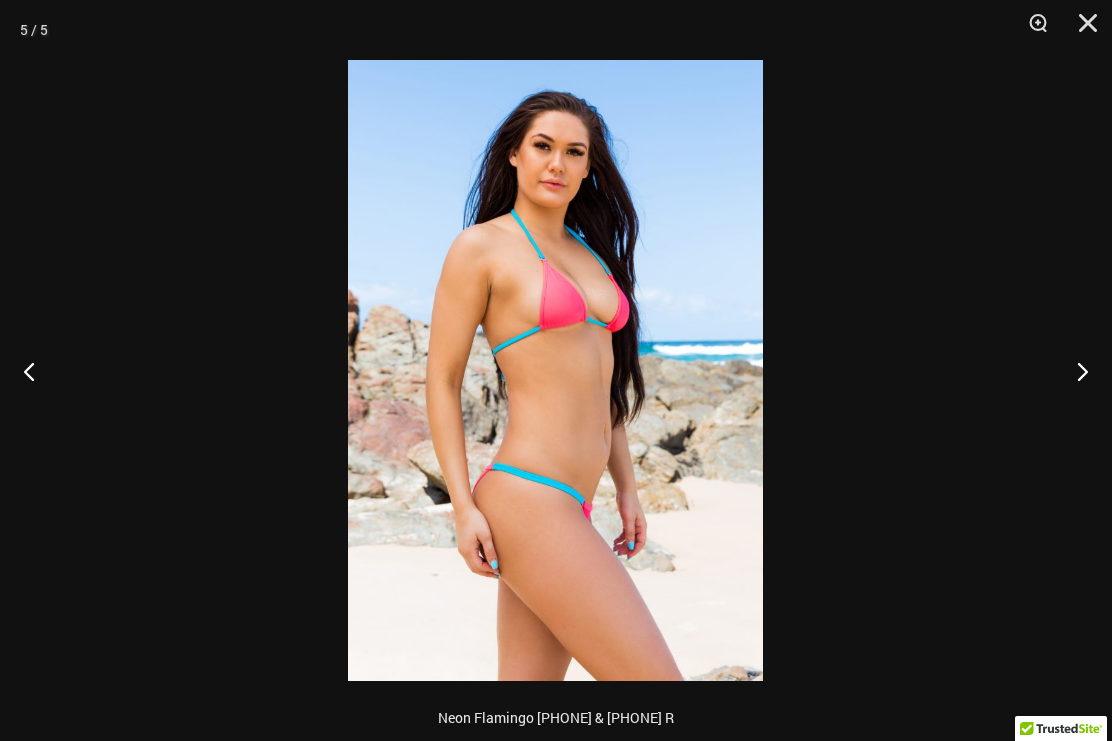 click at bounding box center (1074, 371) 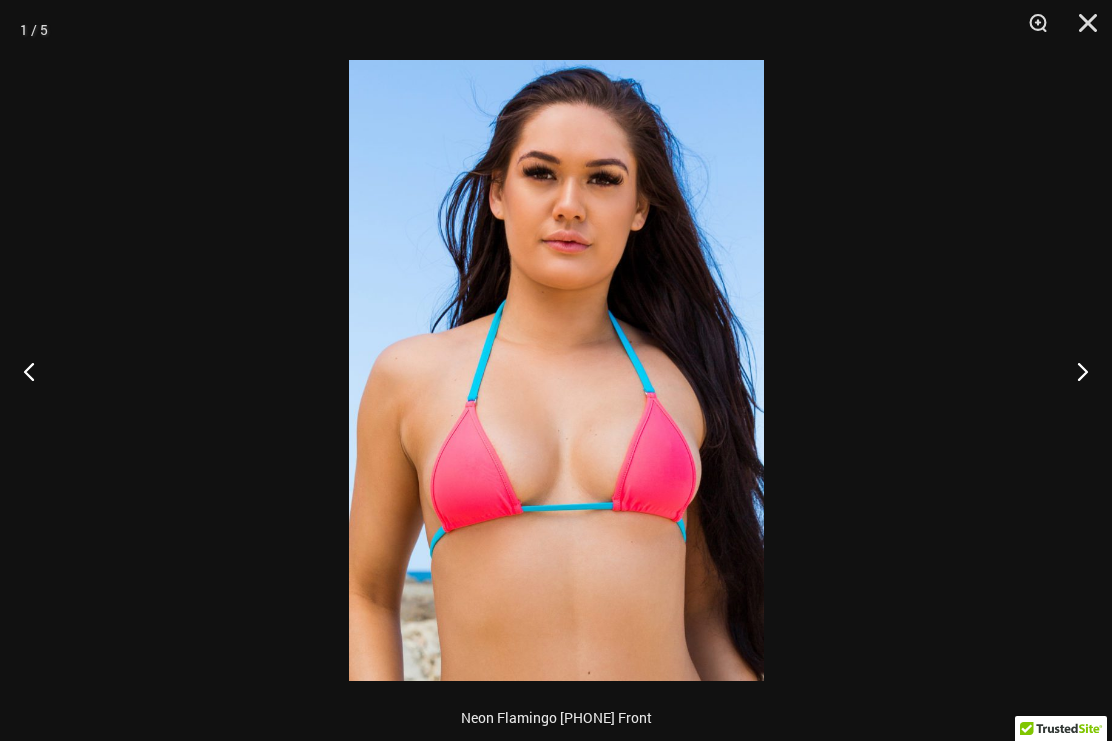 click at bounding box center (1074, 371) 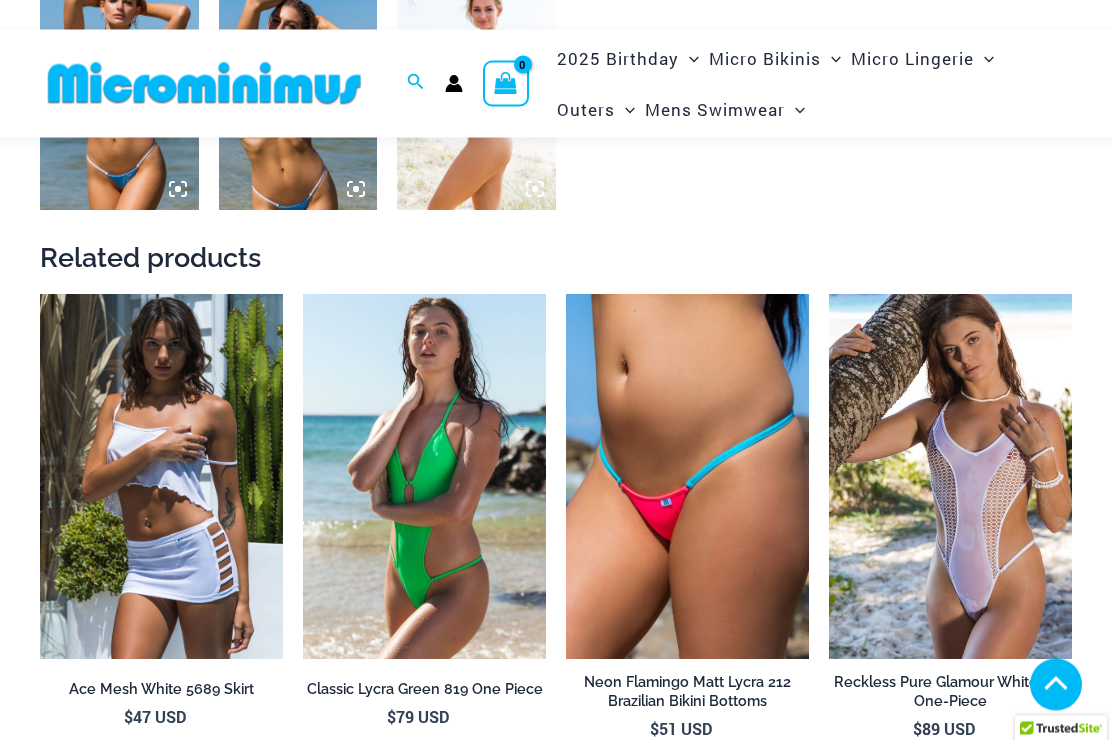 scroll, scrollTop: 1248, scrollLeft: 0, axis: vertical 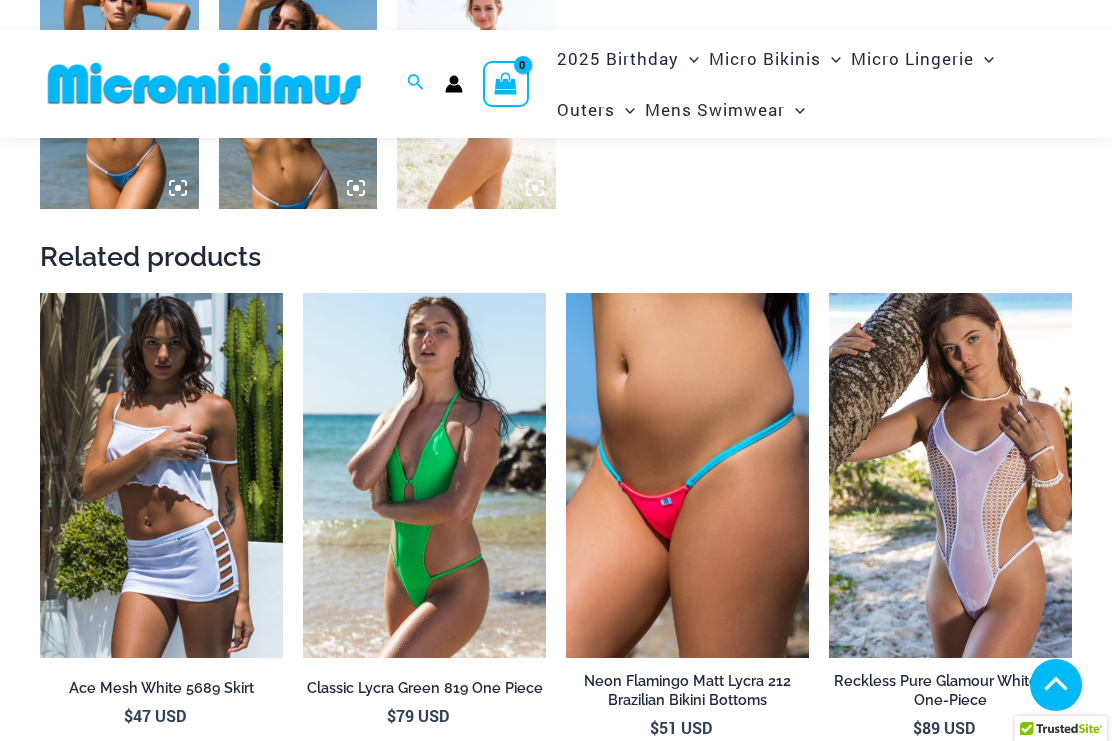 click at bounding box center (303, 293) 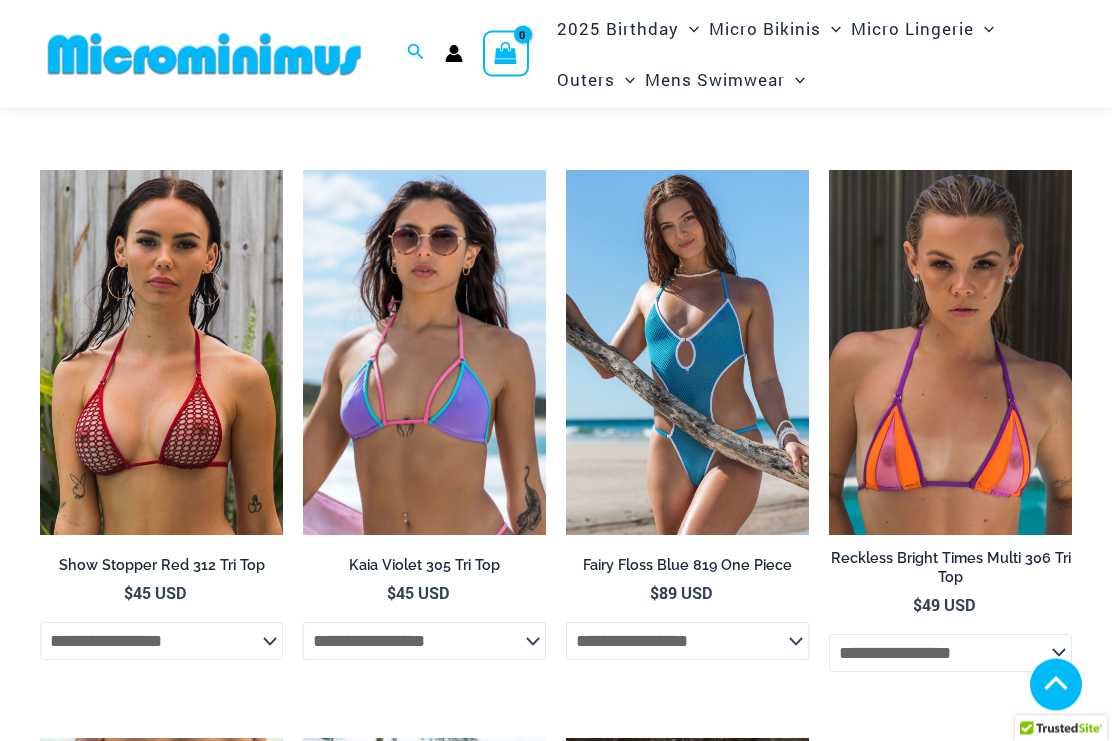 scroll, scrollTop: 2508, scrollLeft: 0, axis: vertical 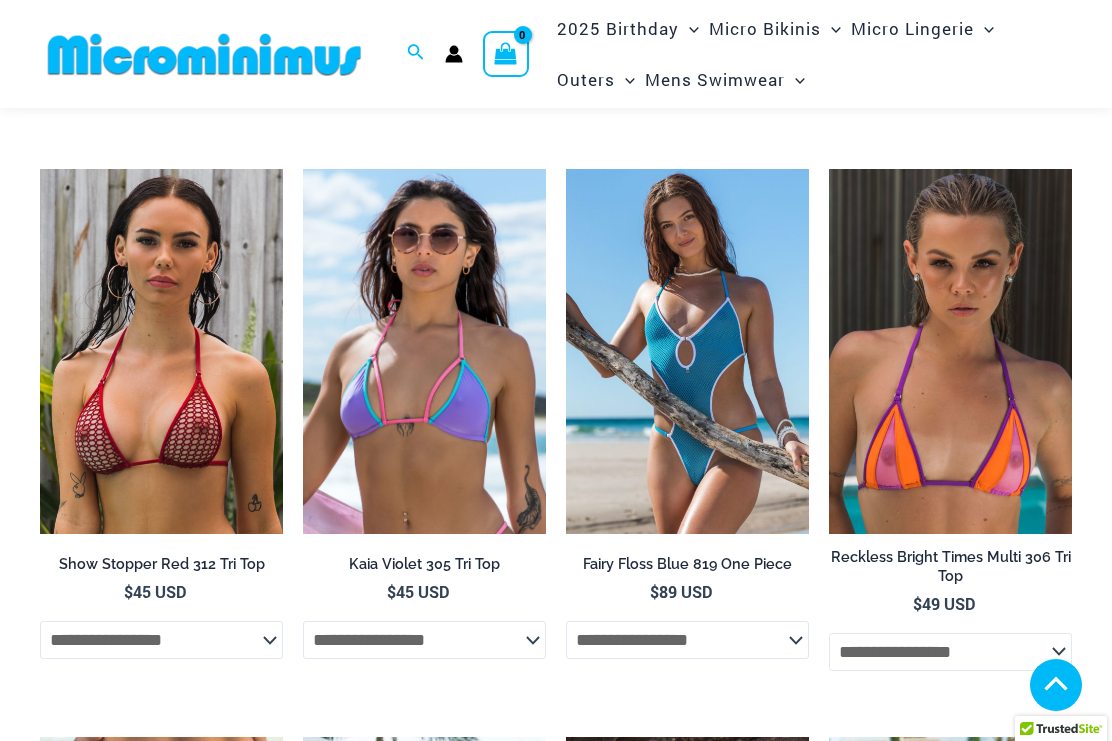 click at bounding box center [829, 169] 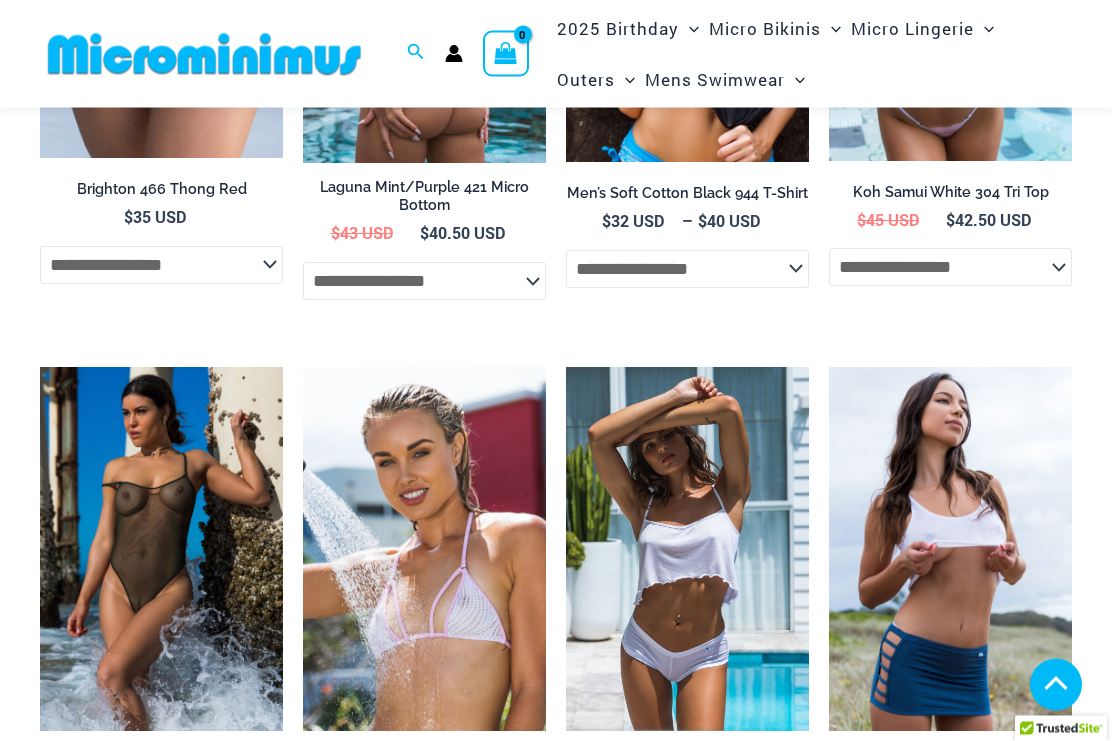 scroll, scrollTop: 3430, scrollLeft: 0, axis: vertical 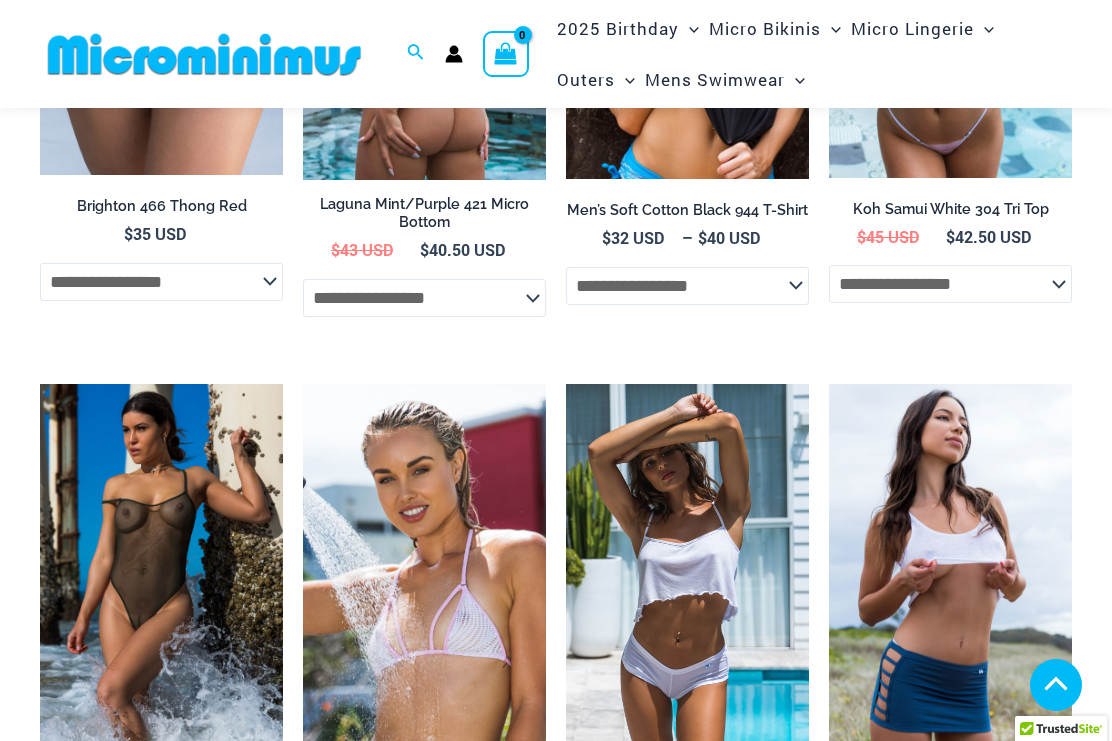 click on "Home  »  The Micro Bikini Shop  »  Outerwear  »  Microminimus Womens Crop Singlet White
Microminimus Womens Crop Singlet White
Home
>
Shop
>
Collection
Home  /  Outers  / Microminimus Womens Crop Singlet White Outers ,  Vault Microminimus Womens Crop Singlet White
:" at bounding box center [556, -1161] 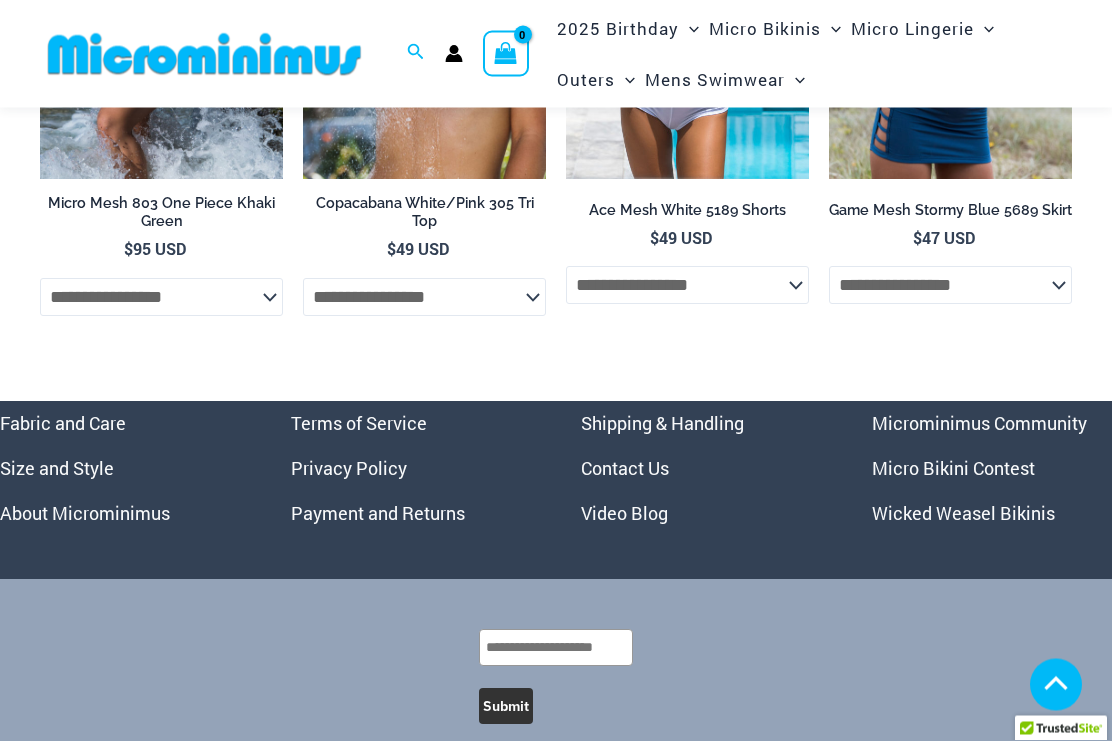 scroll, scrollTop: 4078, scrollLeft: 0, axis: vertical 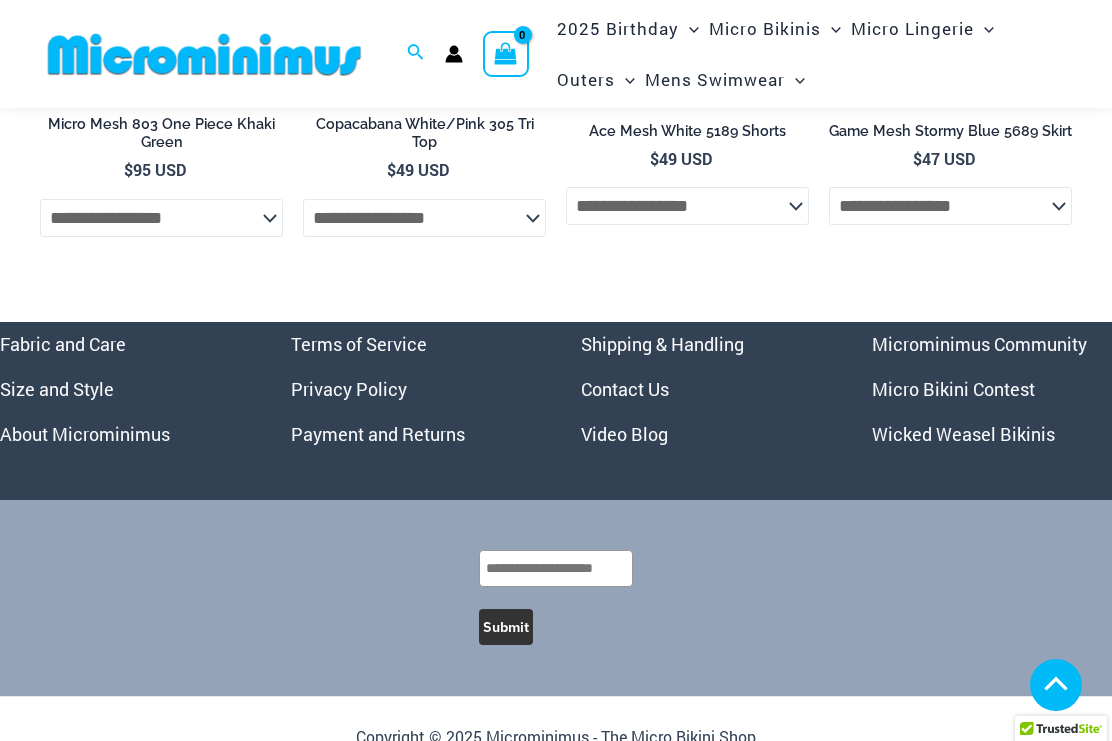 click on "Micro Bikini Contest" at bounding box center (953, 389) 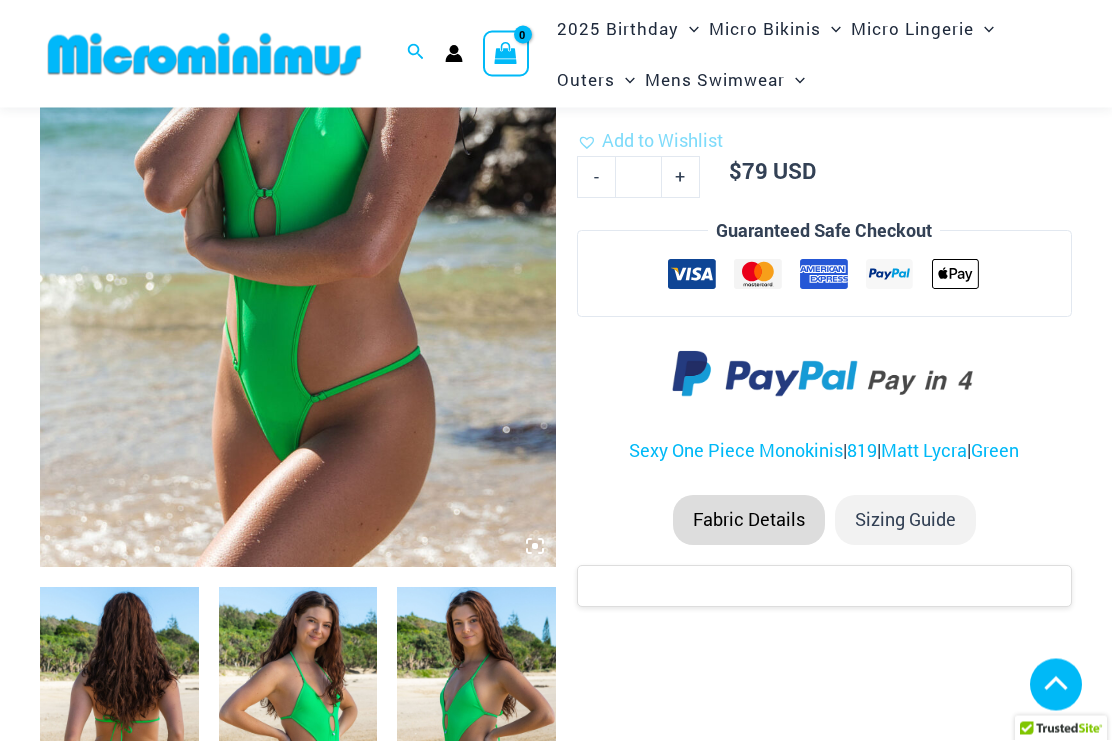 scroll, scrollTop: 376, scrollLeft: 0, axis: vertical 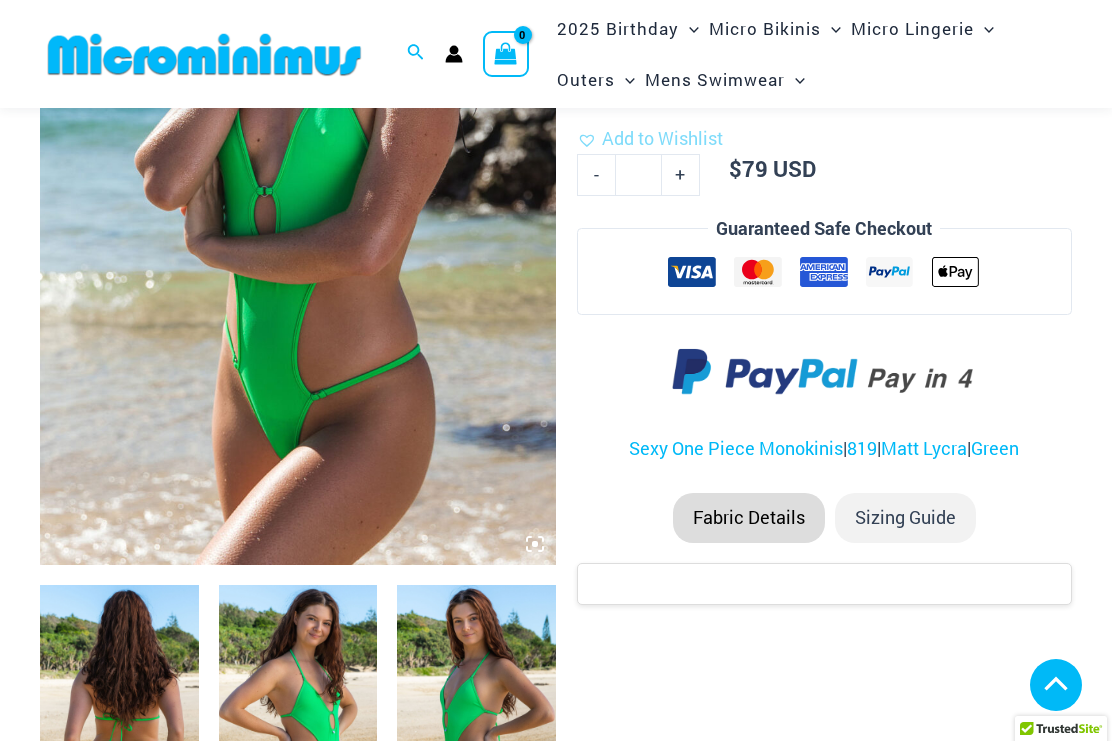 click at bounding box center (298, 178) 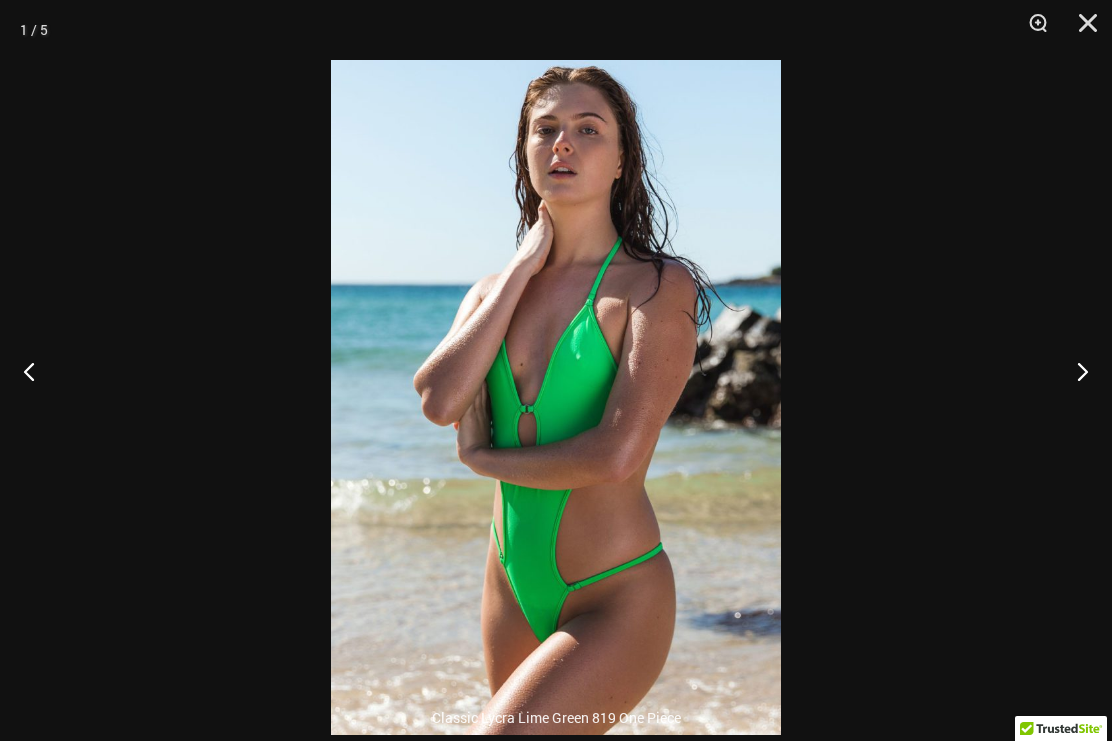click at bounding box center (1074, 371) 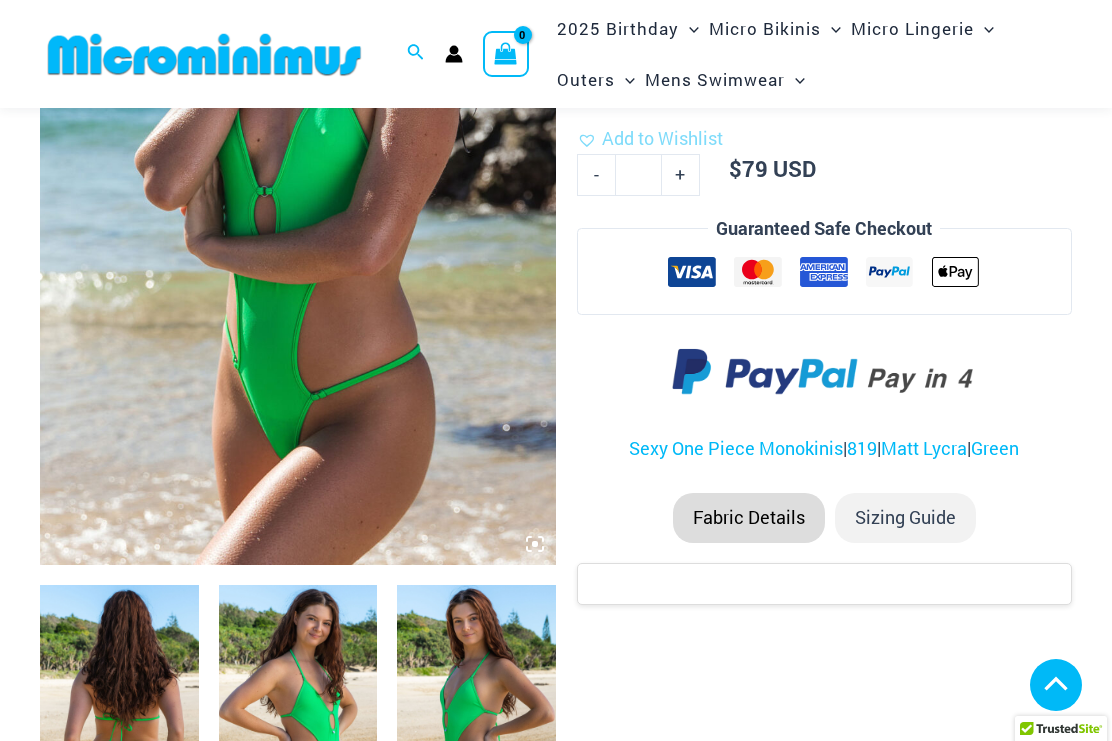 click at bounding box center (298, 178) 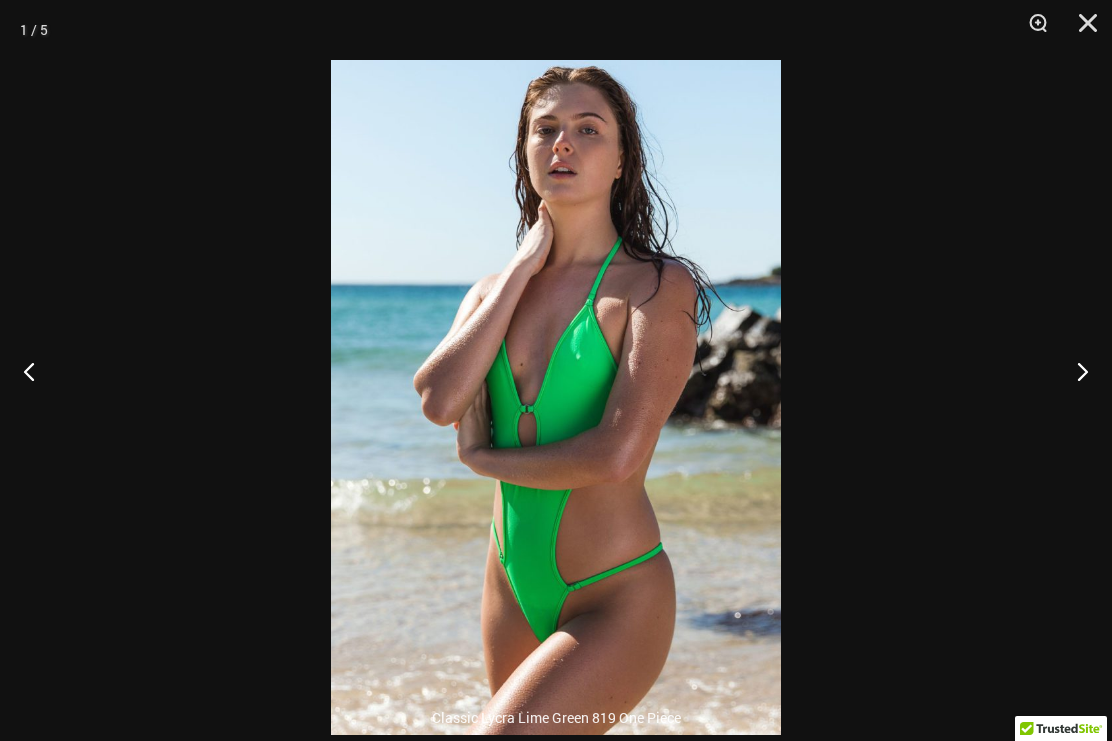 click at bounding box center (1074, 371) 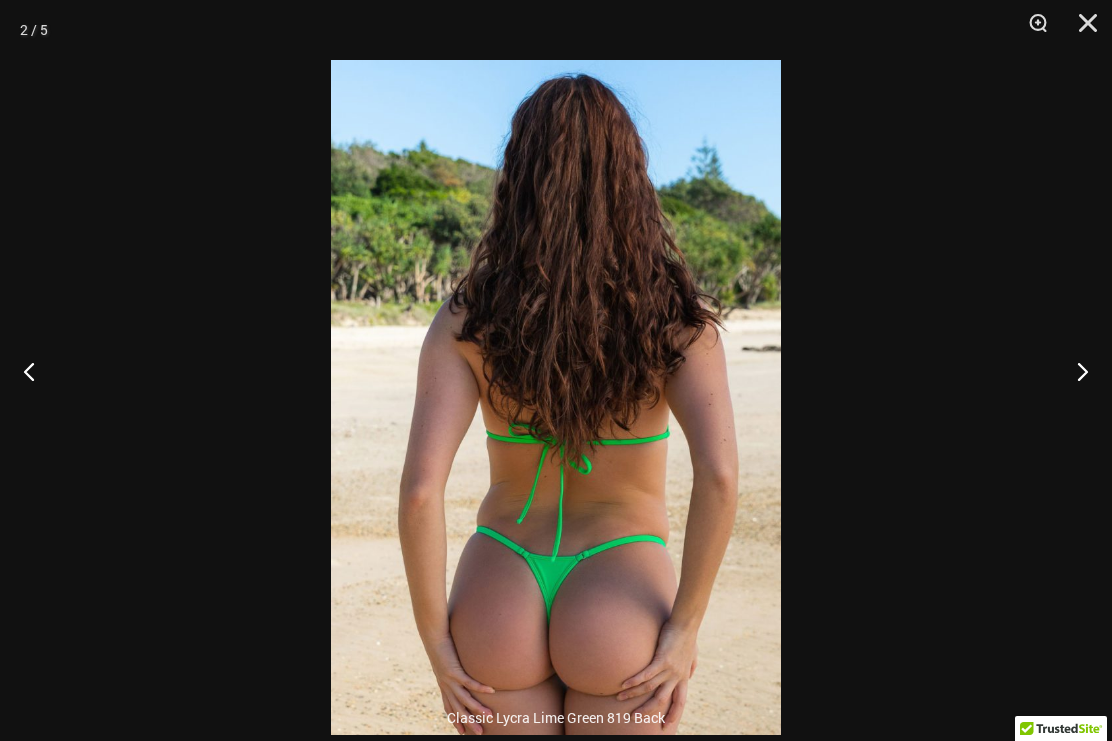 click at bounding box center (1074, 371) 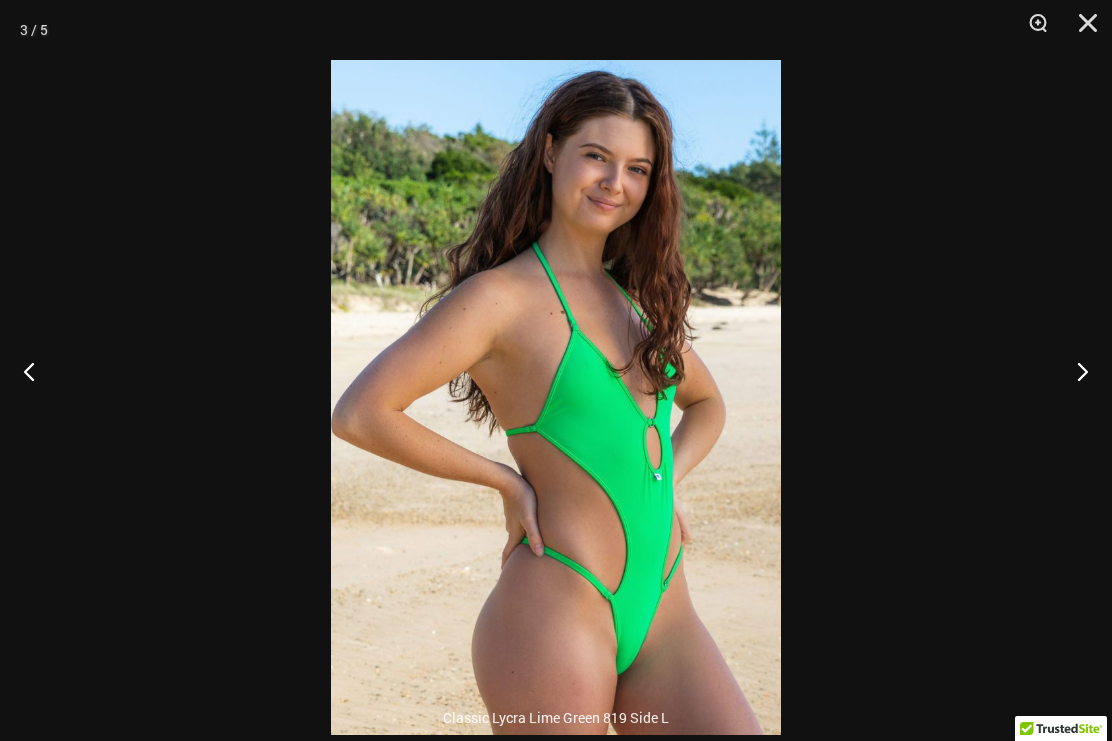 click at bounding box center [1074, 371] 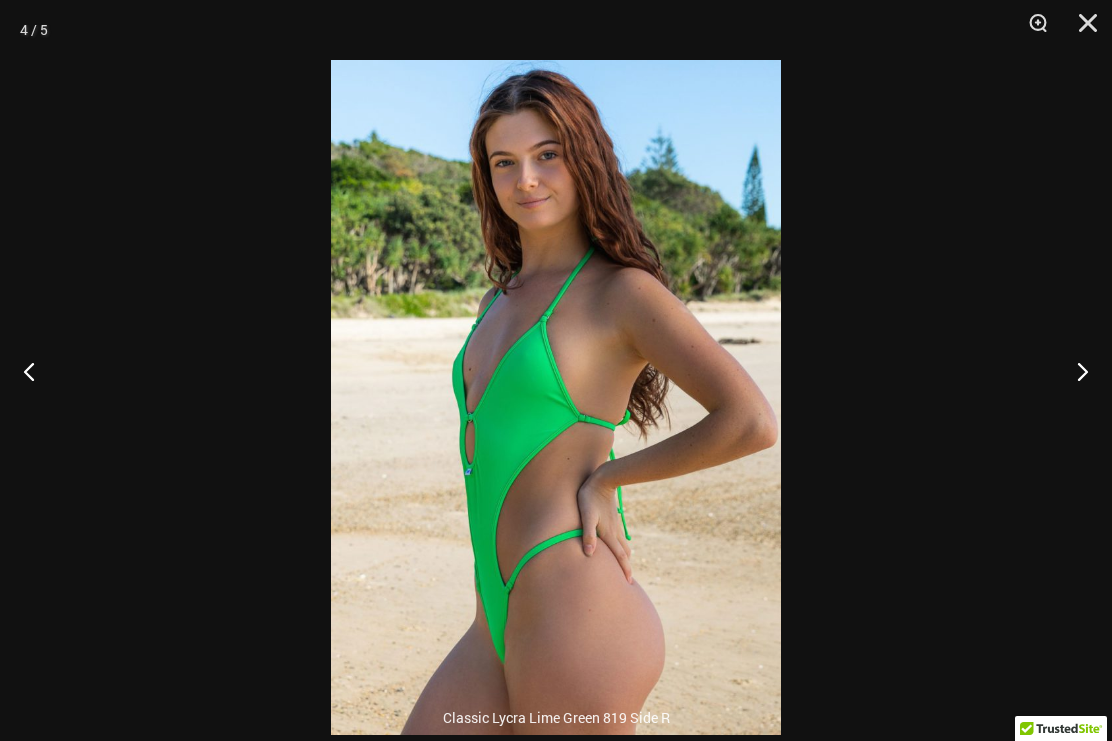 click at bounding box center [1074, 371] 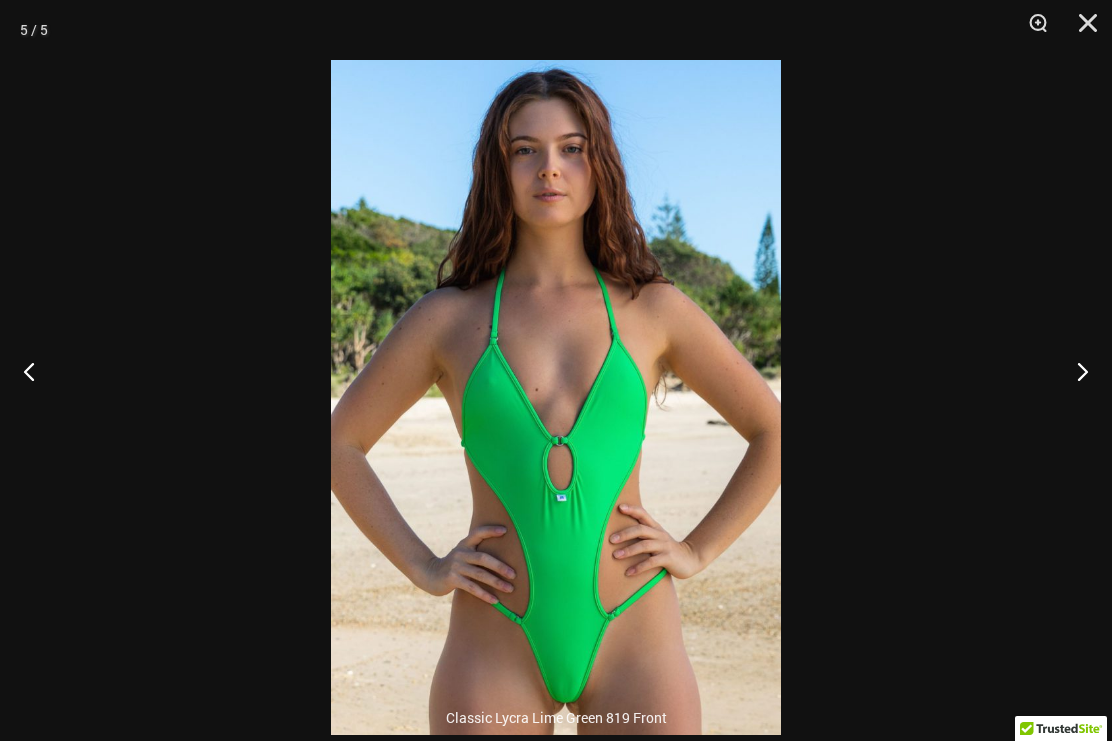 click at bounding box center [1074, 371] 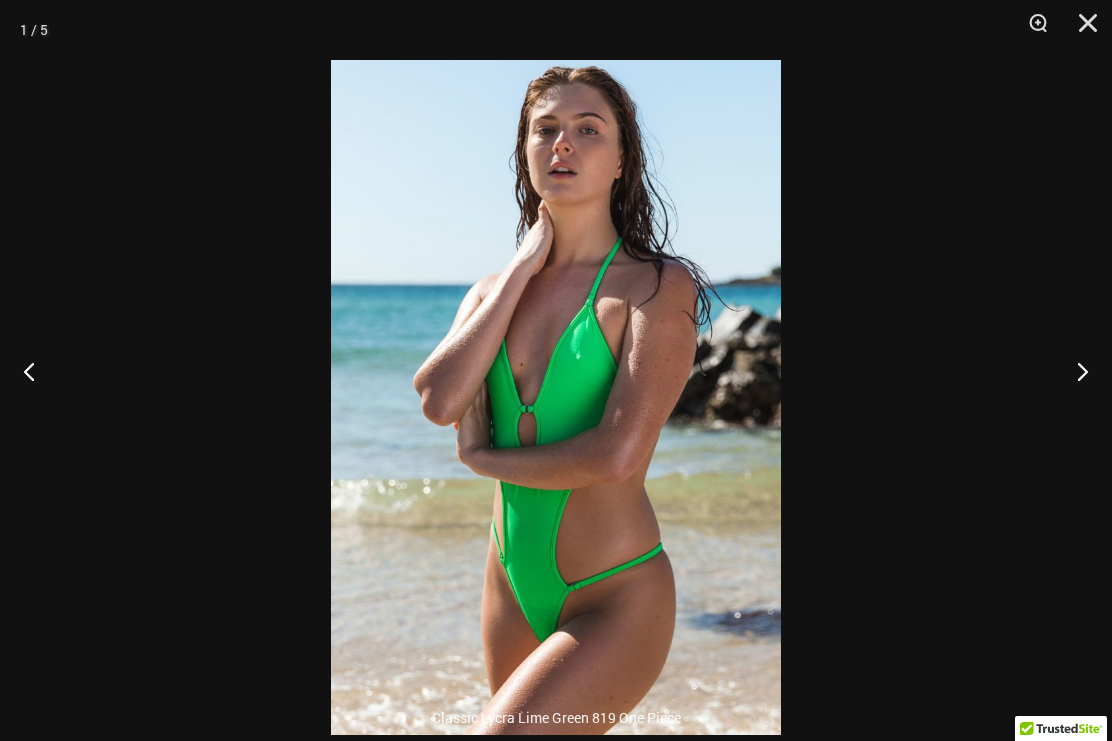 click at bounding box center (1074, 371) 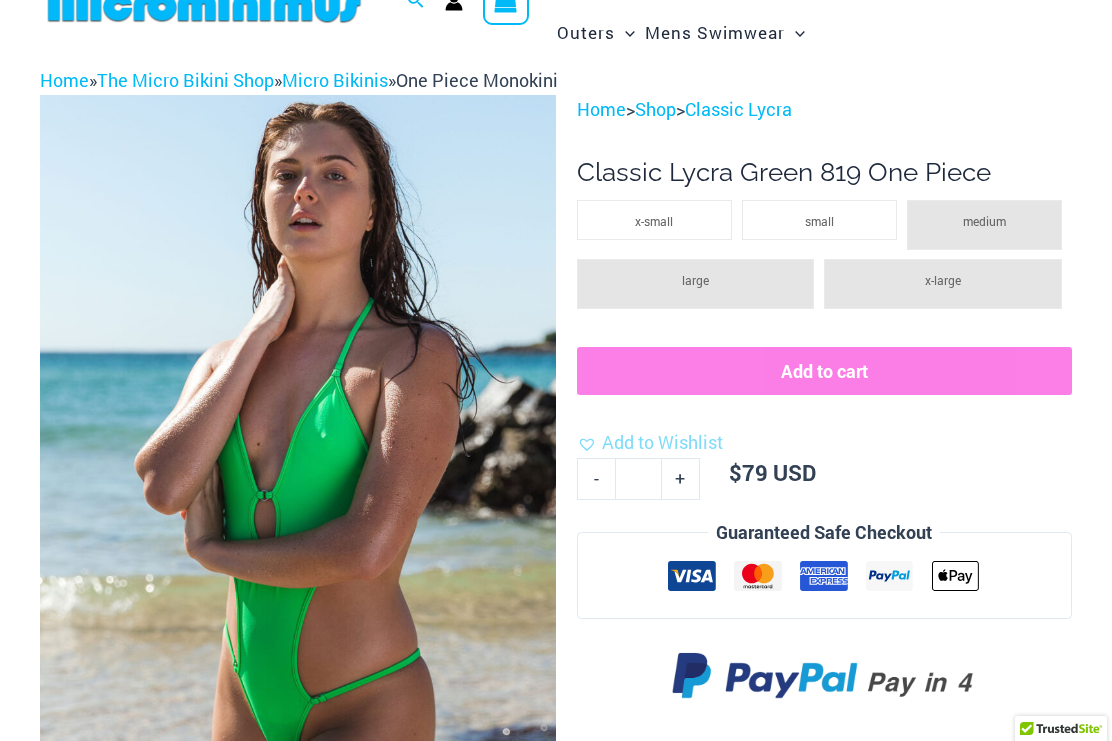 scroll, scrollTop: 0, scrollLeft: 0, axis: both 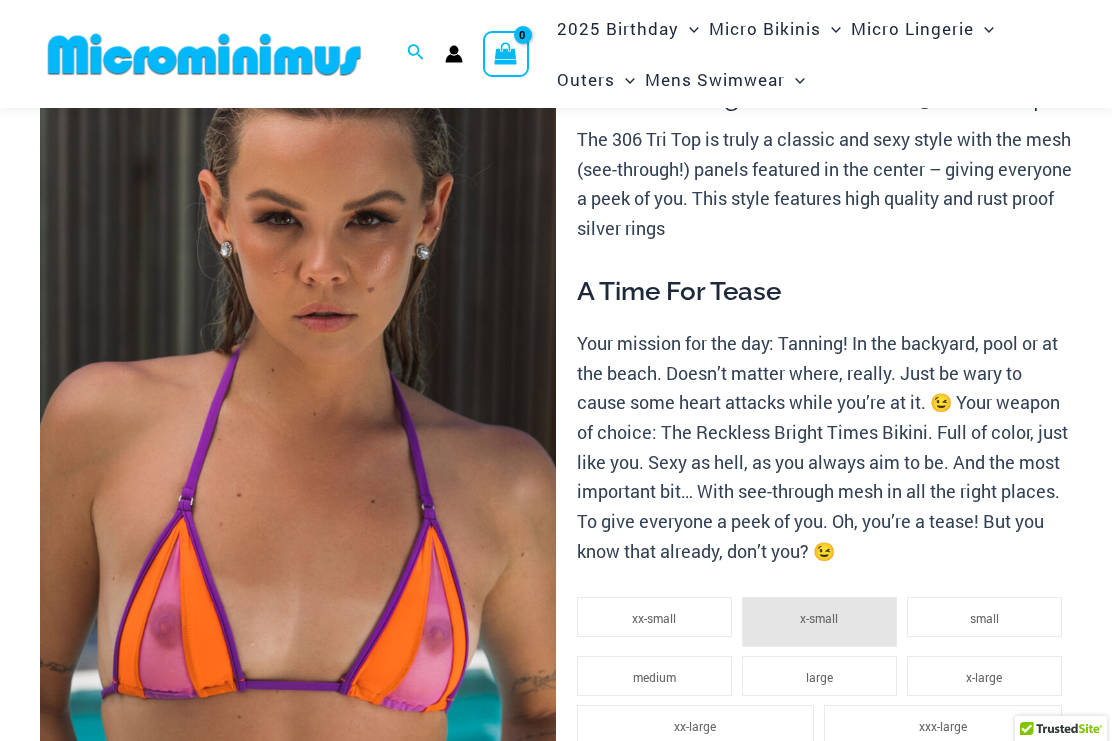click at bounding box center (298, 406) 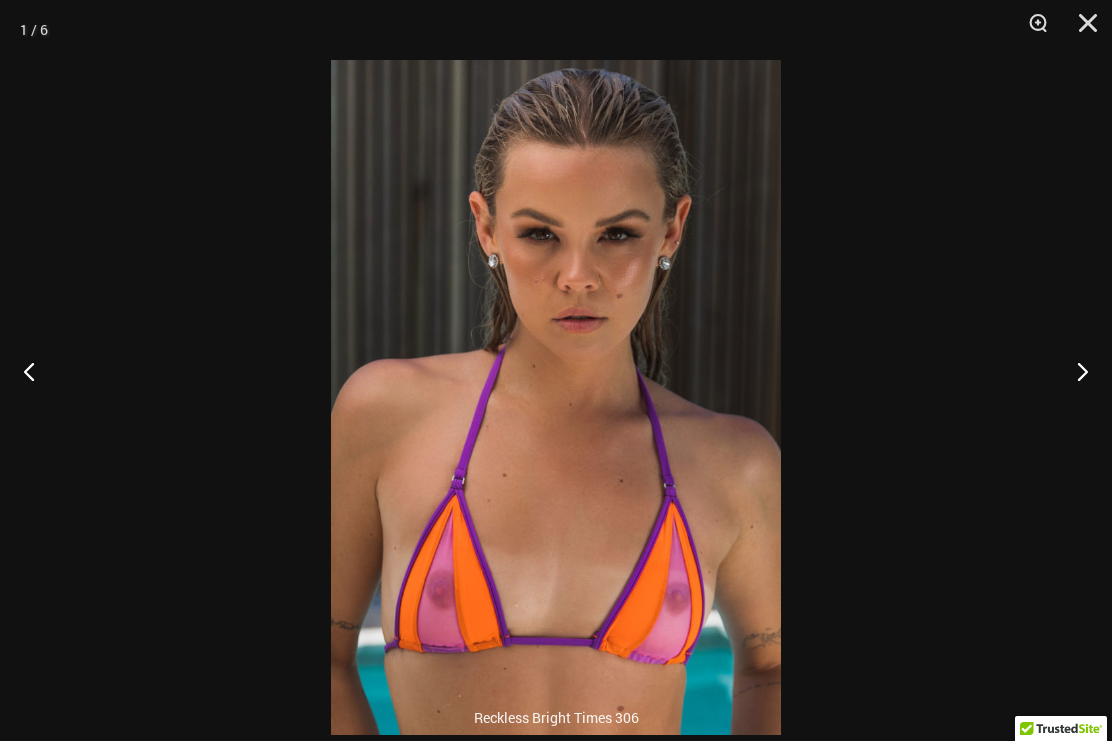 click at bounding box center [1074, 371] 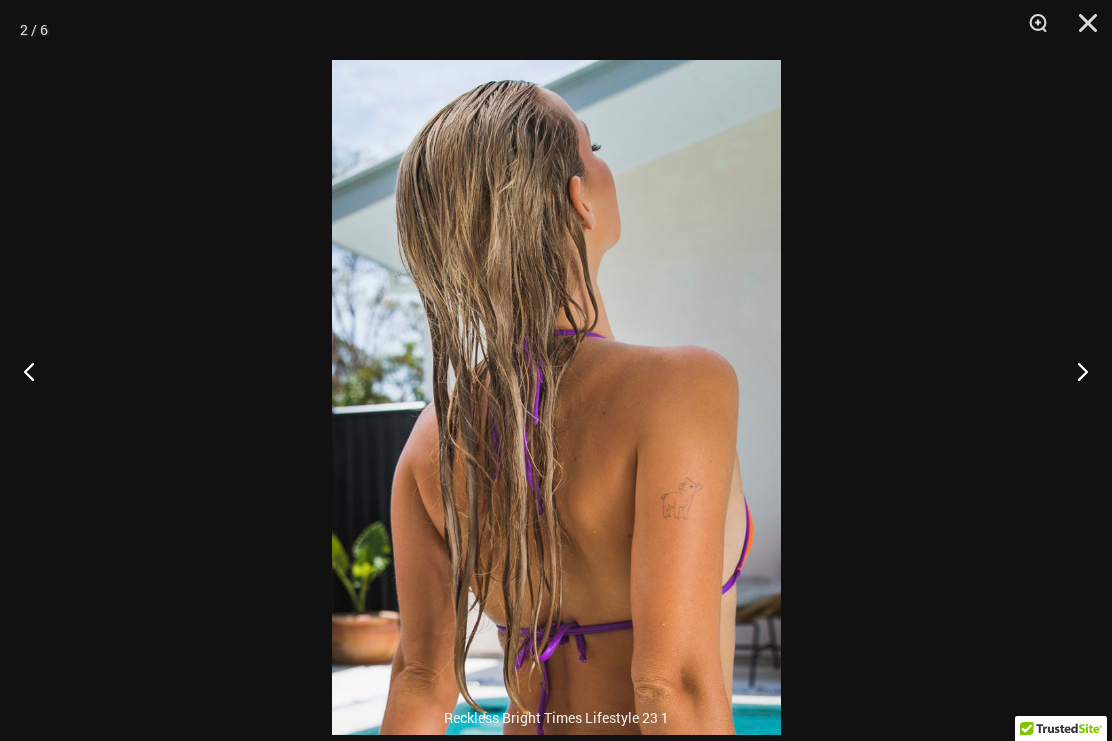 click at bounding box center (1074, 371) 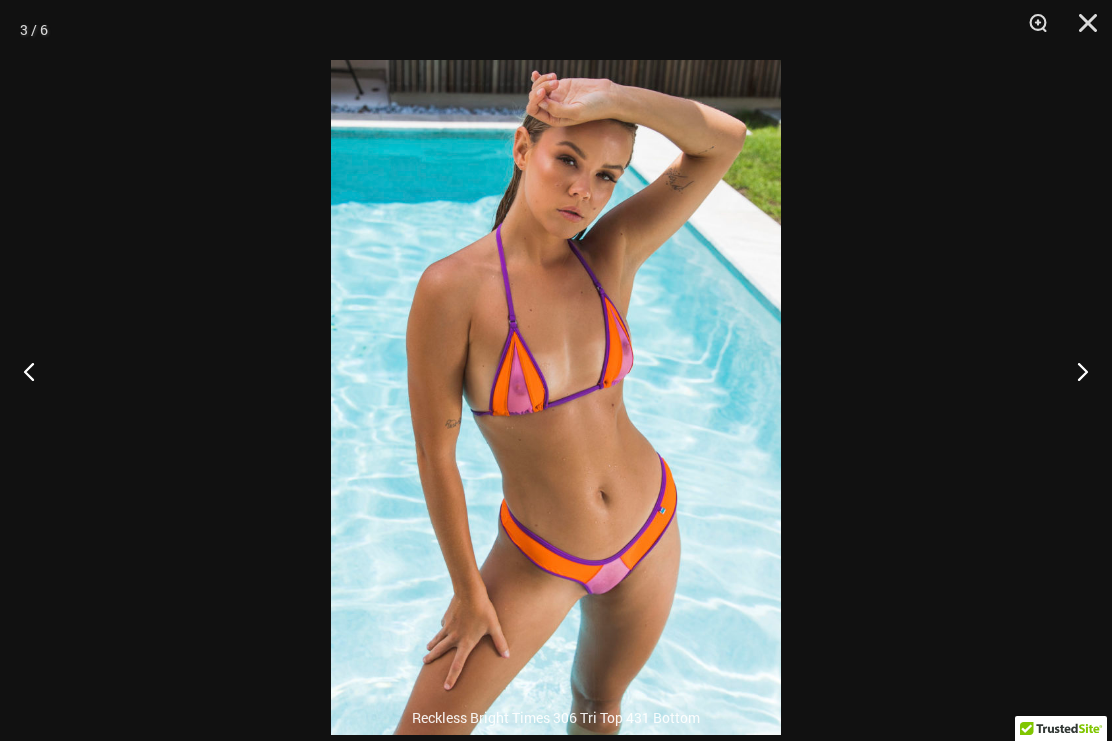 click at bounding box center [1074, 371] 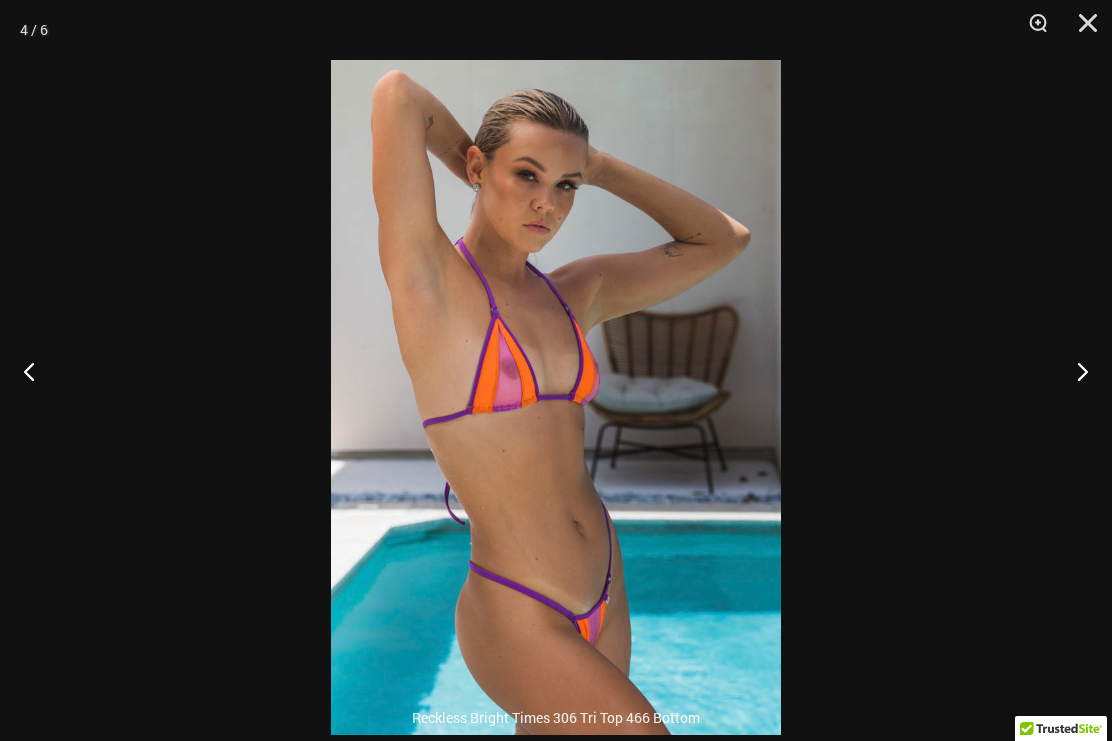 click at bounding box center (1074, 371) 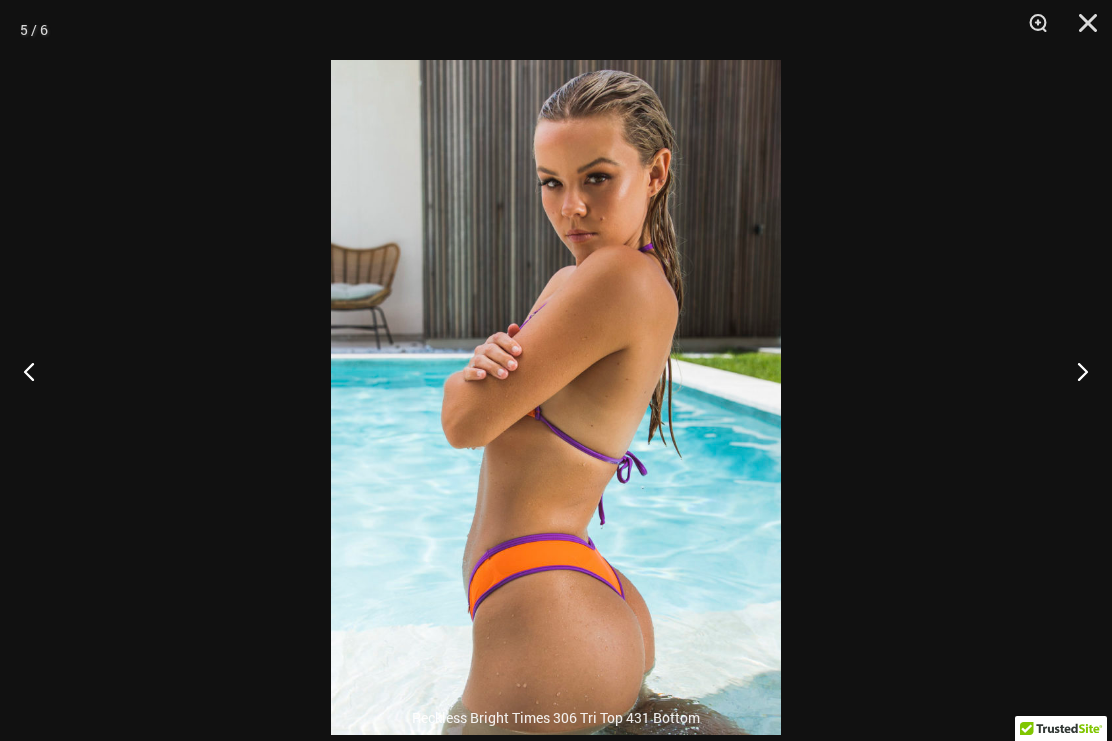 click at bounding box center (1074, 371) 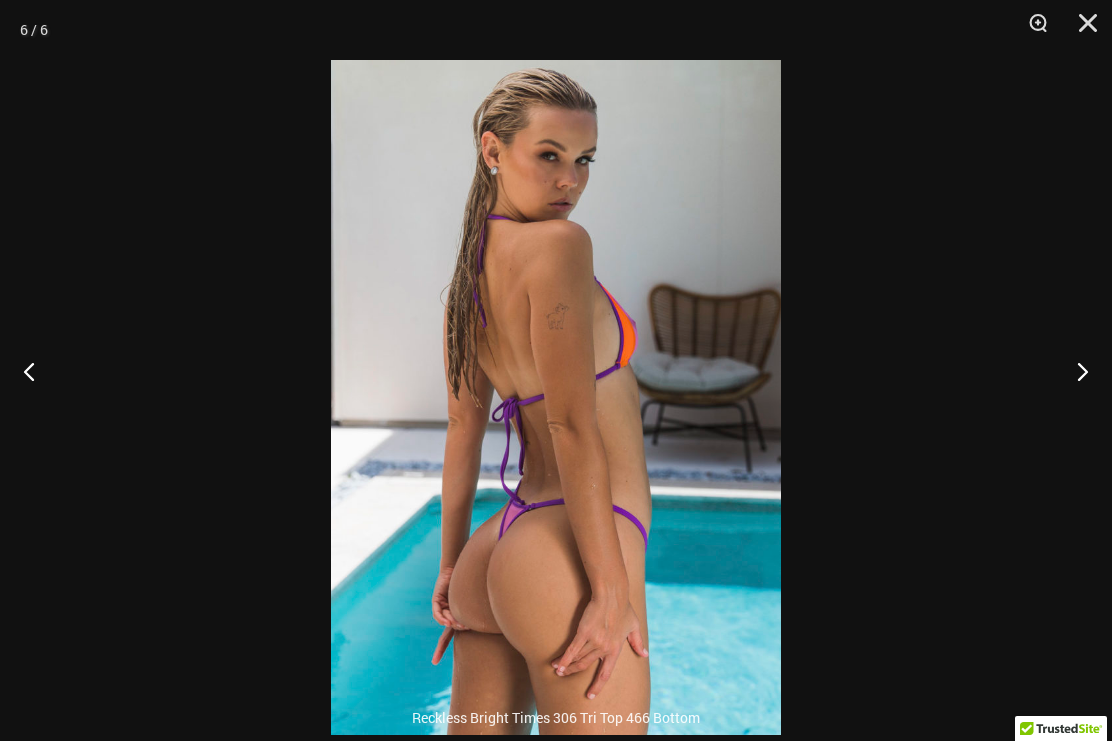 click at bounding box center [1074, 371] 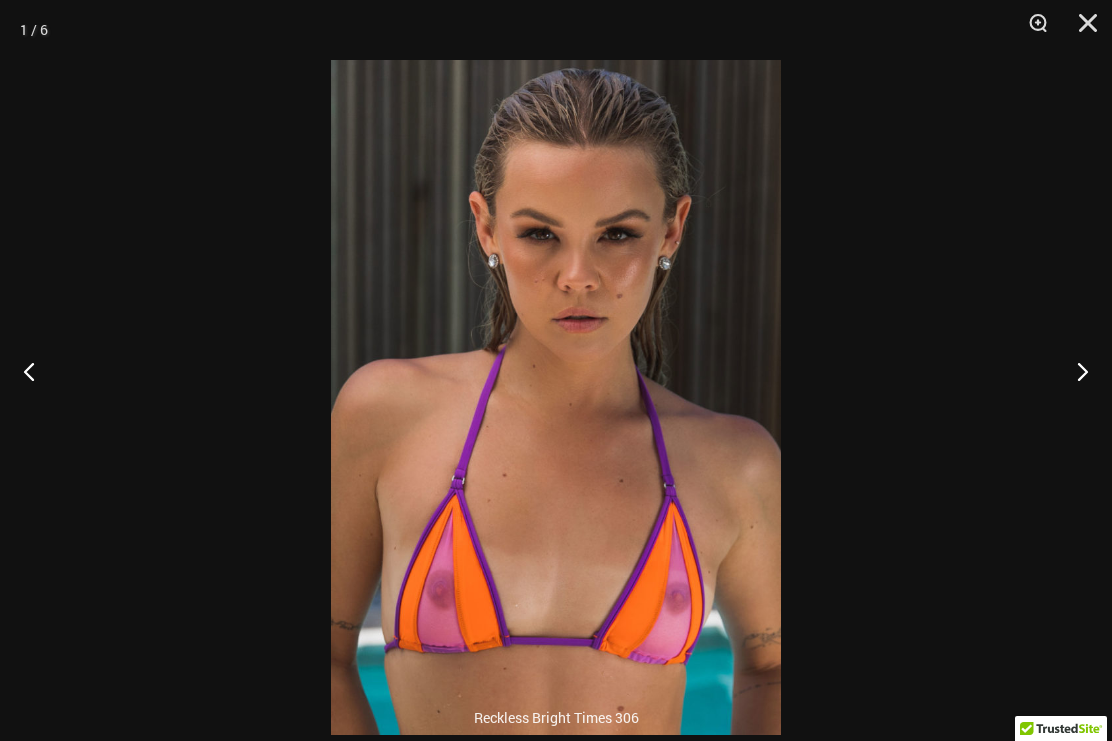 click at bounding box center [1074, 371] 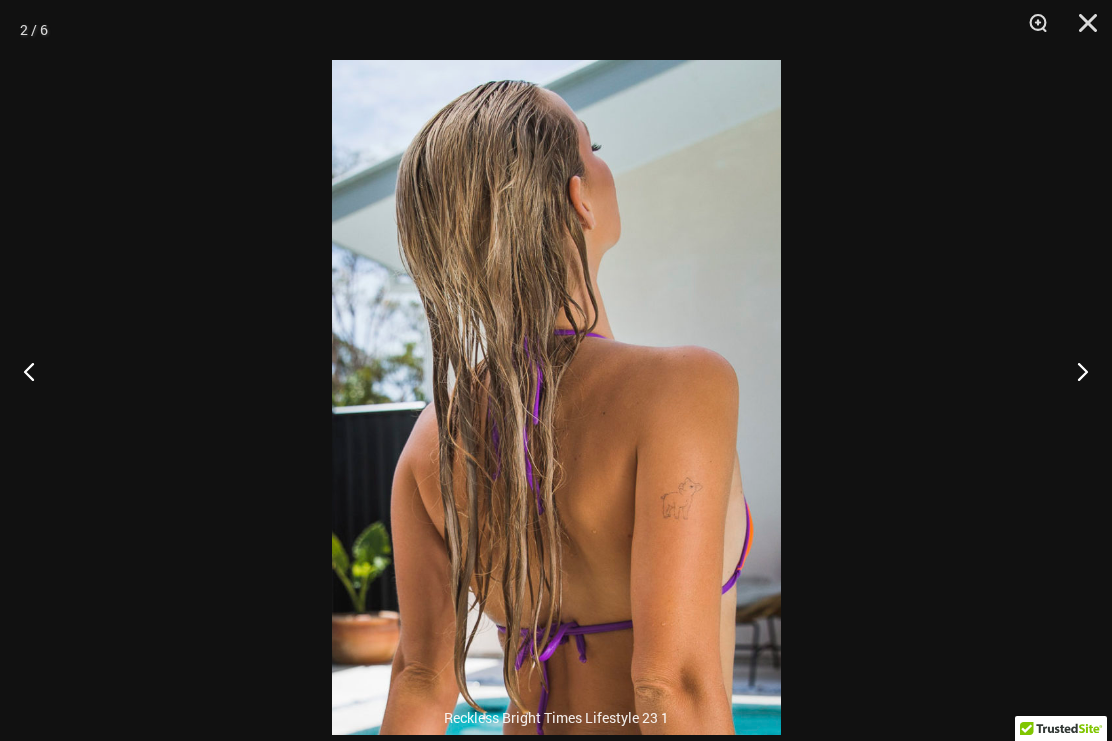 click at bounding box center [1074, 371] 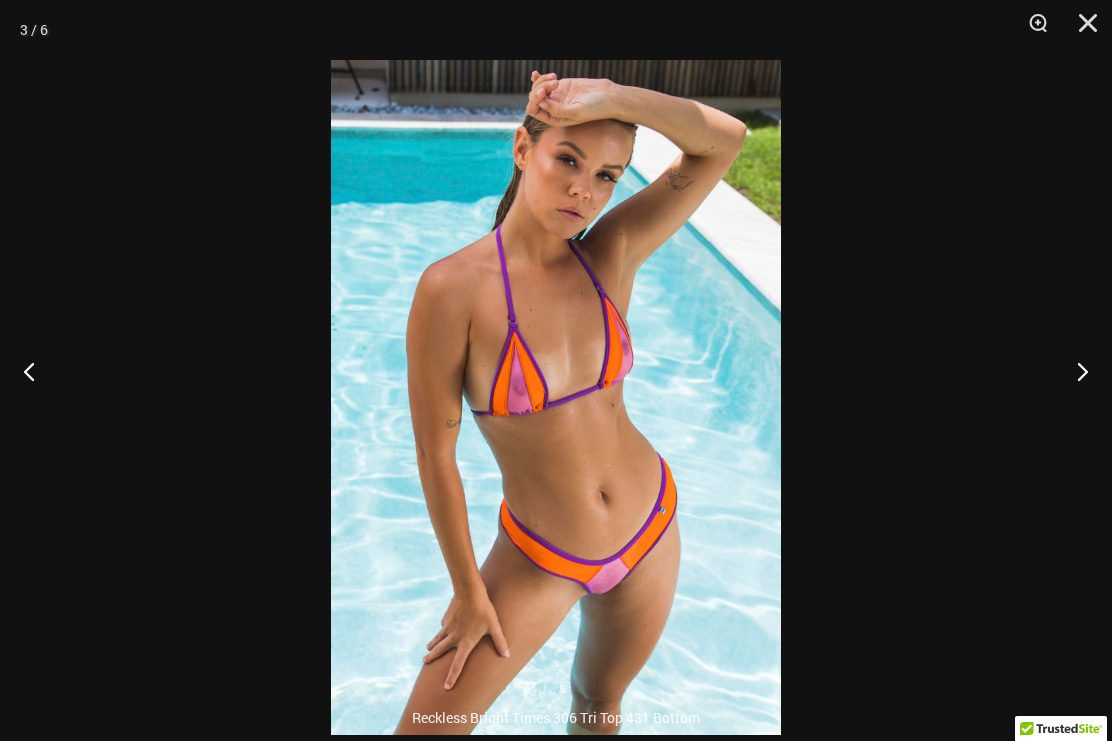 click at bounding box center (1074, 371) 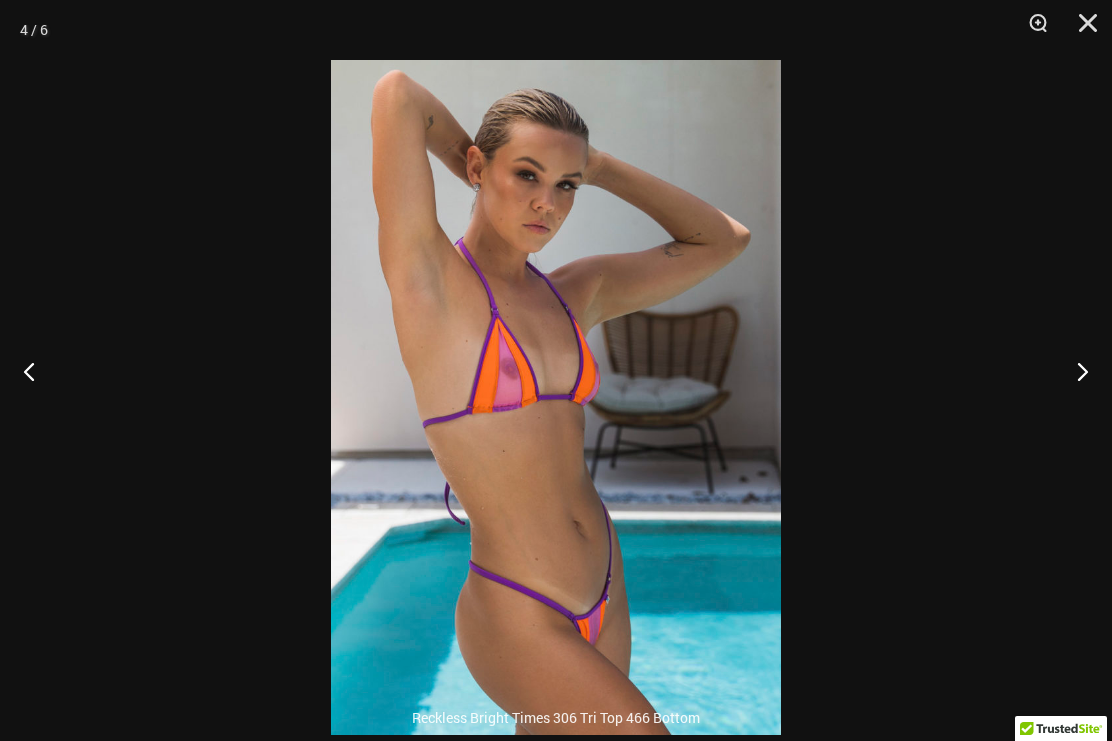 click at bounding box center (1074, 371) 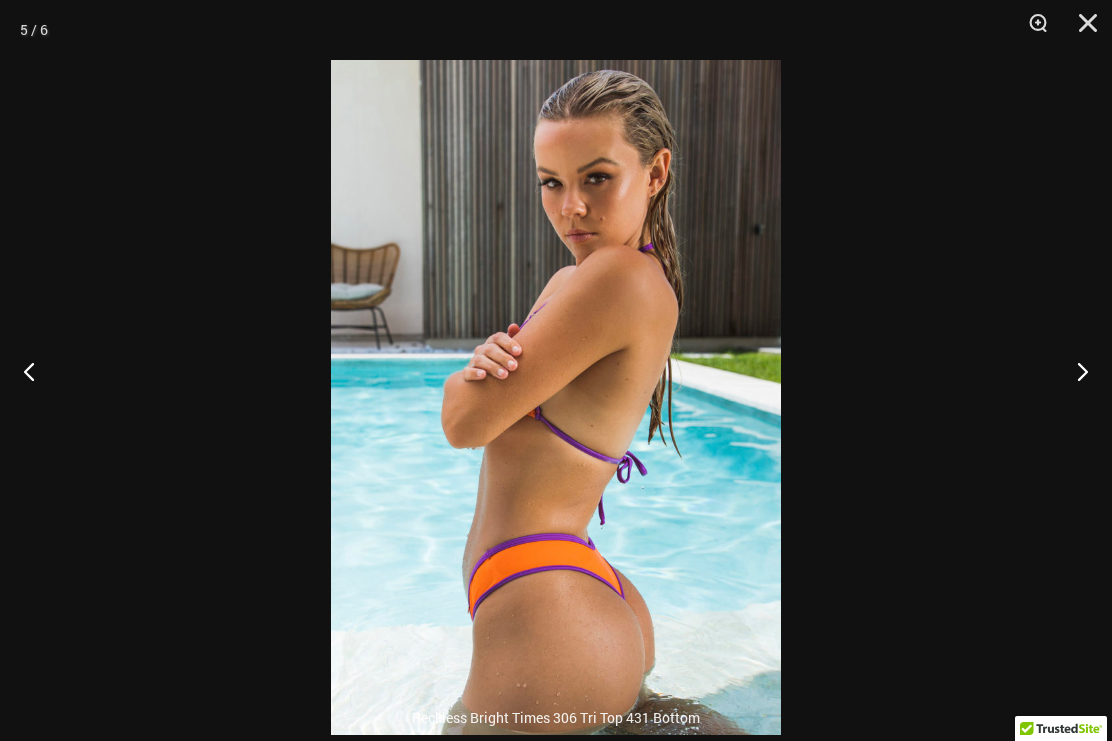click at bounding box center [1074, 371] 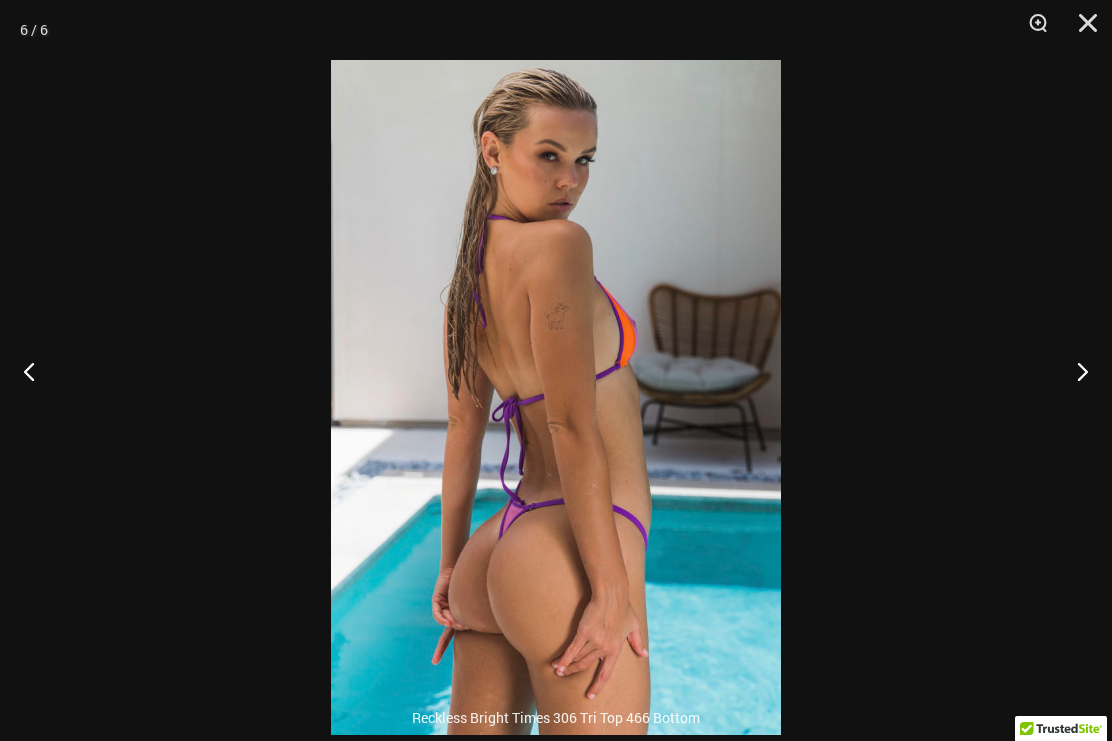 click at bounding box center (1074, 371) 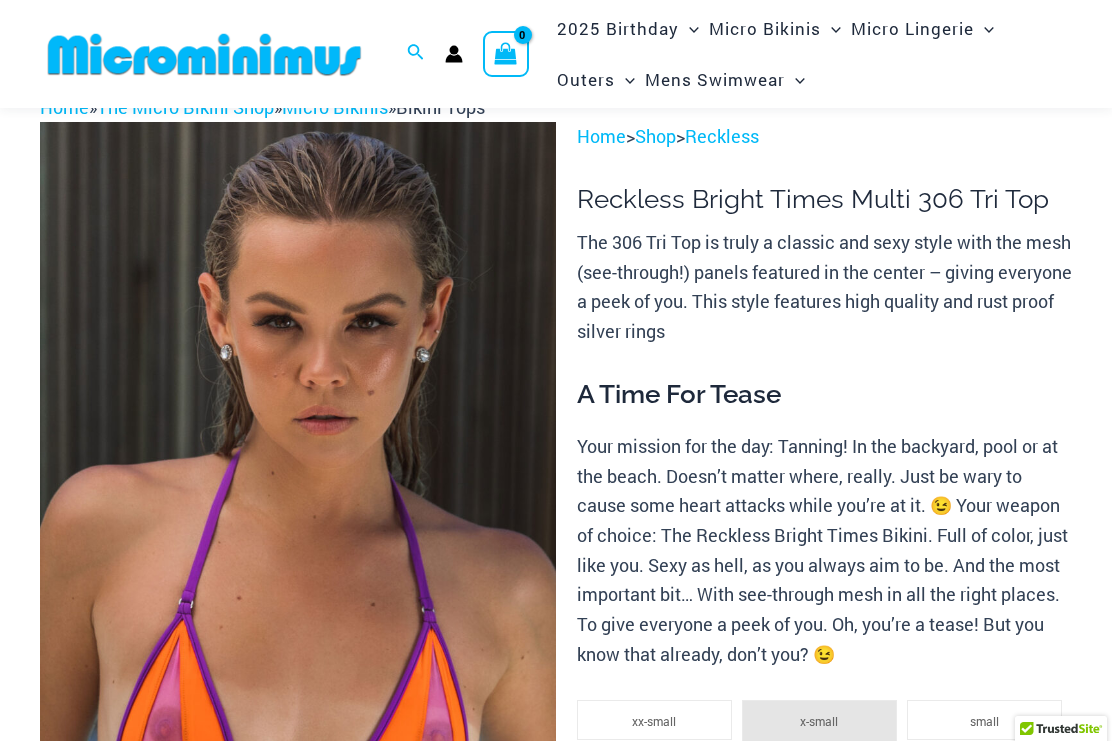 scroll, scrollTop: 0, scrollLeft: 0, axis: both 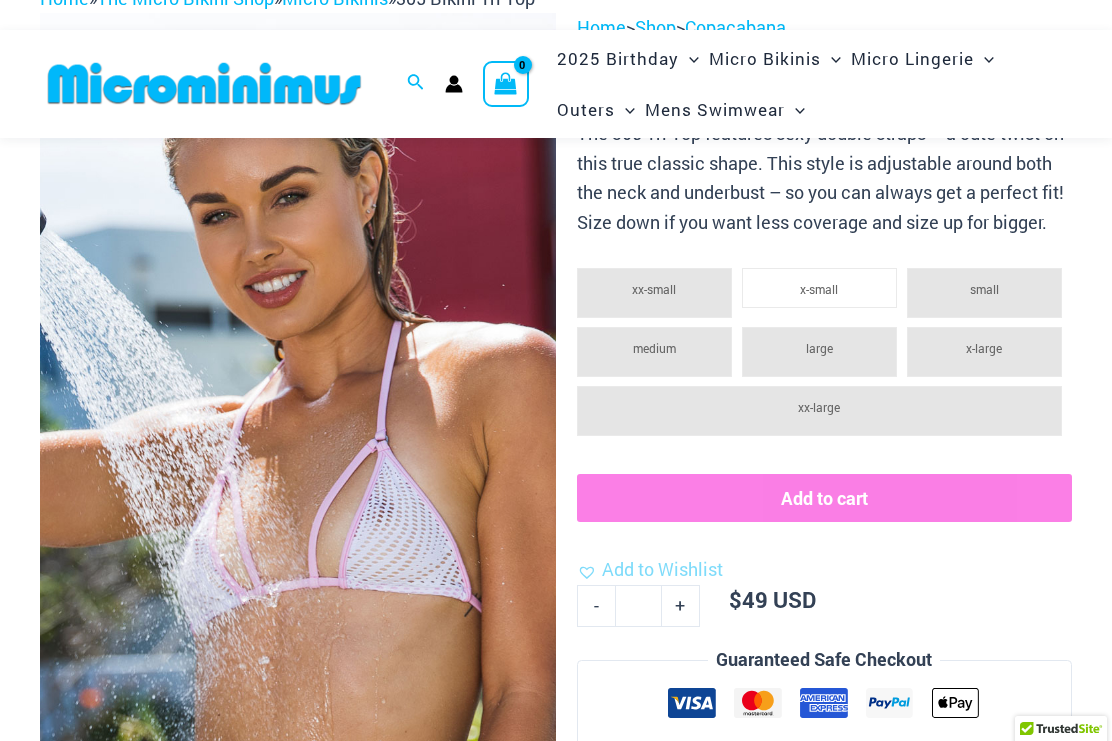 click at bounding box center [298, 400] 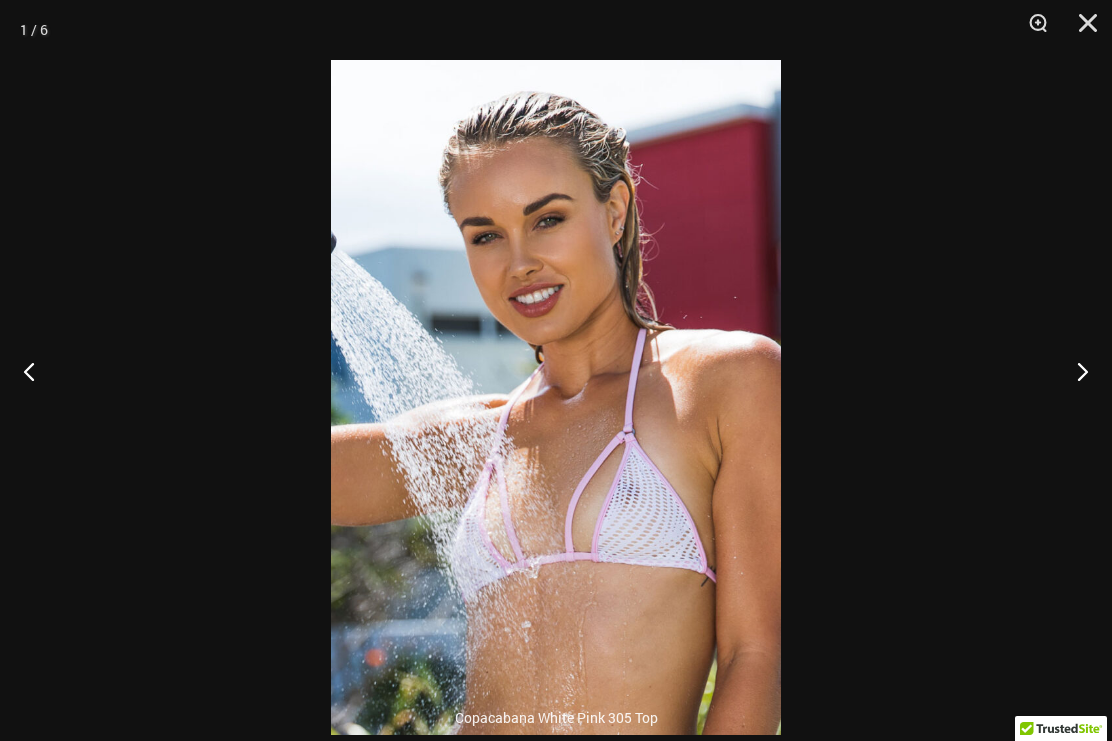 click at bounding box center (1074, 371) 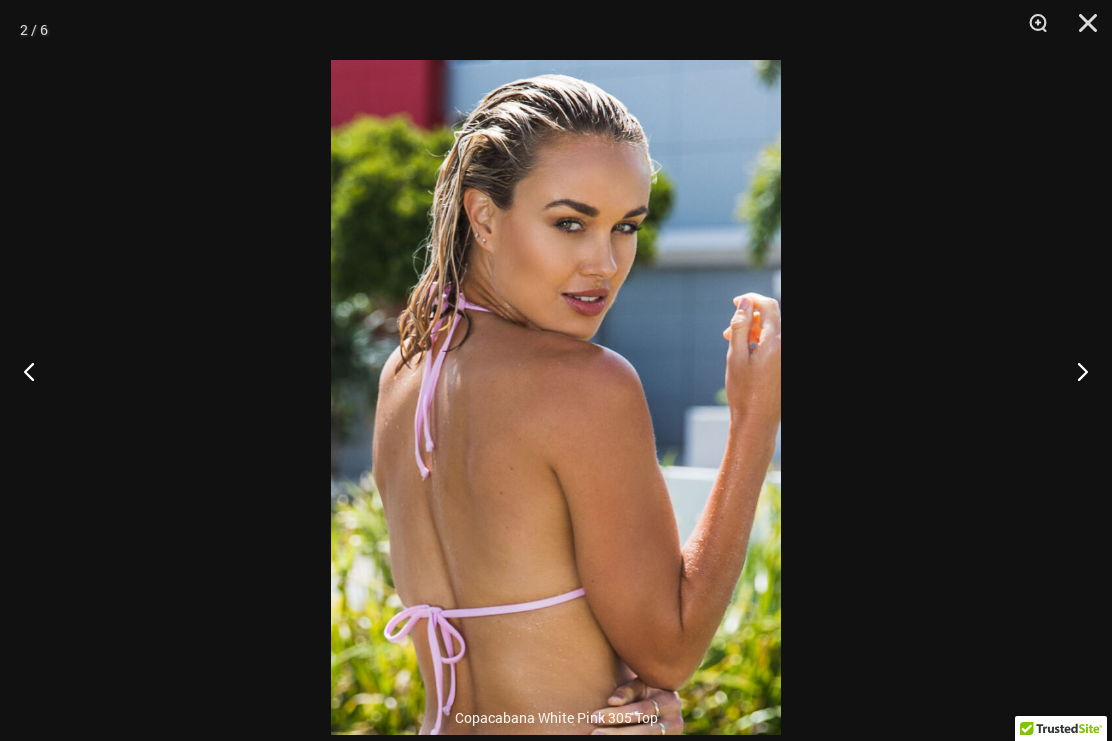 click at bounding box center (1074, 371) 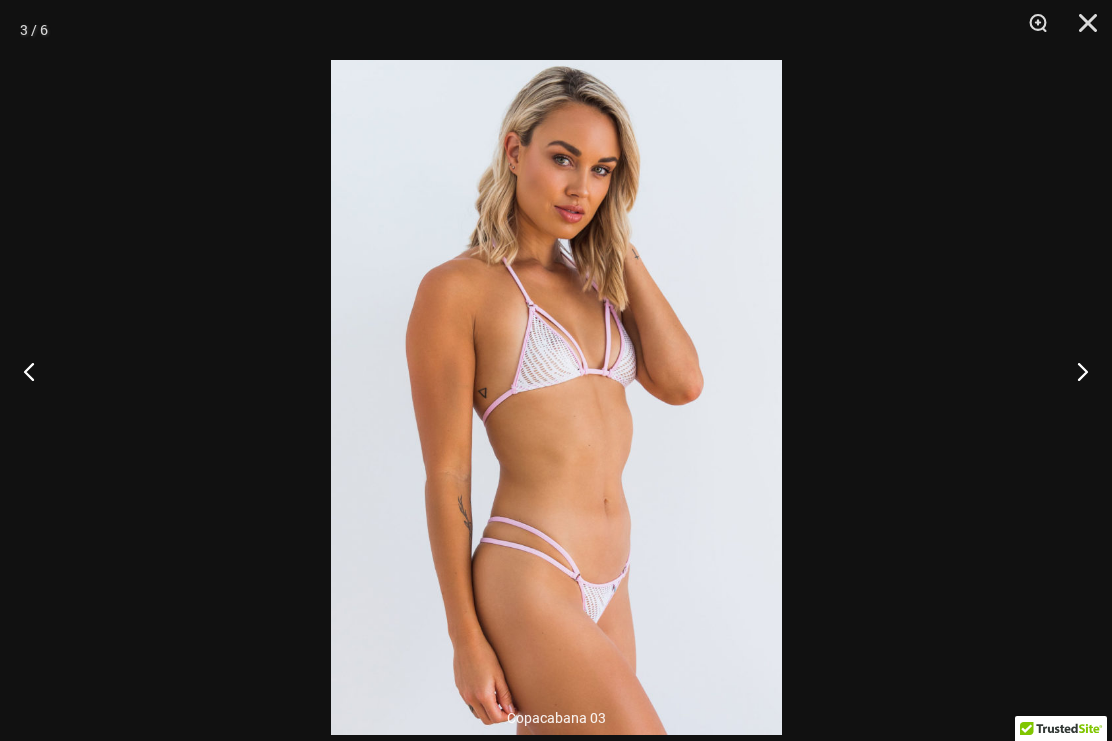 click at bounding box center [1074, 371] 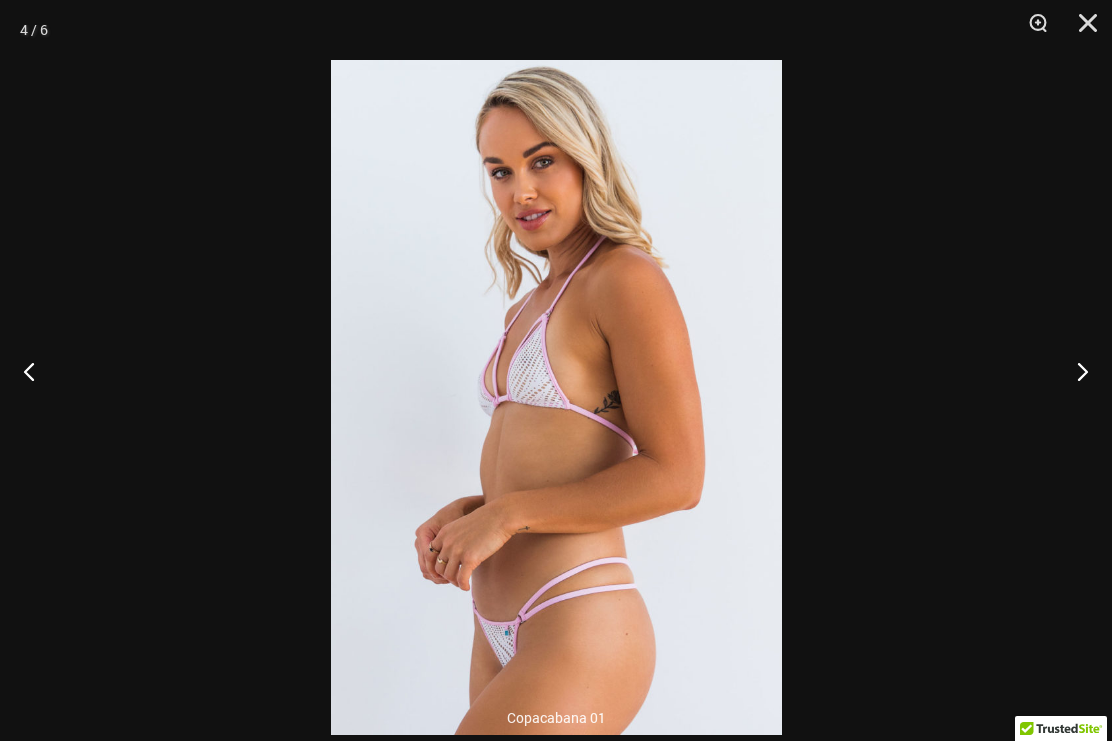 click at bounding box center [1074, 371] 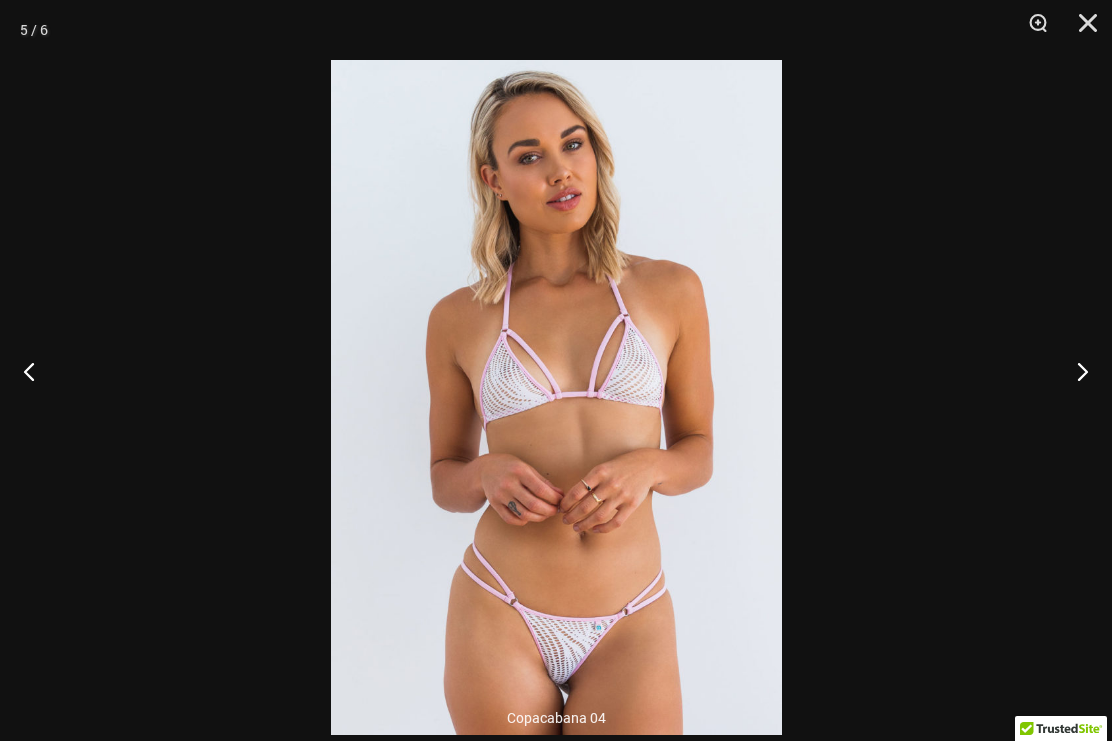 click at bounding box center (1074, 371) 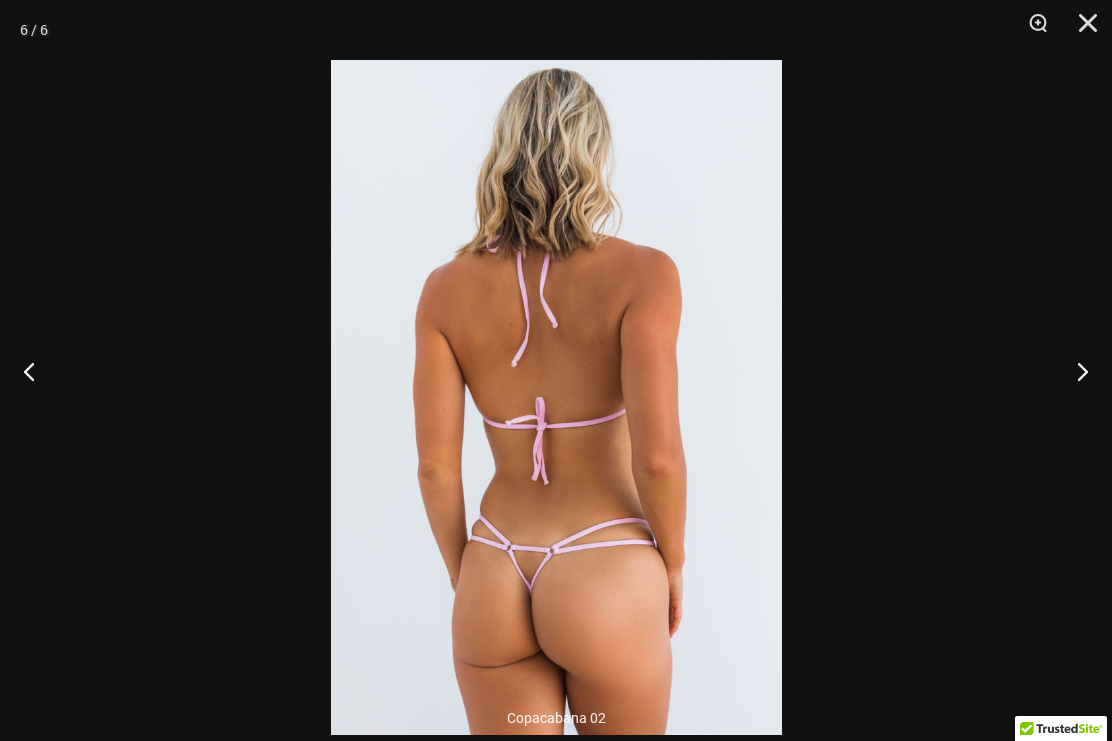 click at bounding box center (1074, 371) 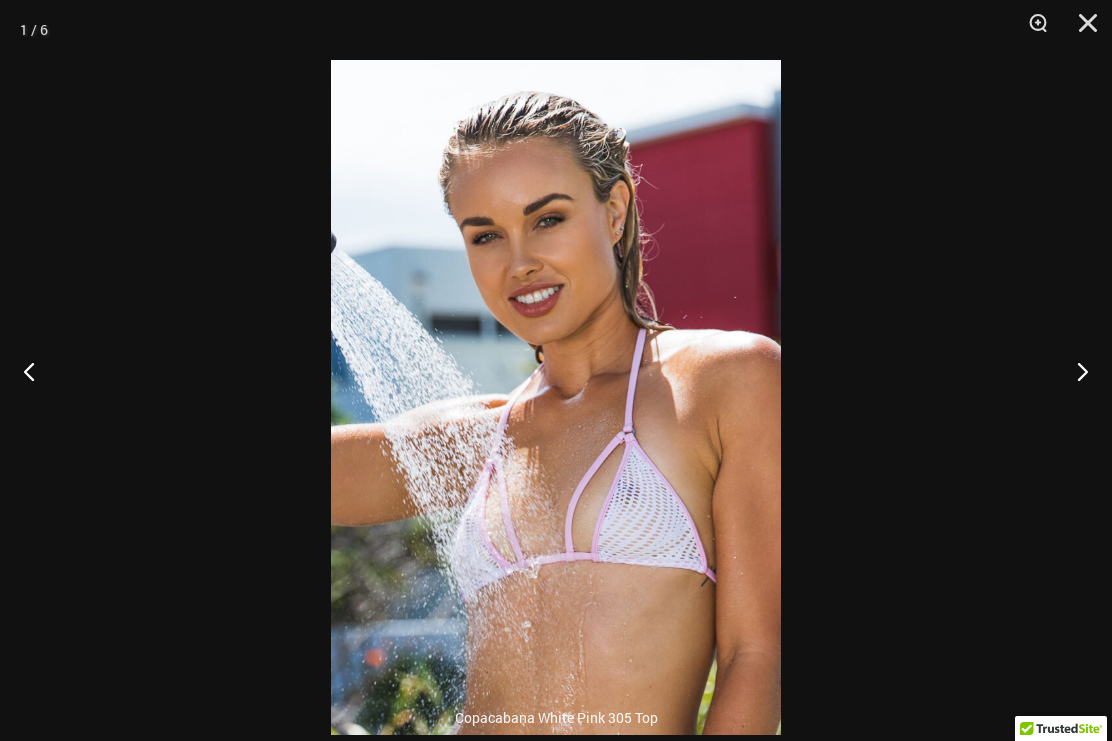 click at bounding box center (1074, 371) 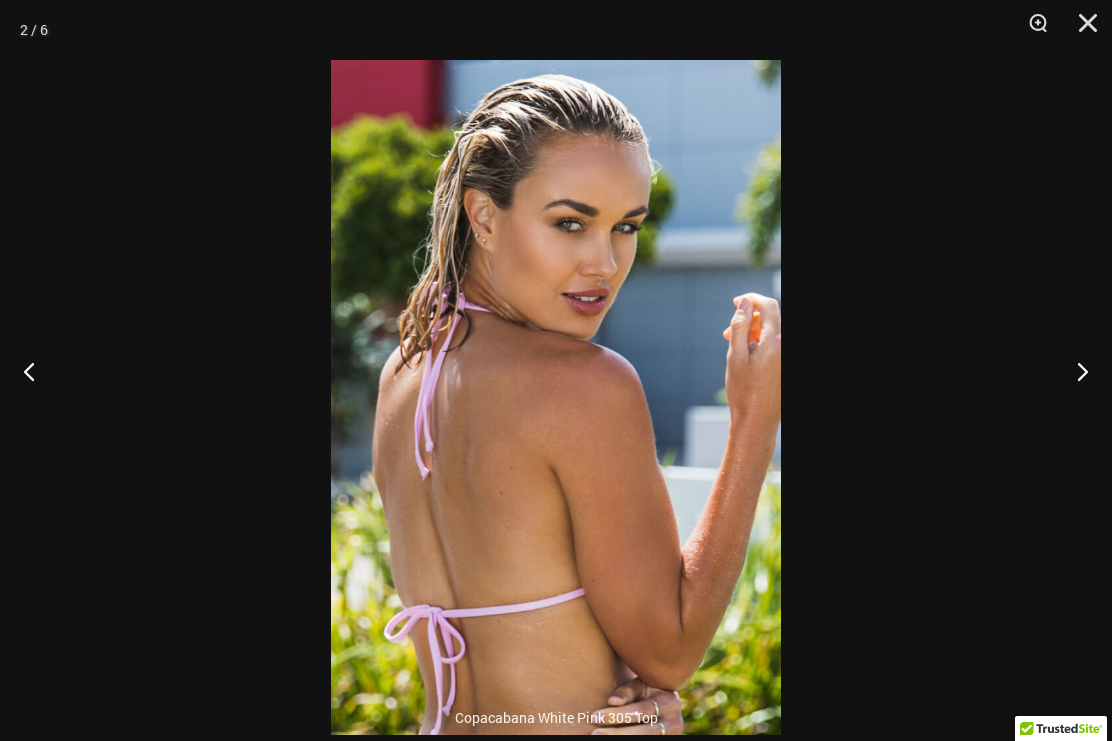 click at bounding box center (1074, 371) 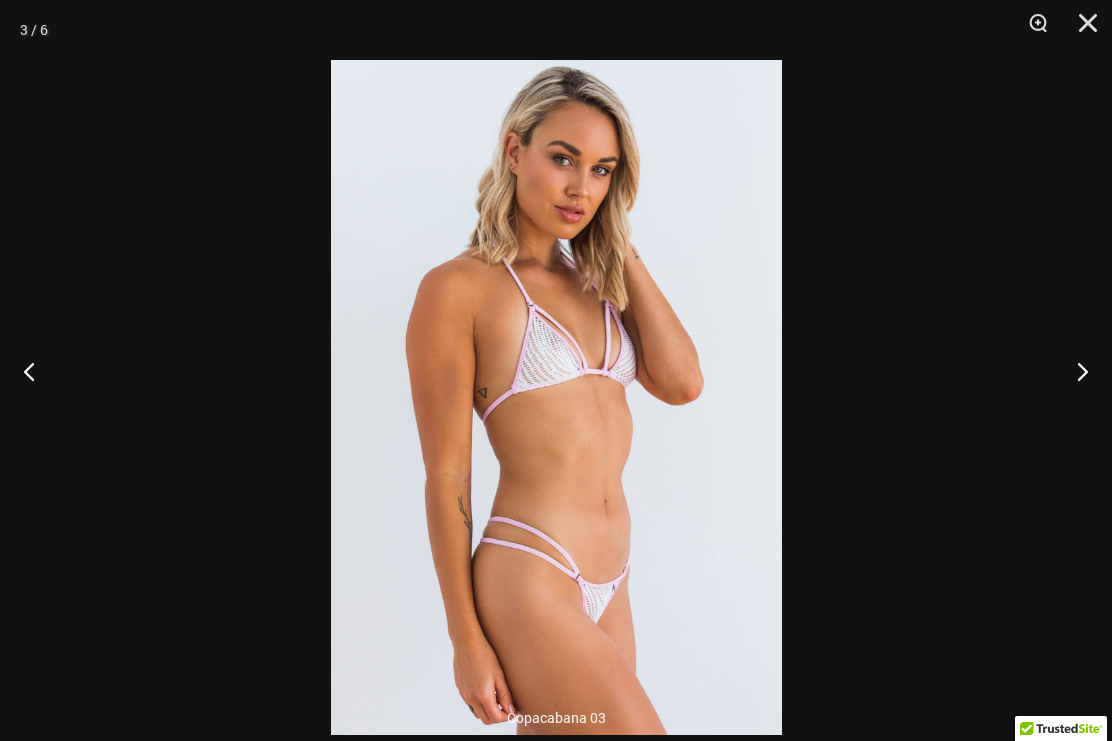 click at bounding box center [1074, 371] 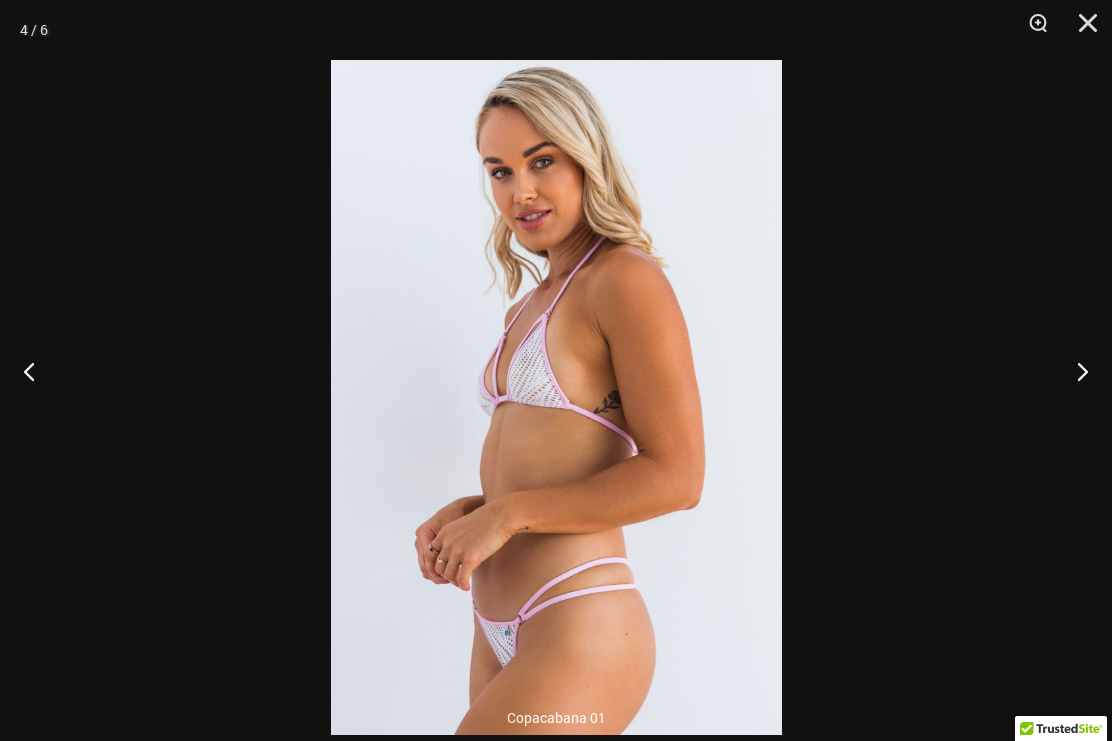 click at bounding box center (1074, 371) 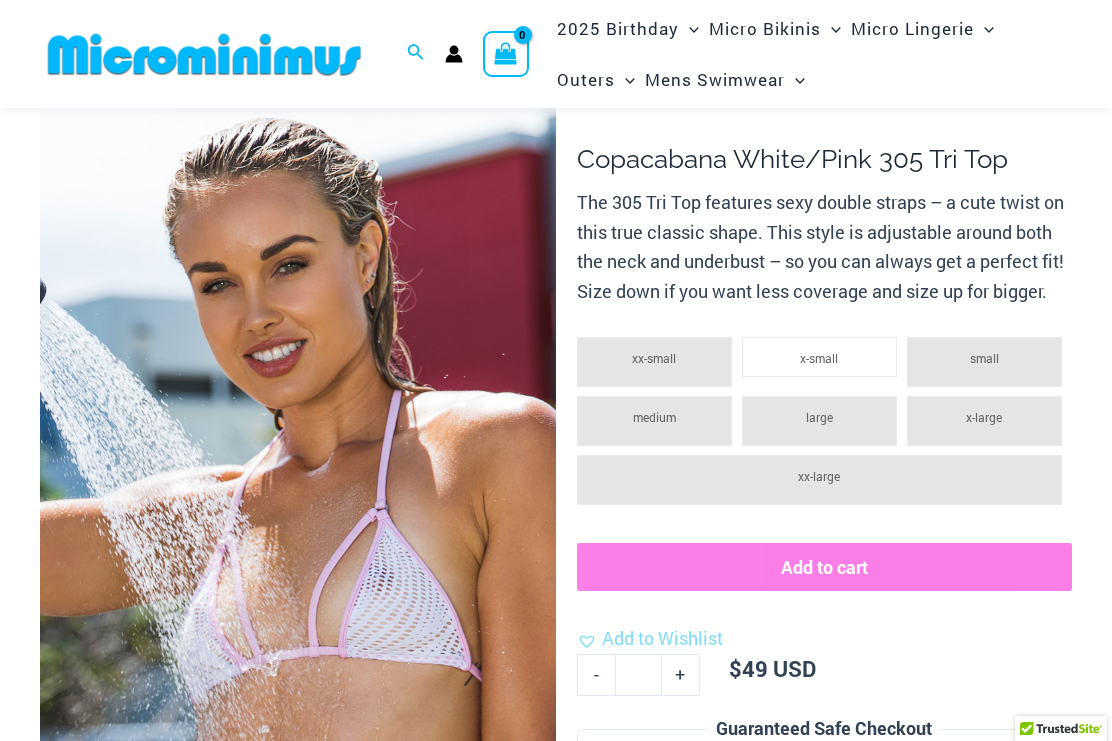 scroll, scrollTop: 0, scrollLeft: 0, axis: both 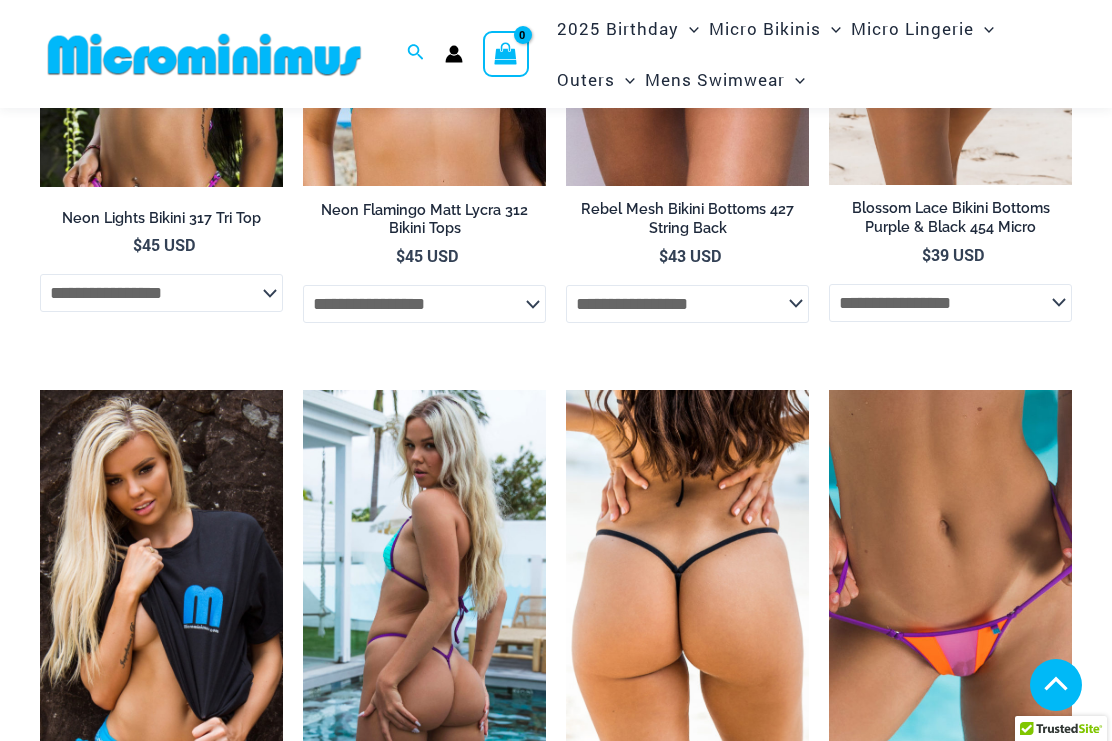 click at bounding box center (829, 390) 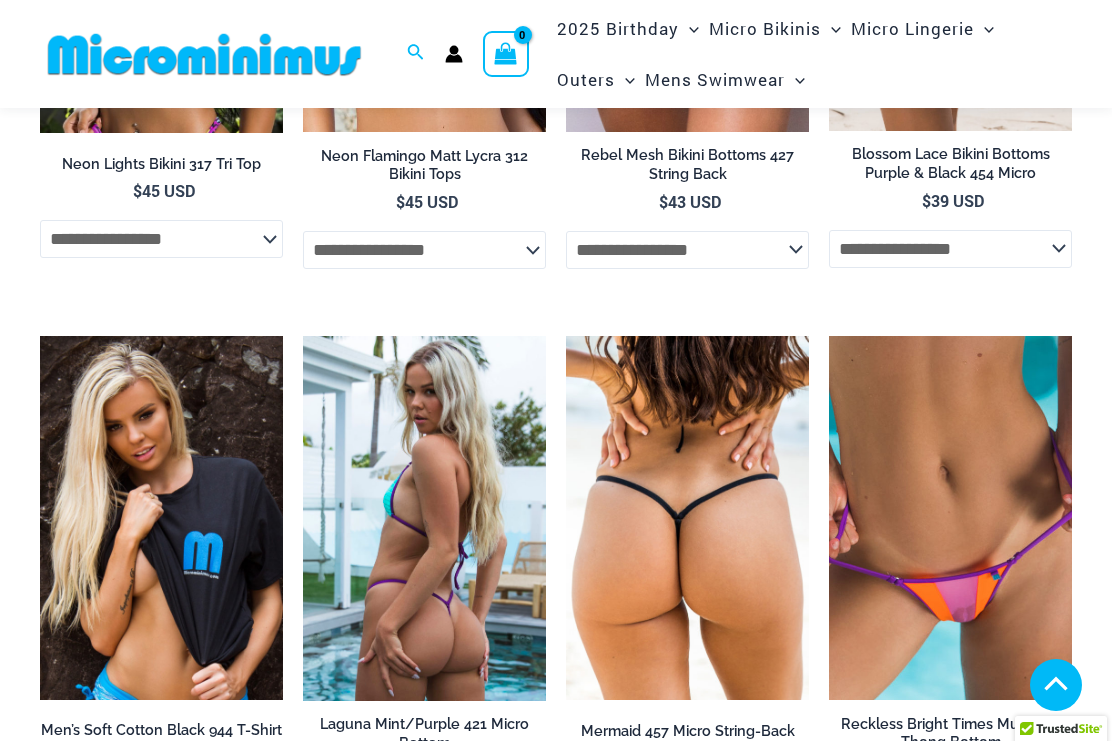 click at bounding box center [829, 336] 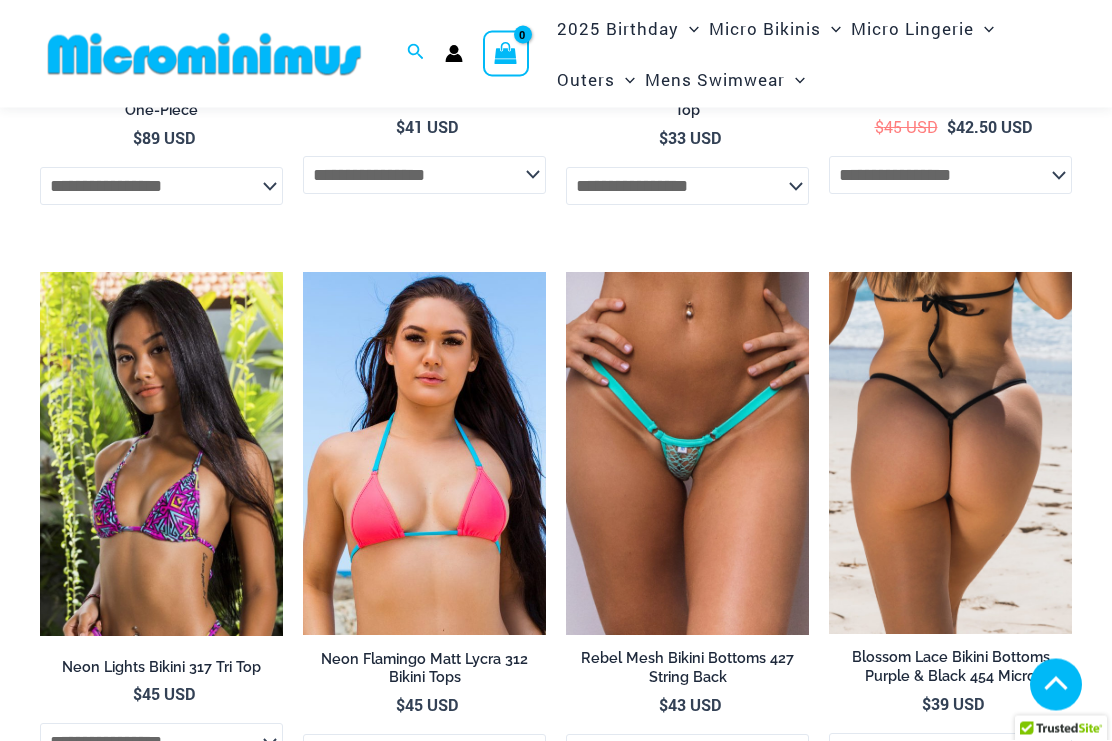 scroll, scrollTop: 4810, scrollLeft: 0, axis: vertical 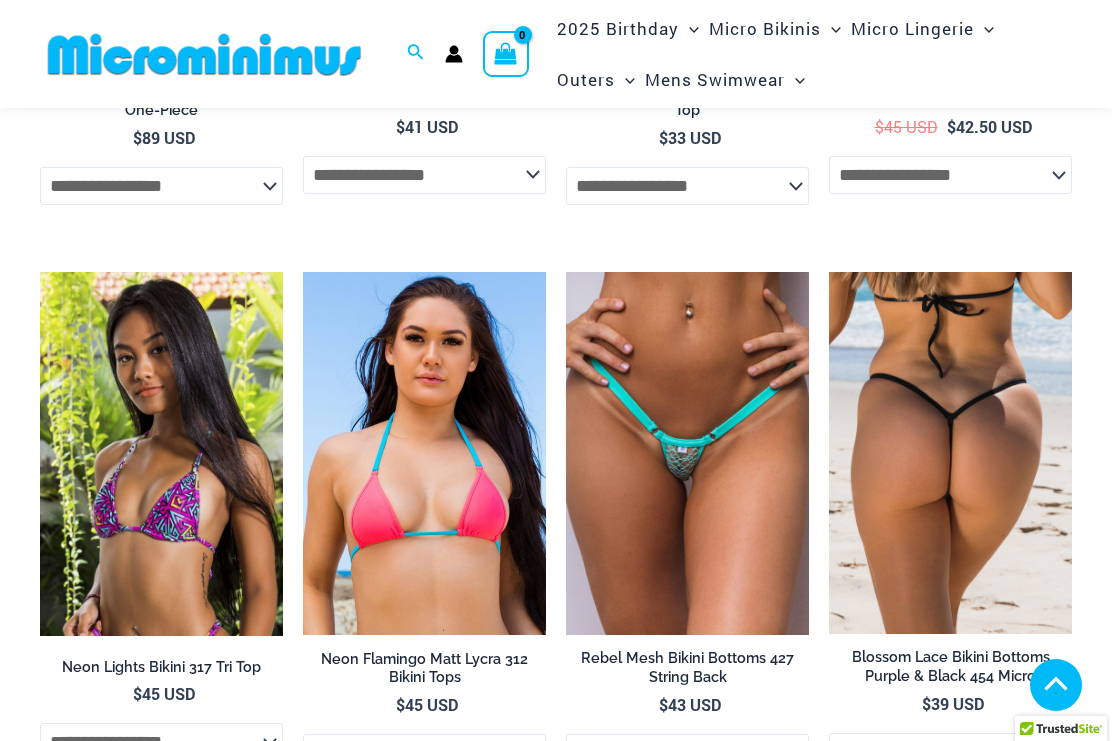 click at bounding box center [829, 272] 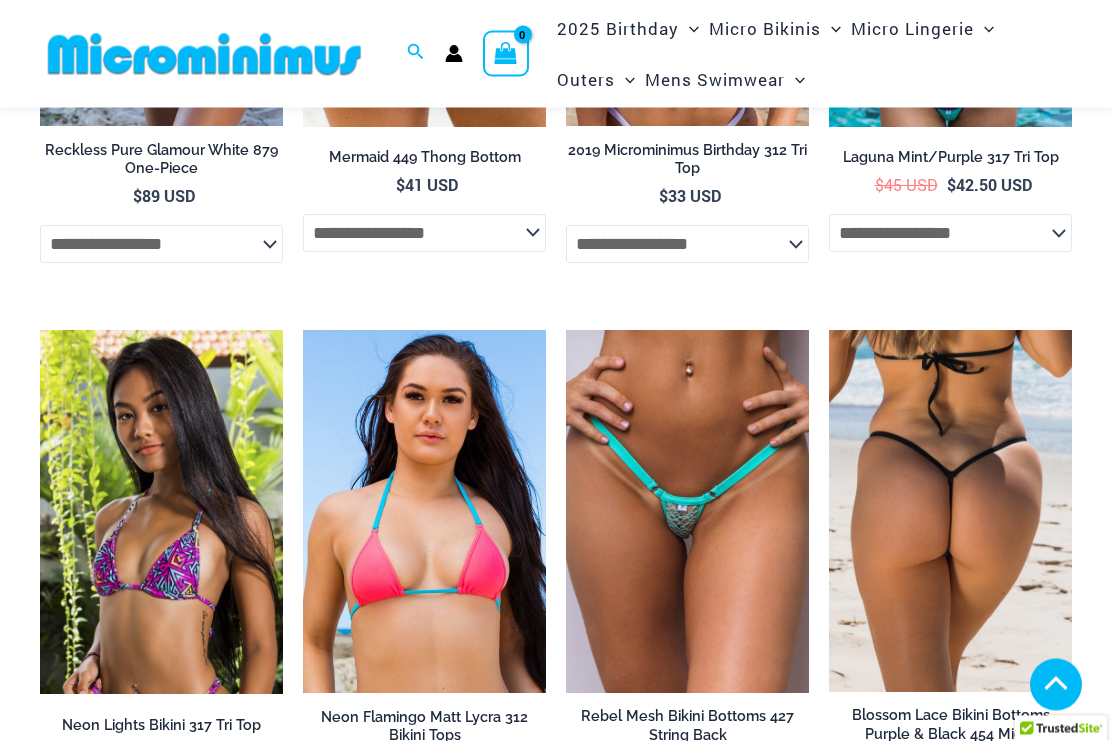 scroll, scrollTop: 4752, scrollLeft: 0, axis: vertical 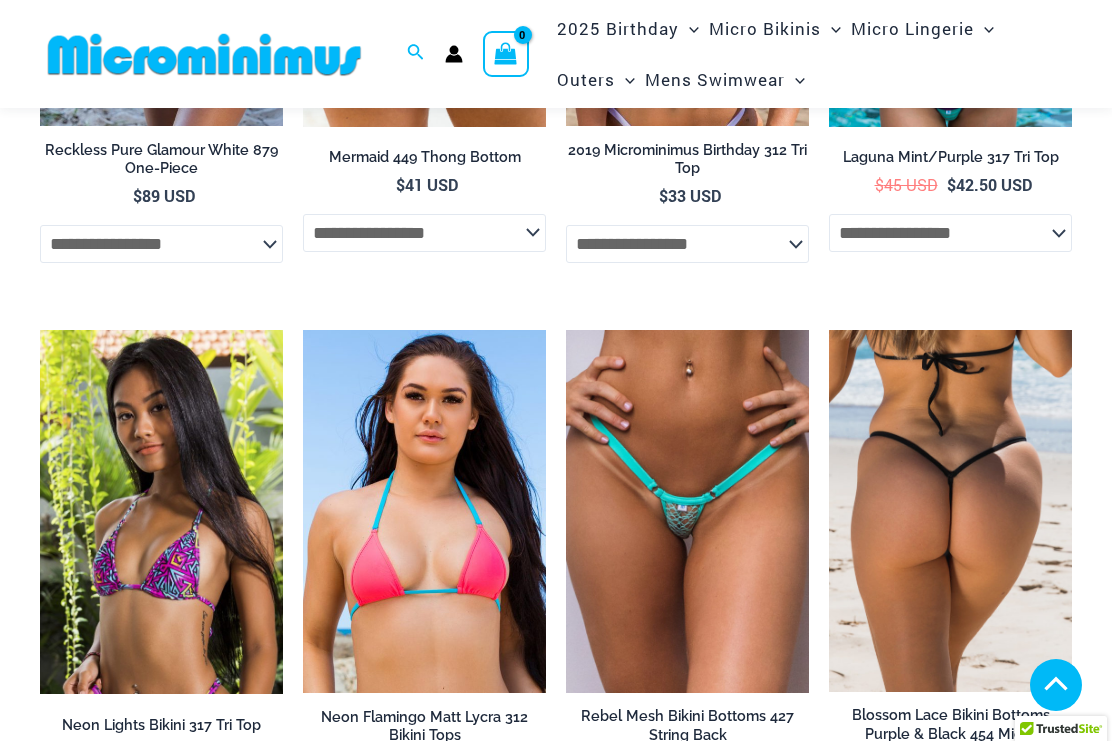 click at bounding box center (161, 512) 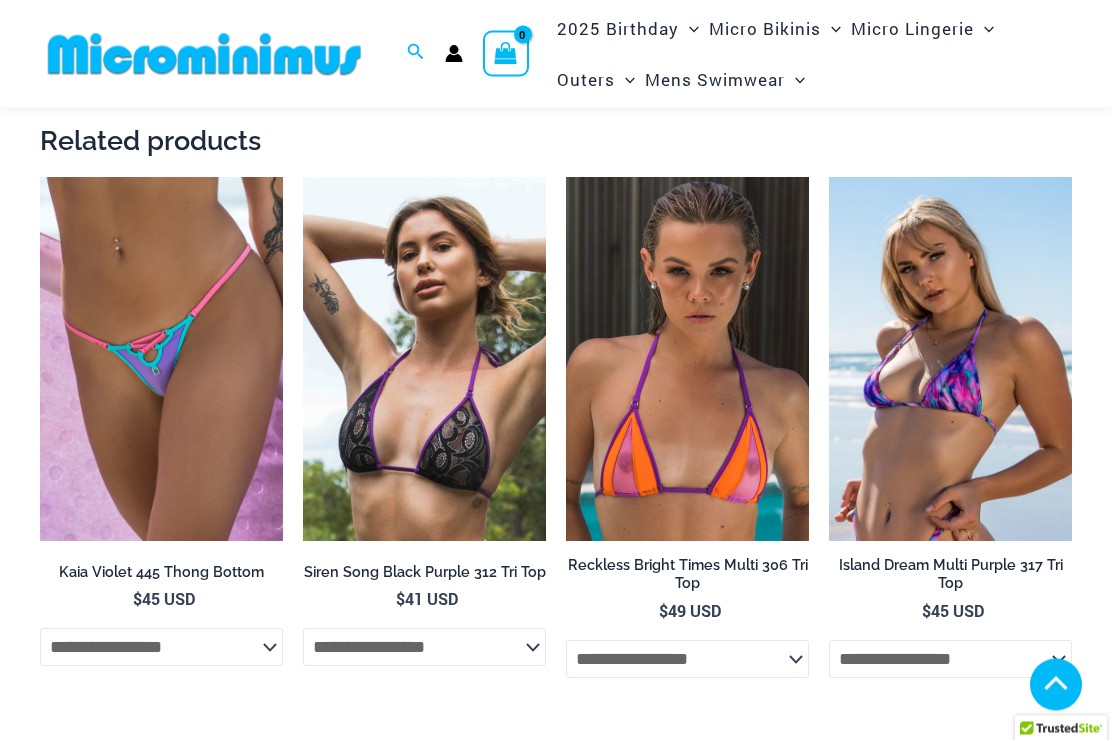 scroll, scrollTop: 3769, scrollLeft: 0, axis: vertical 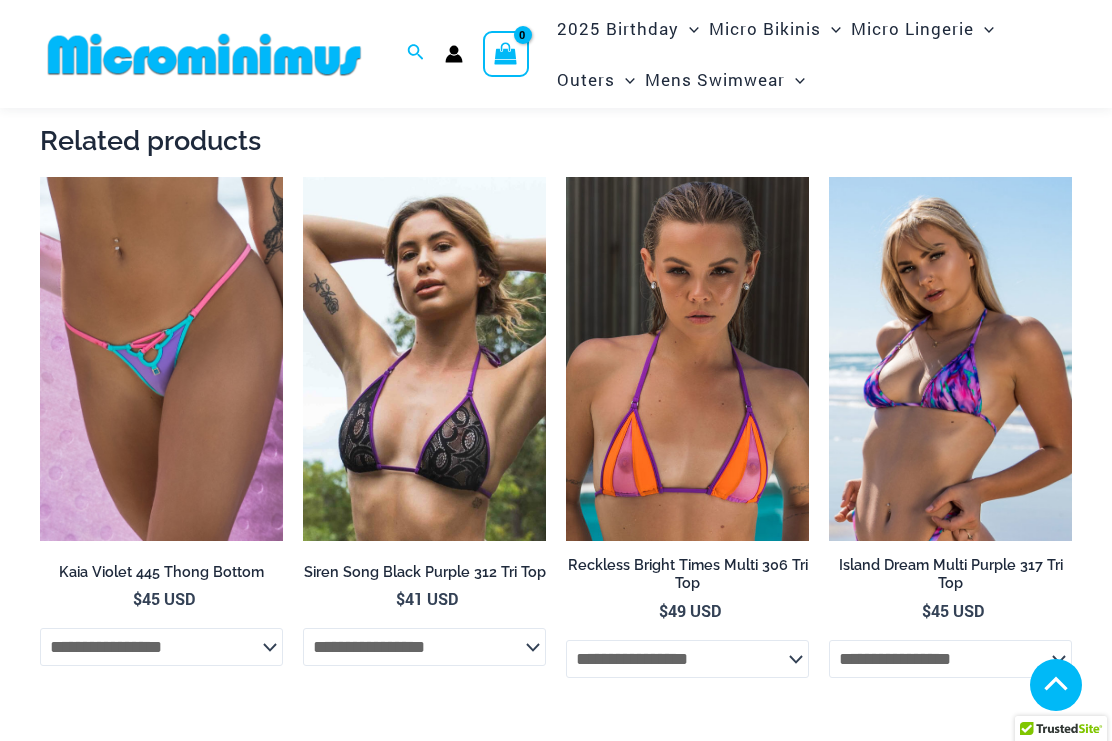 click at bounding box center (829, 177) 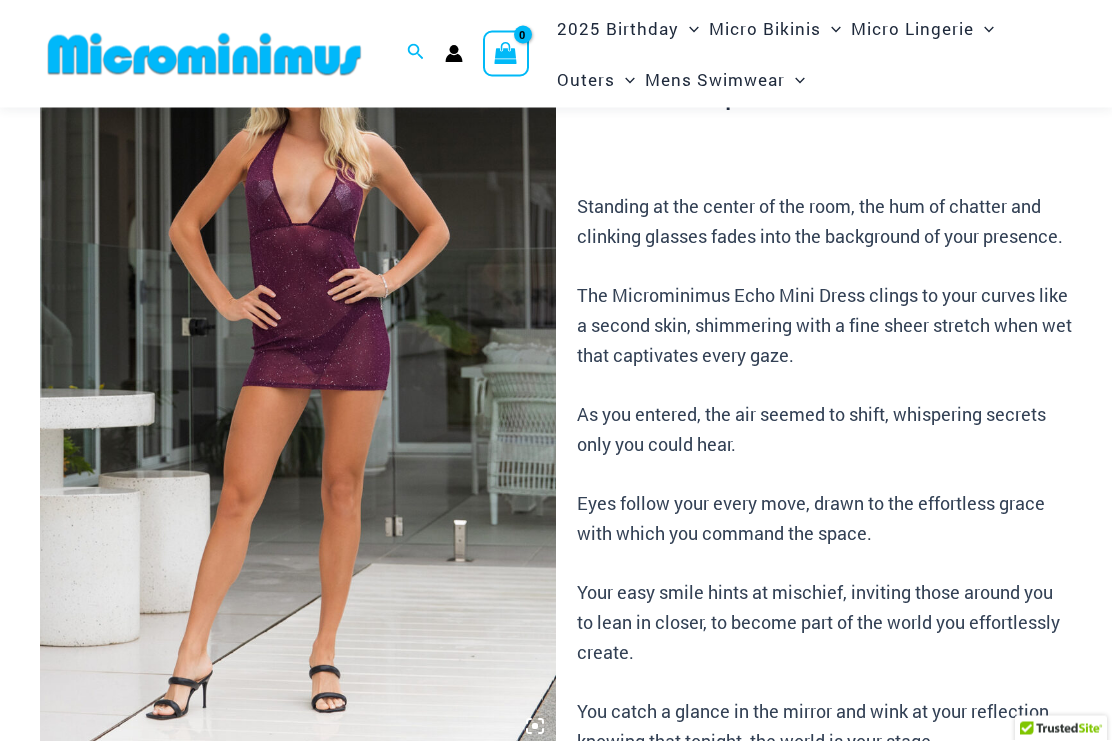 scroll, scrollTop: 0, scrollLeft: 0, axis: both 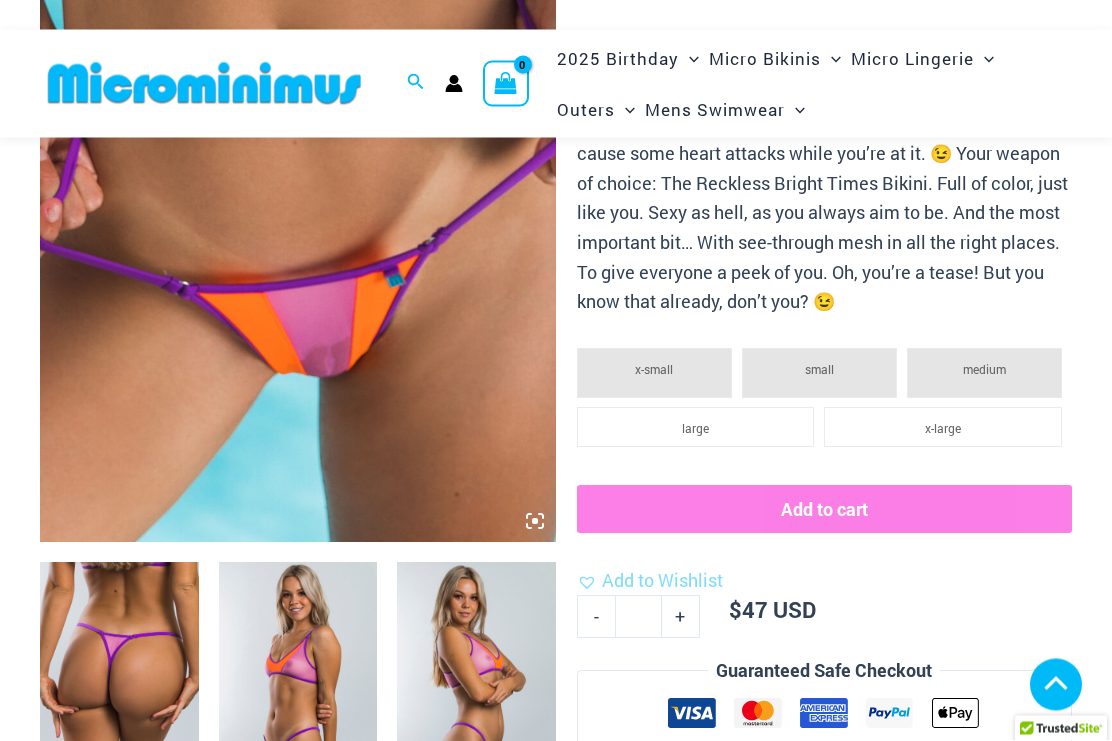 click at bounding box center (298, 156) 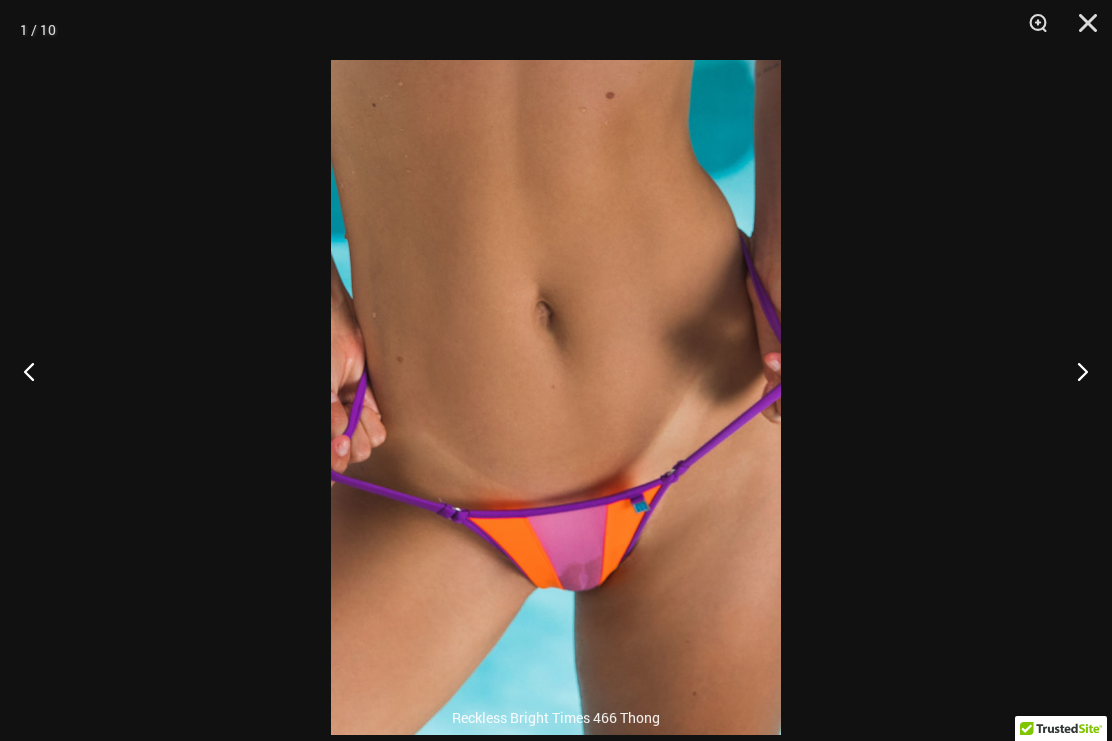 click at bounding box center (1074, 371) 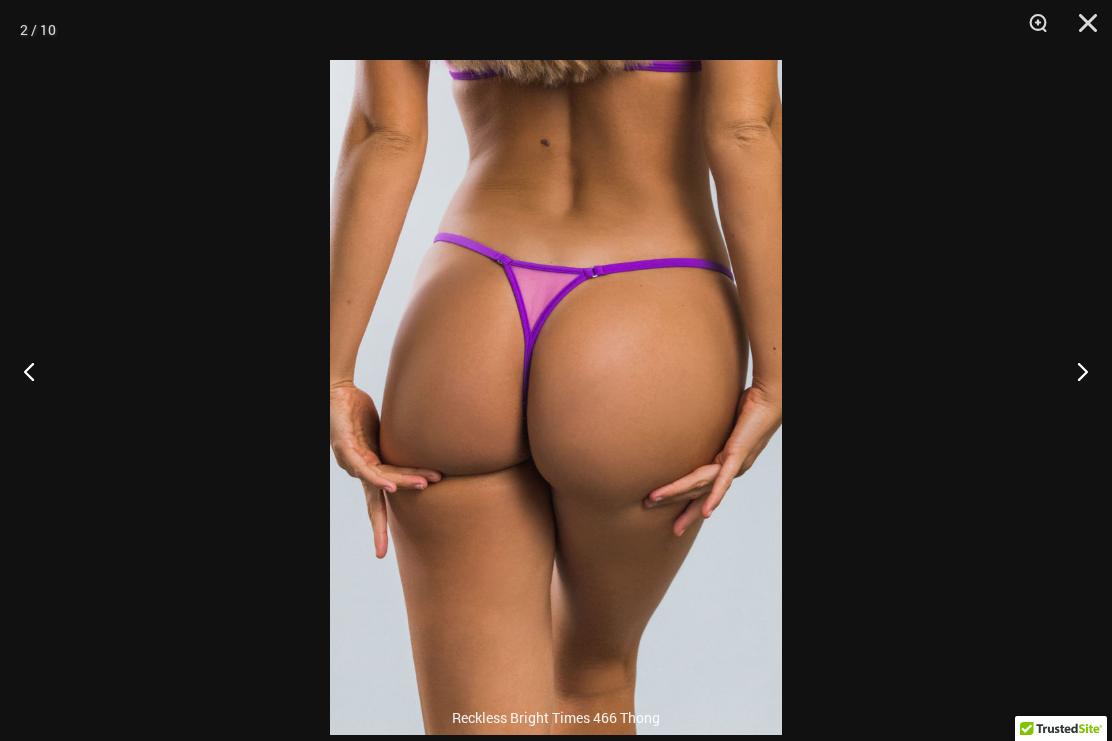 click at bounding box center (1074, 371) 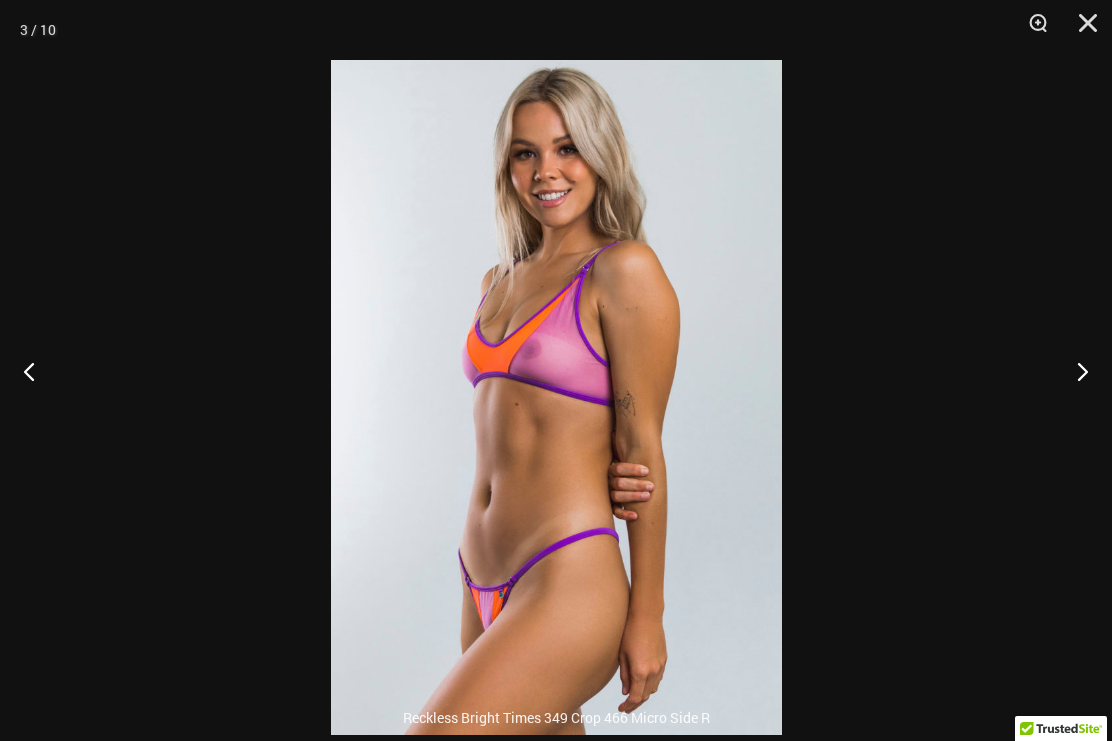 click at bounding box center (1074, 371) 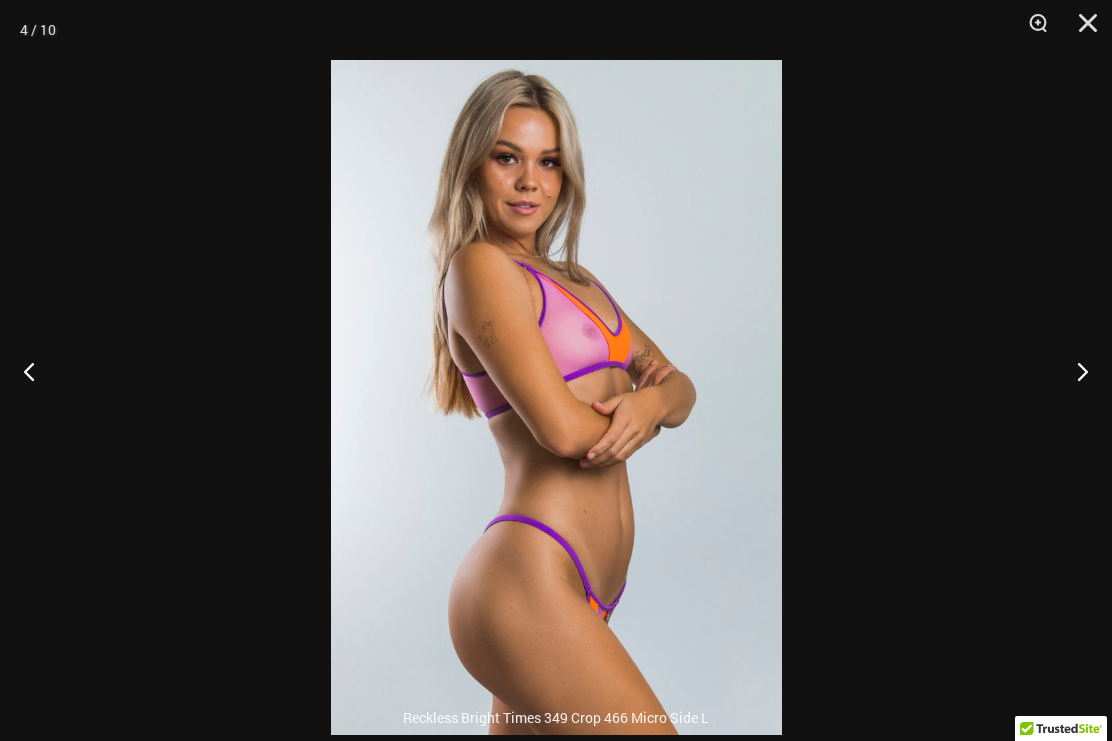 click at bounding box center [1074, 371] 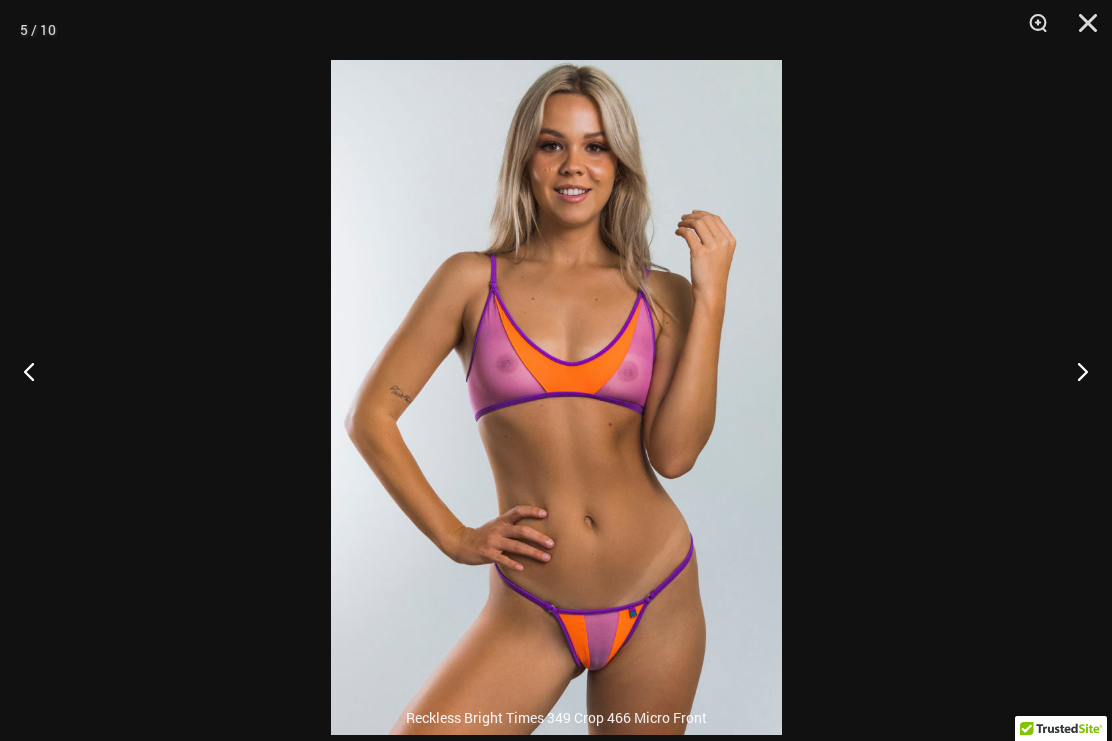 click at bounding box center [1074, 371] 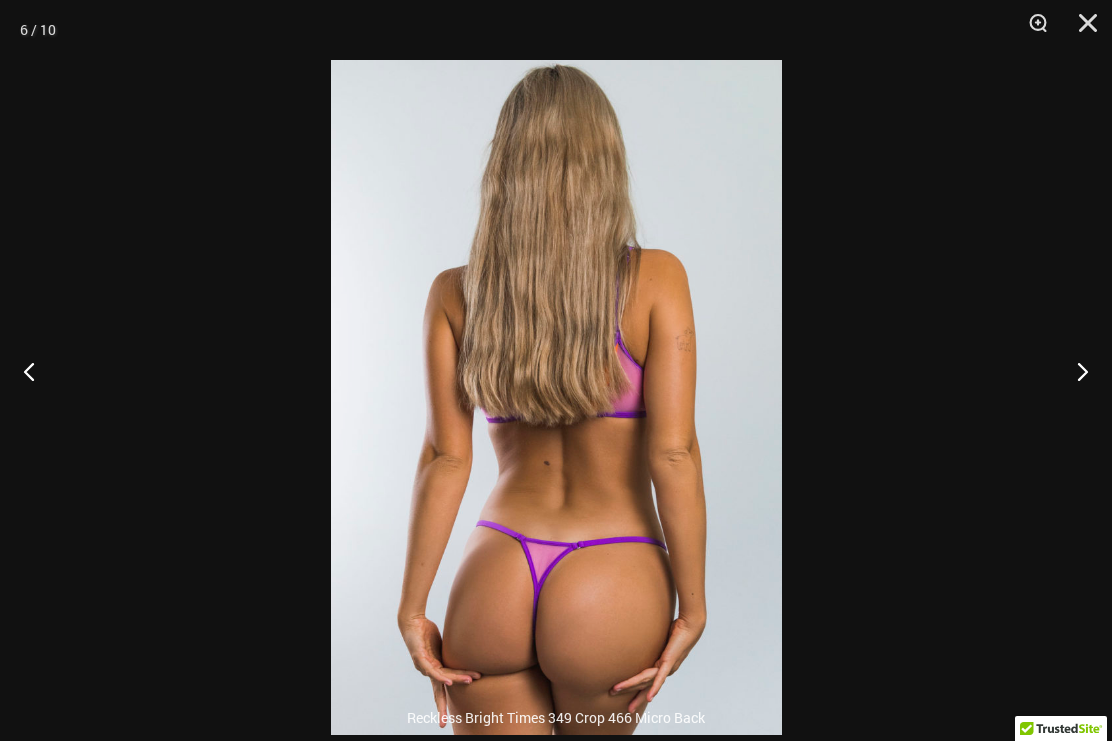 click at bounding box center (1074, 371) 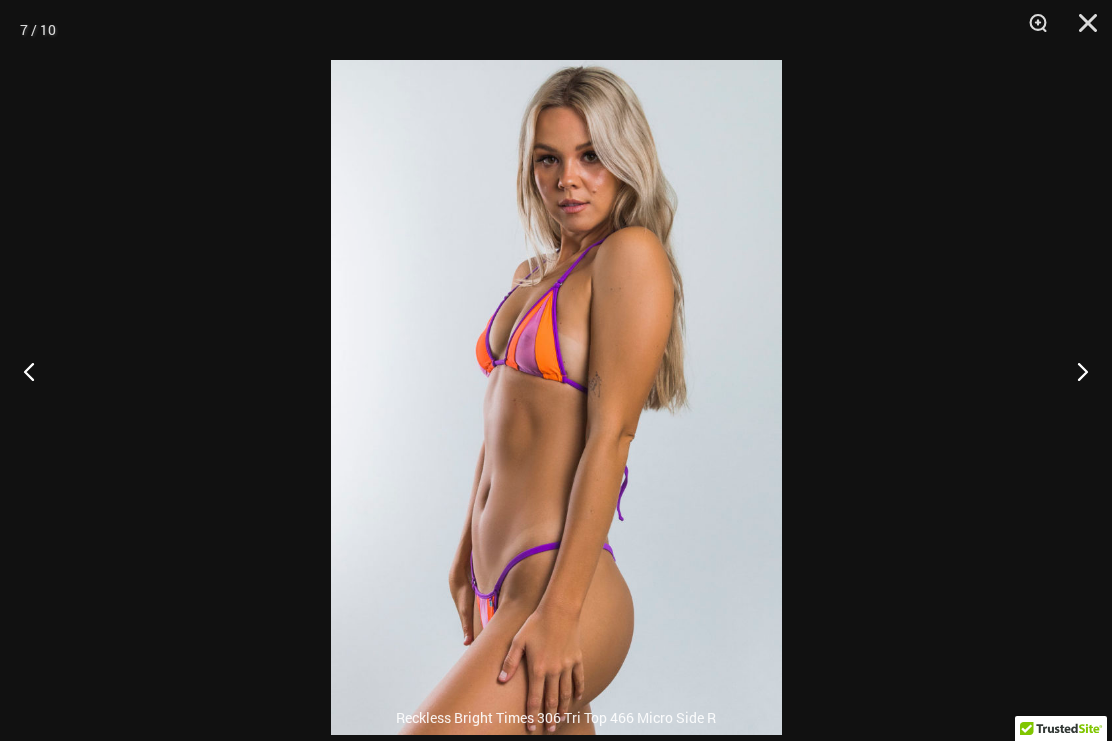 click at bounding box center [1074, 371] 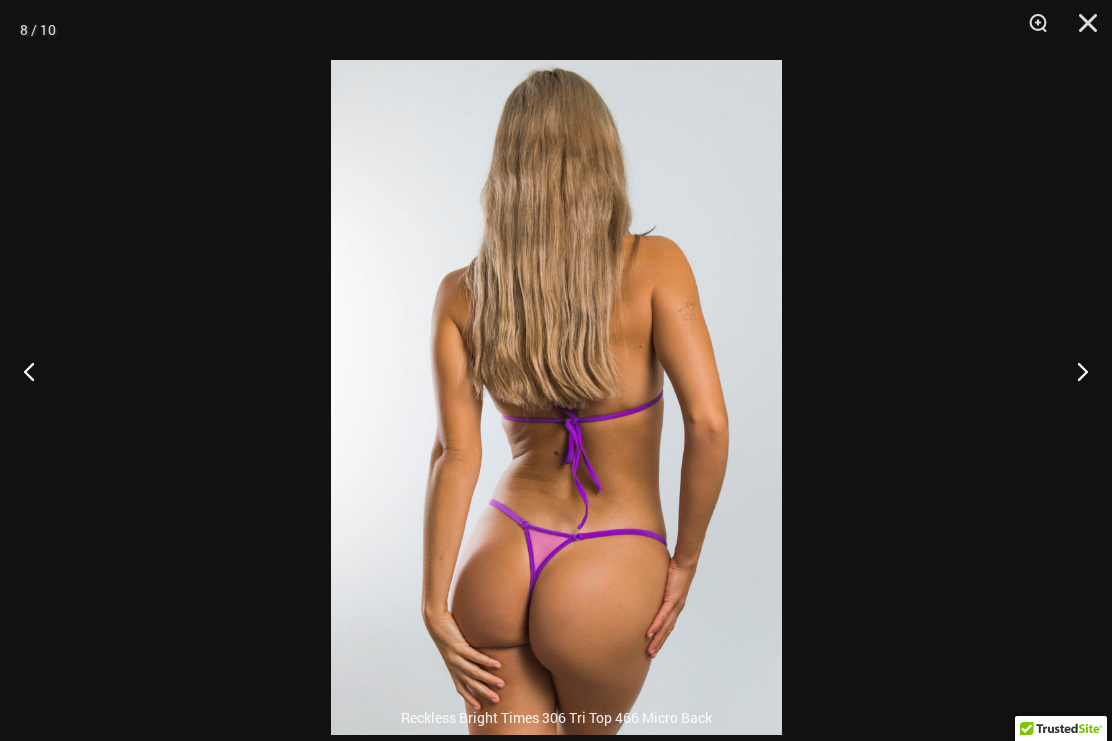 click at bounding box center (1074, 371) 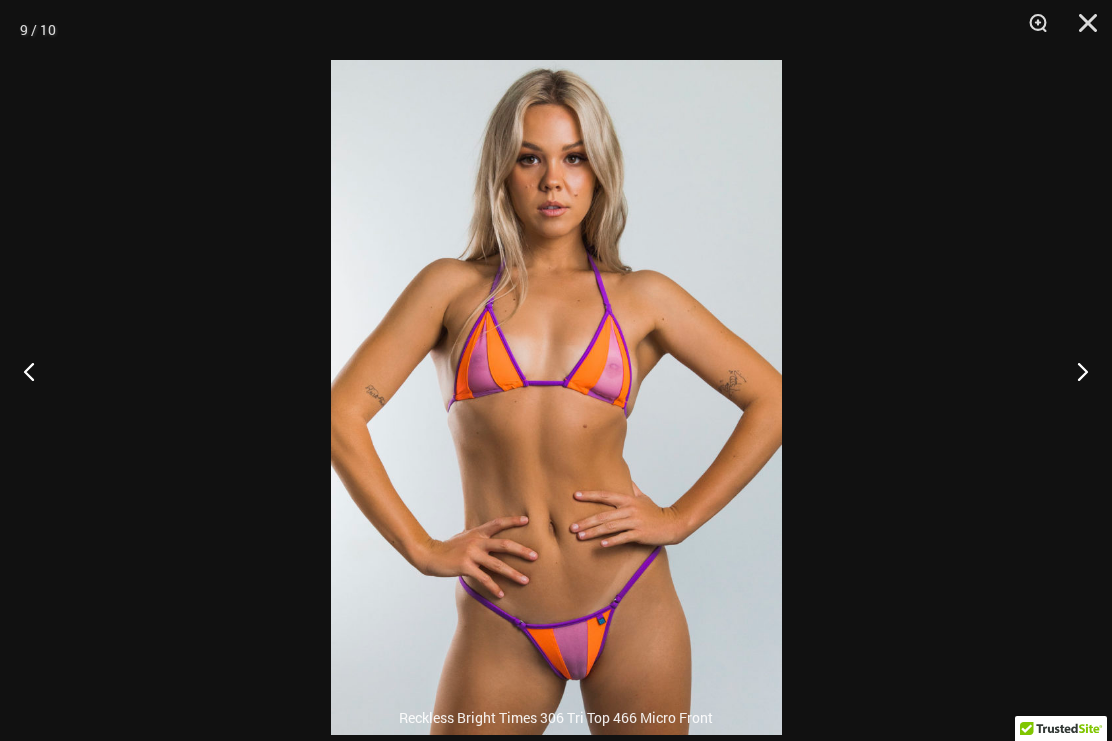 click at bounding box center (1074, 371) 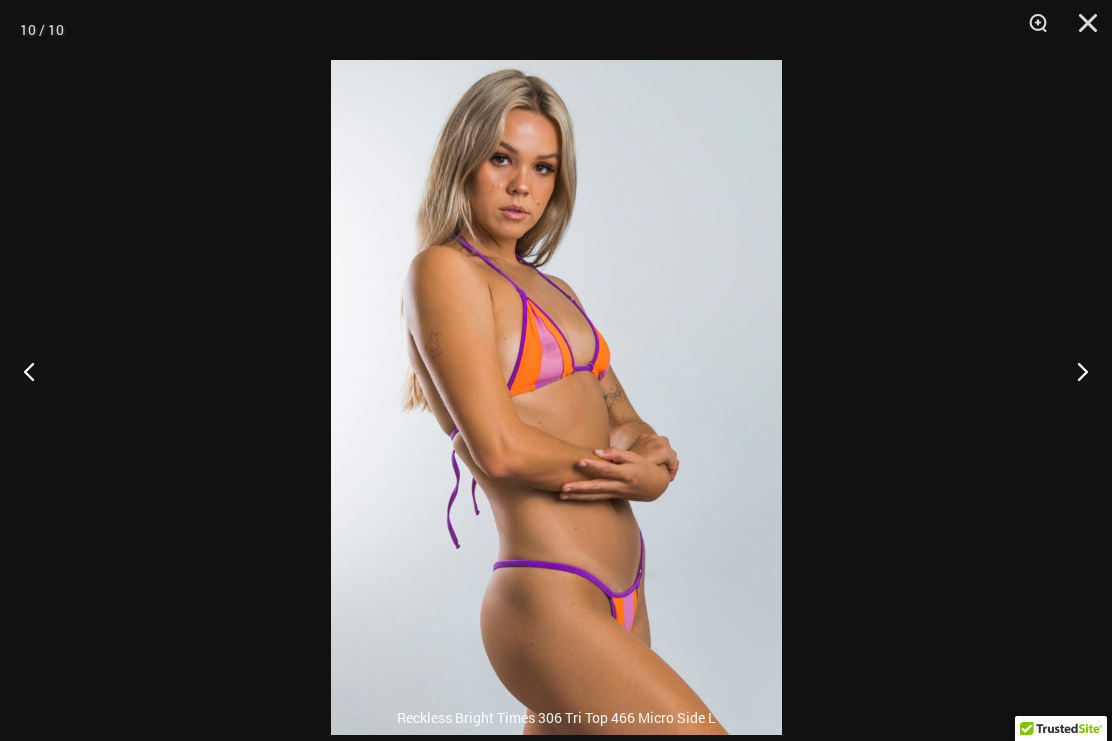 click at bounding box center (1074, 371) 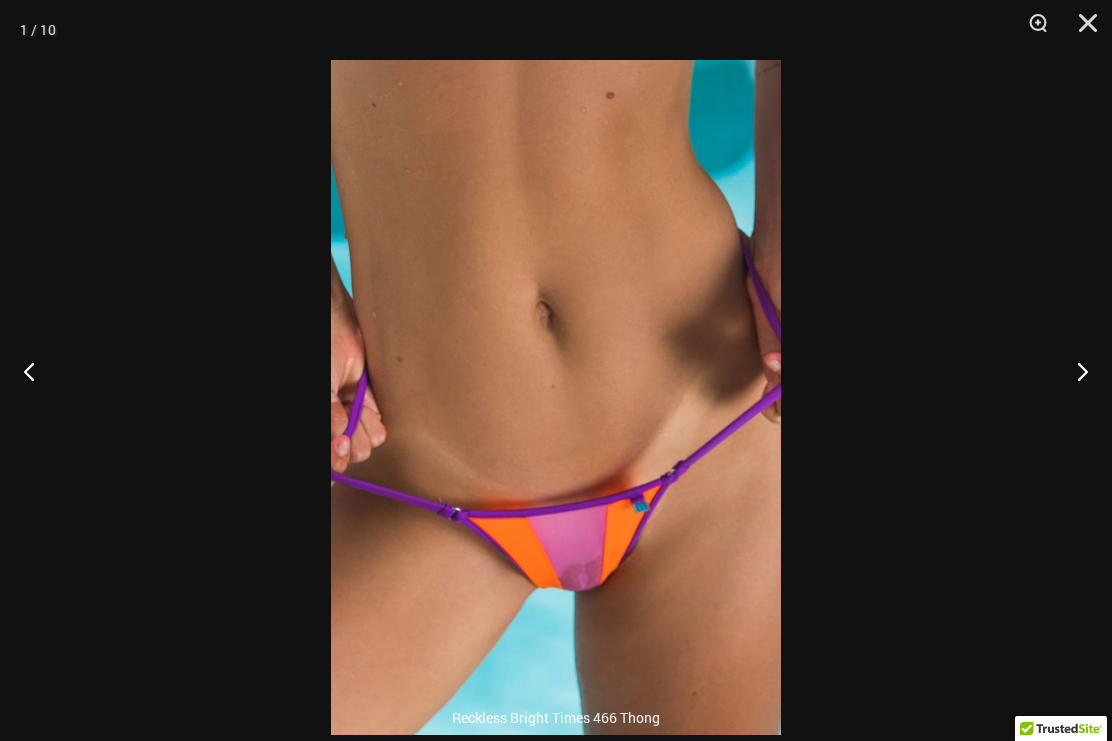 click at bounding box center [37, 371] 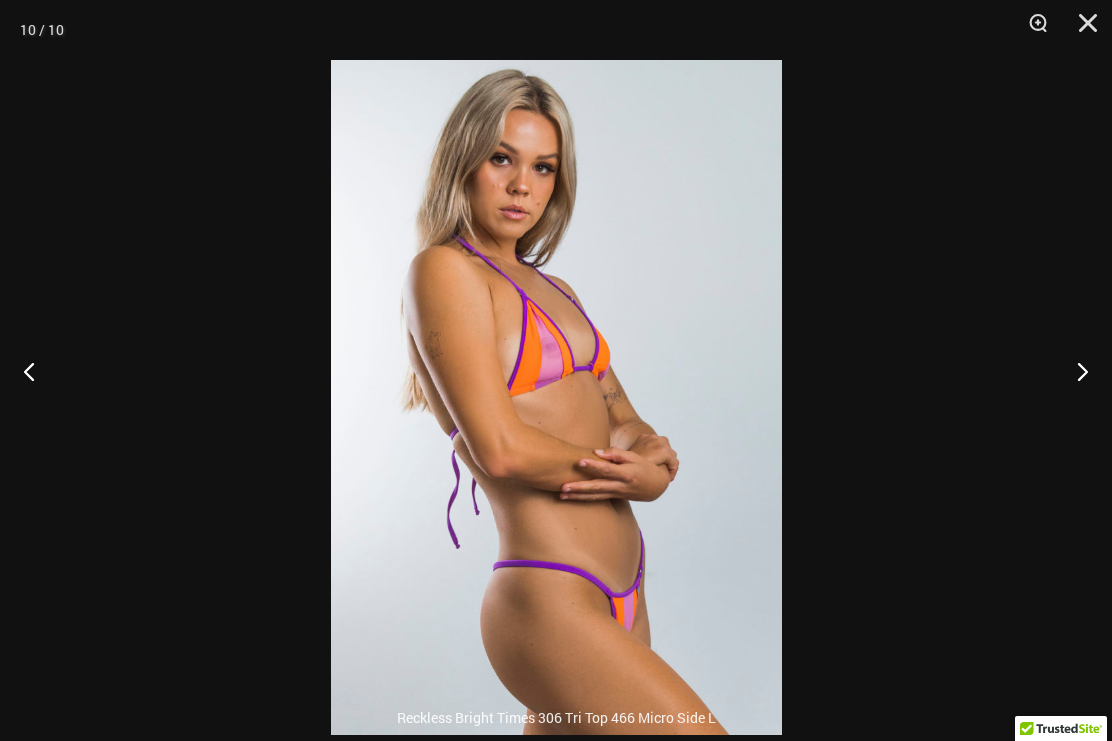 click at bounding box center (1074, 371) 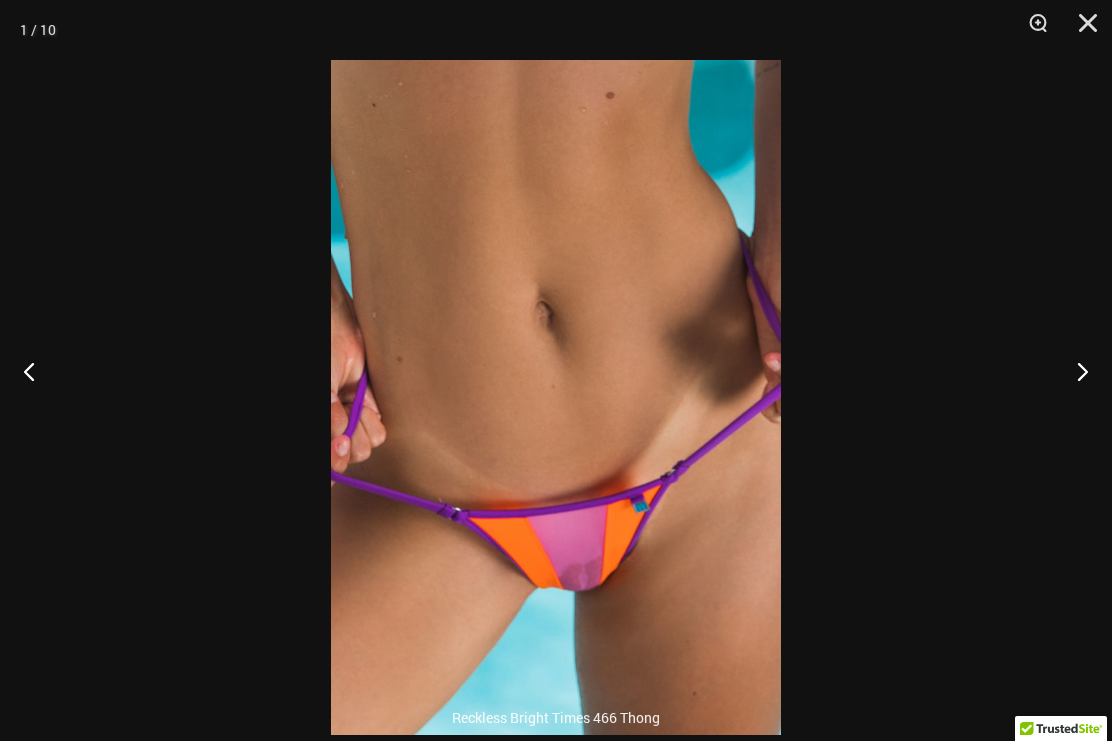 click at bounding box center (1074, 371) 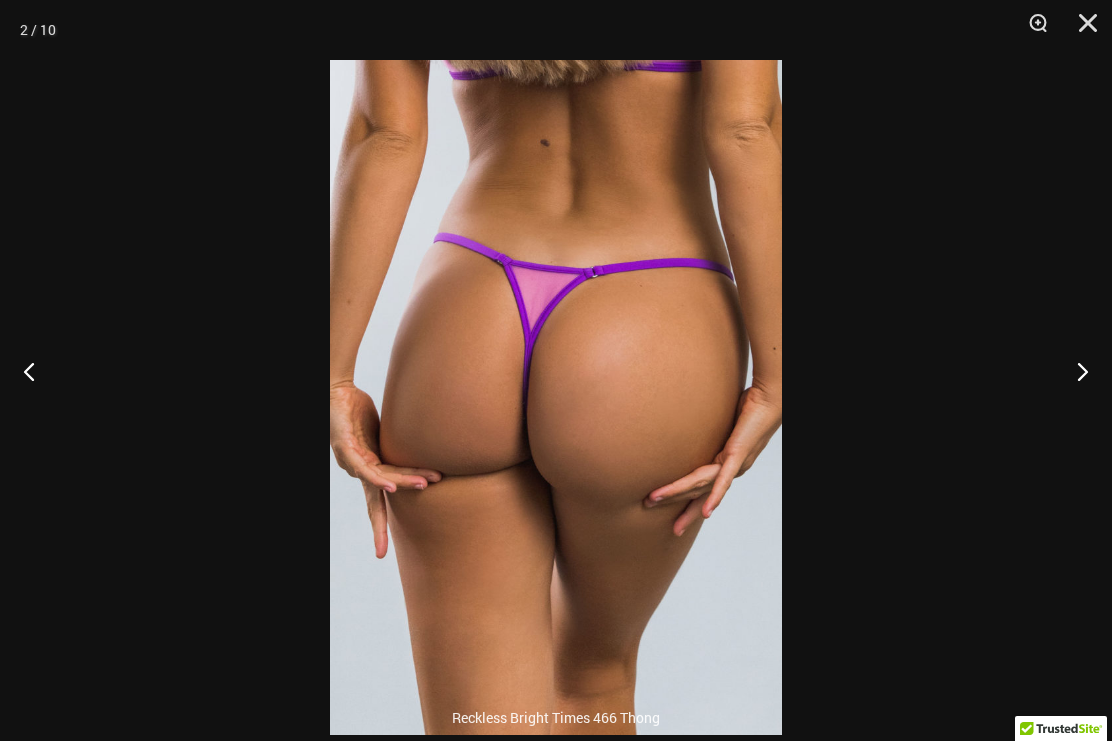 click at bounding box center (1074, 371) 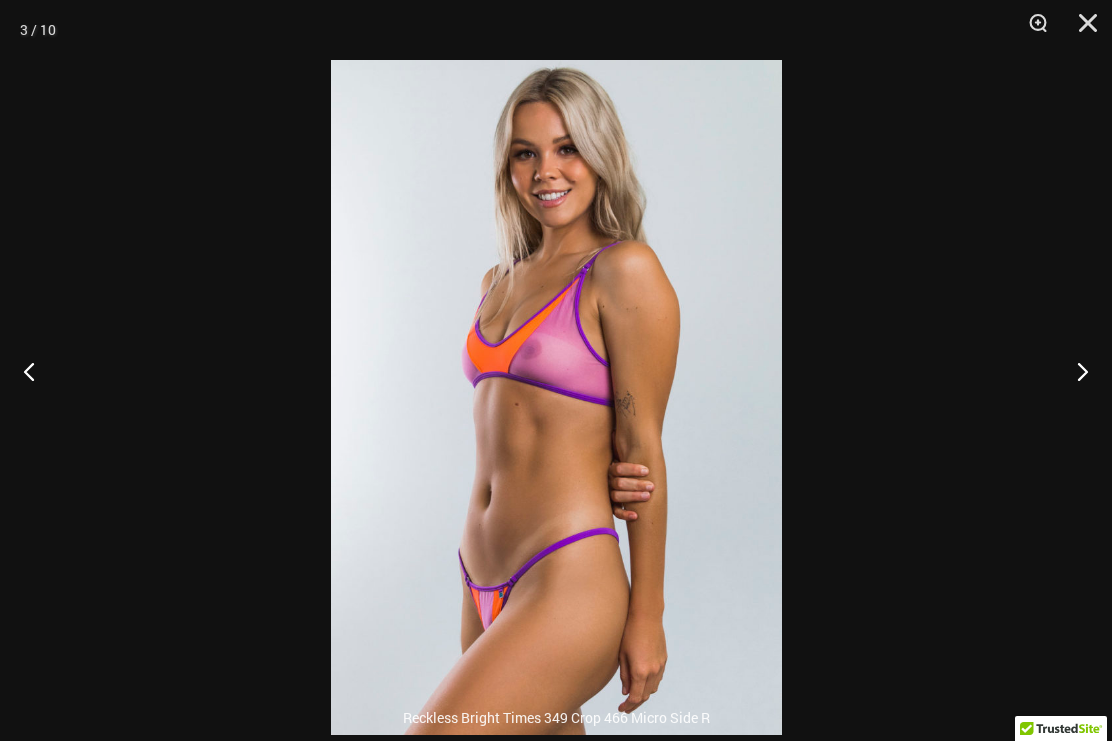 click at bounding box center [1074, 371] 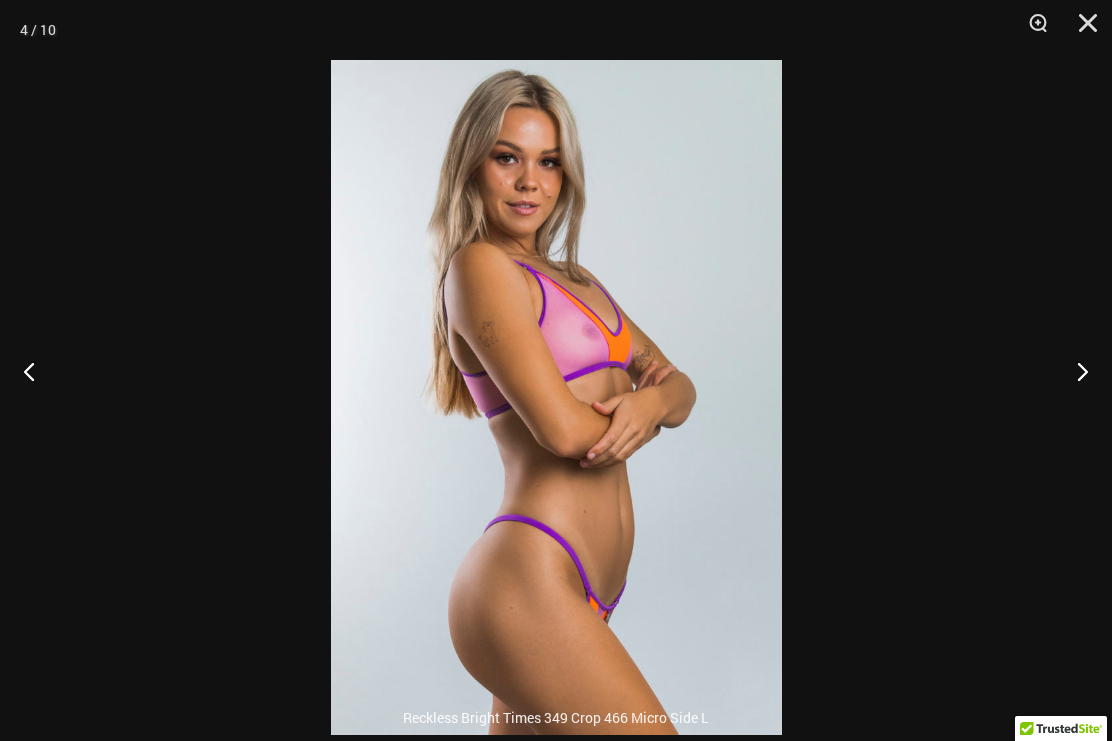 click at bounding box center (1074, 371) 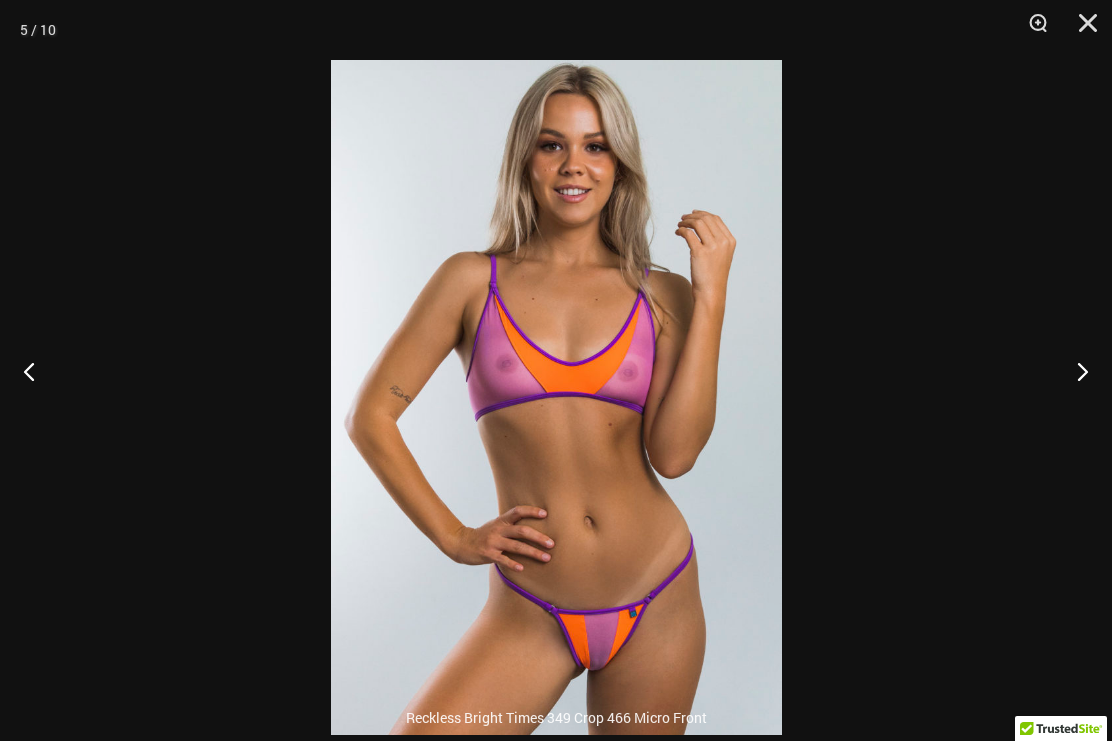 click at bounding box center (1074, 371) 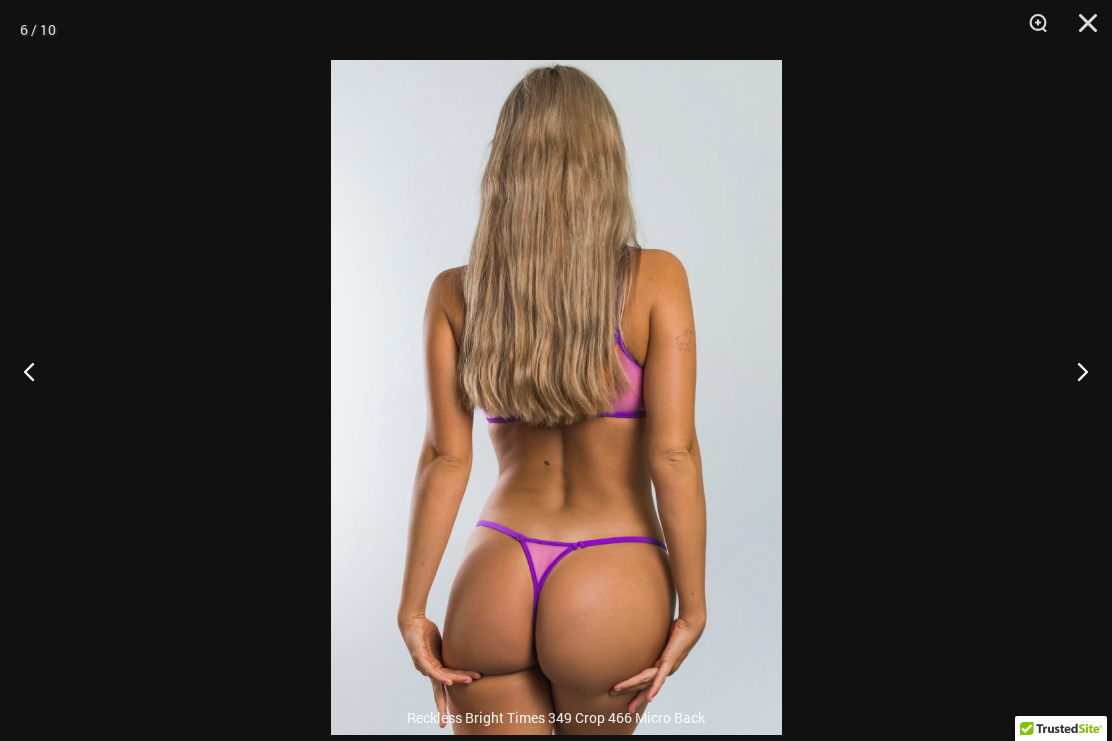 click at bounding box center [1074, 371] 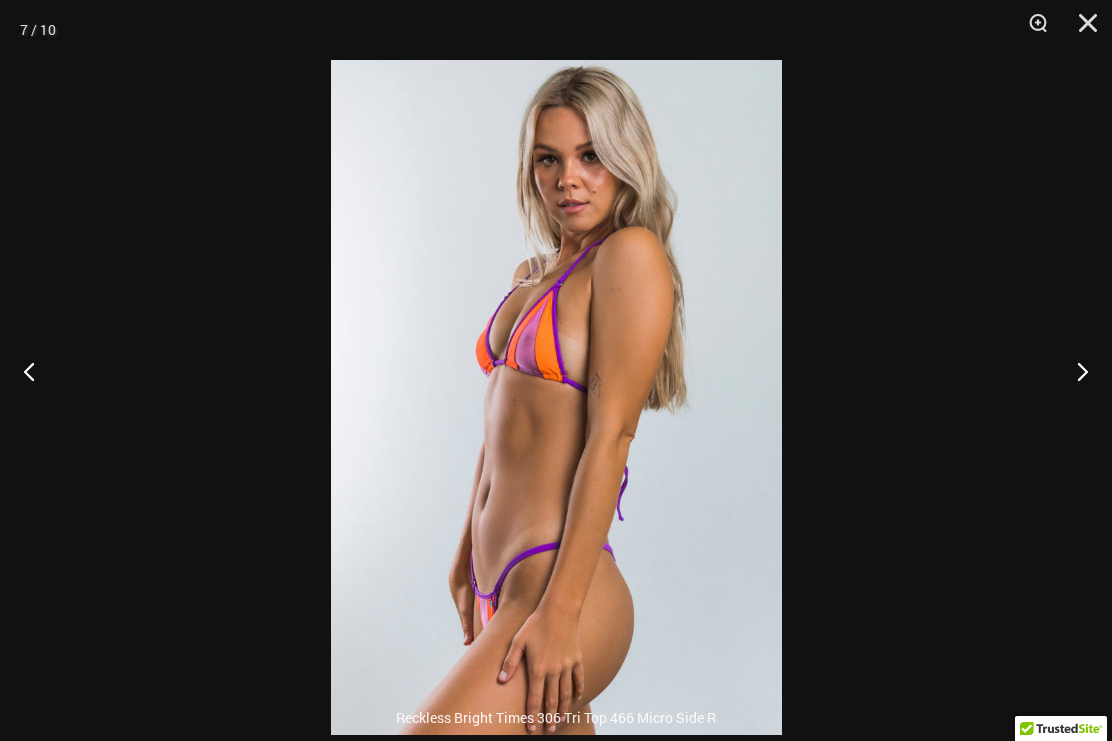 click at bounding box center [1081, 30] 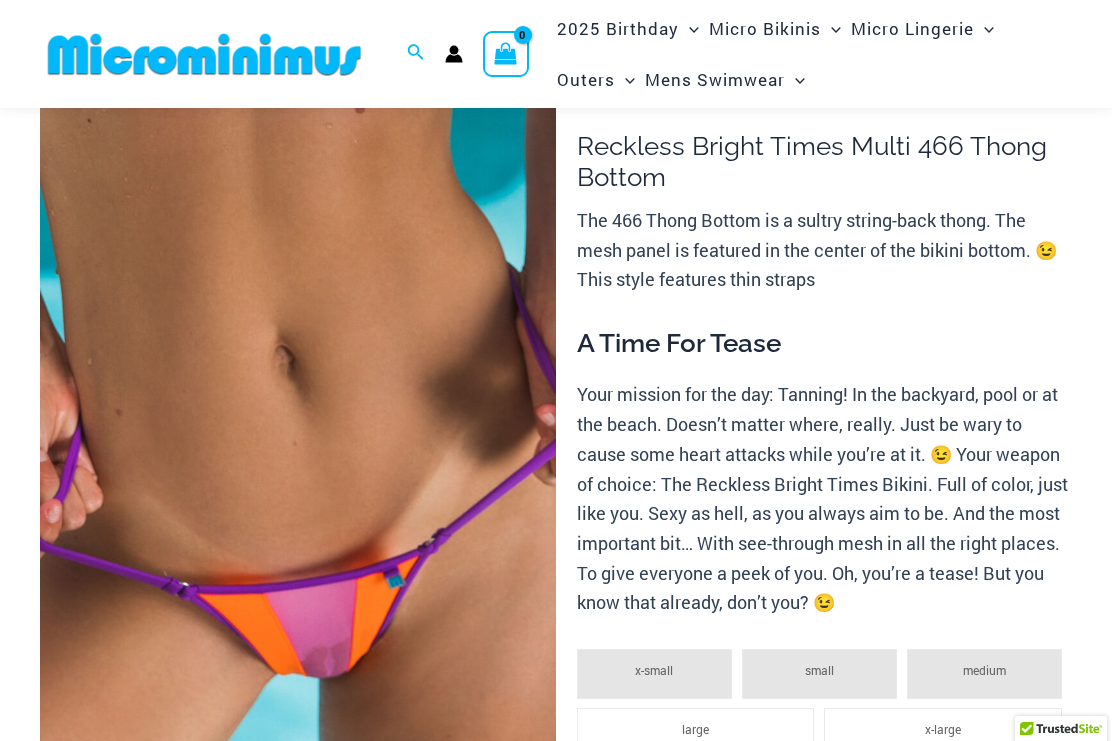 scroll, scrollTop: 0, scrollLeft: 0, axis: both 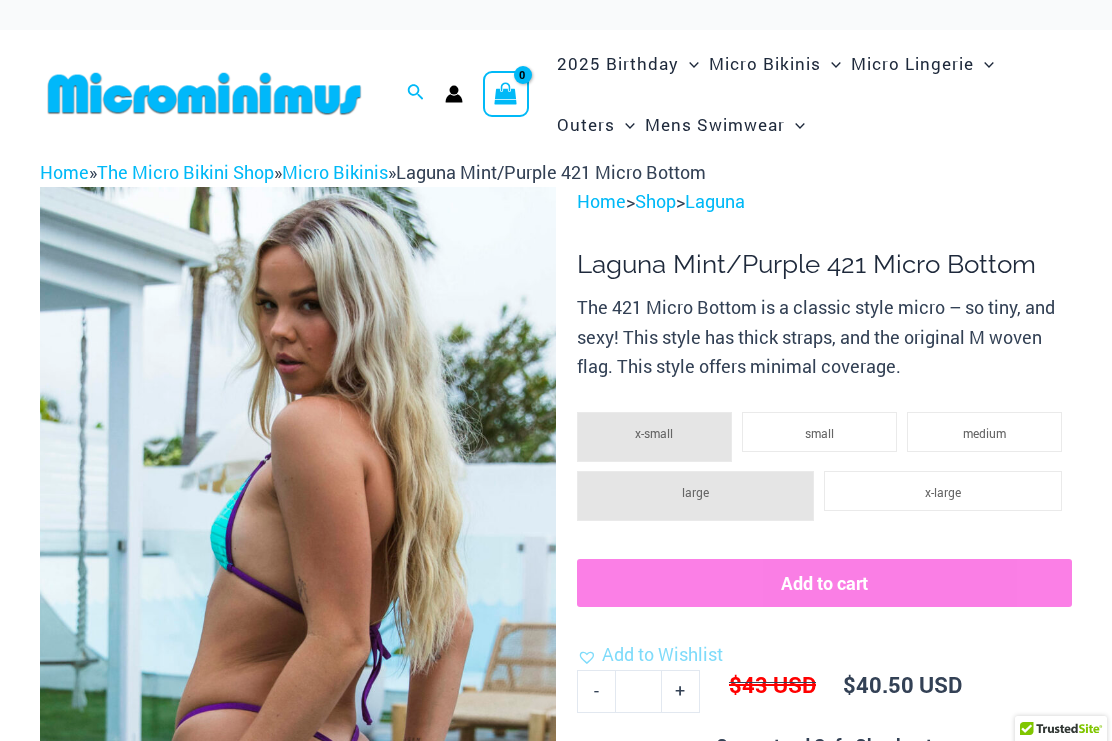 click at bounding box center (298, 574) 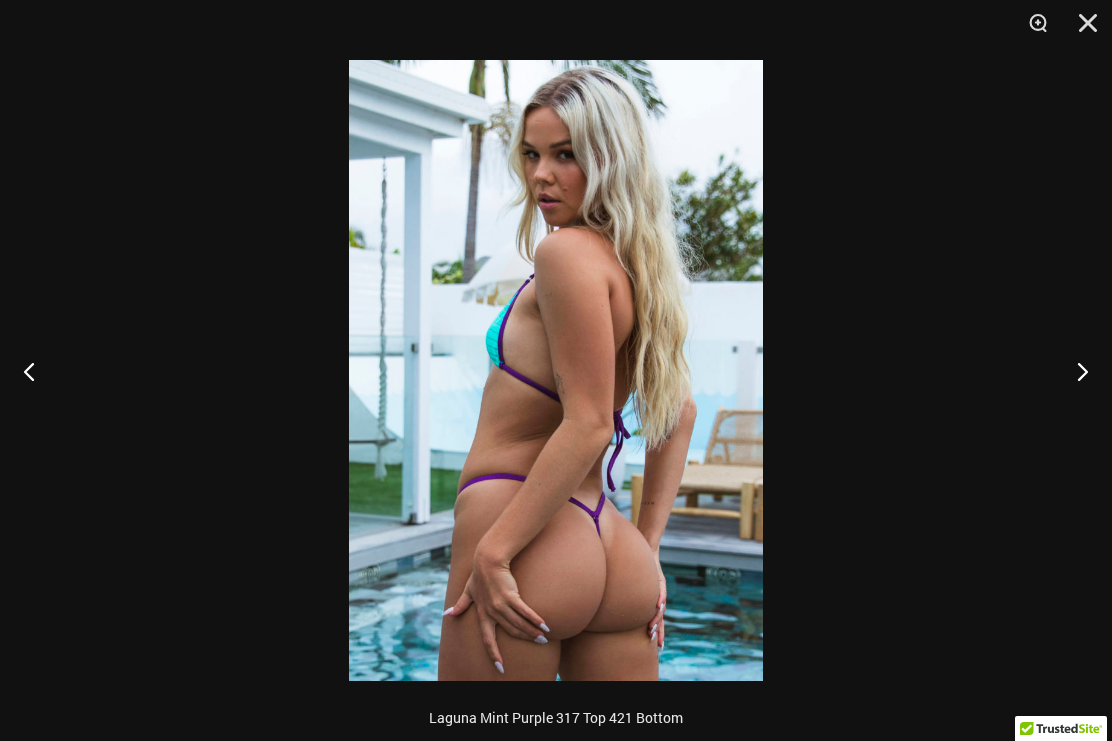 click at bounding box center [1074, 371] 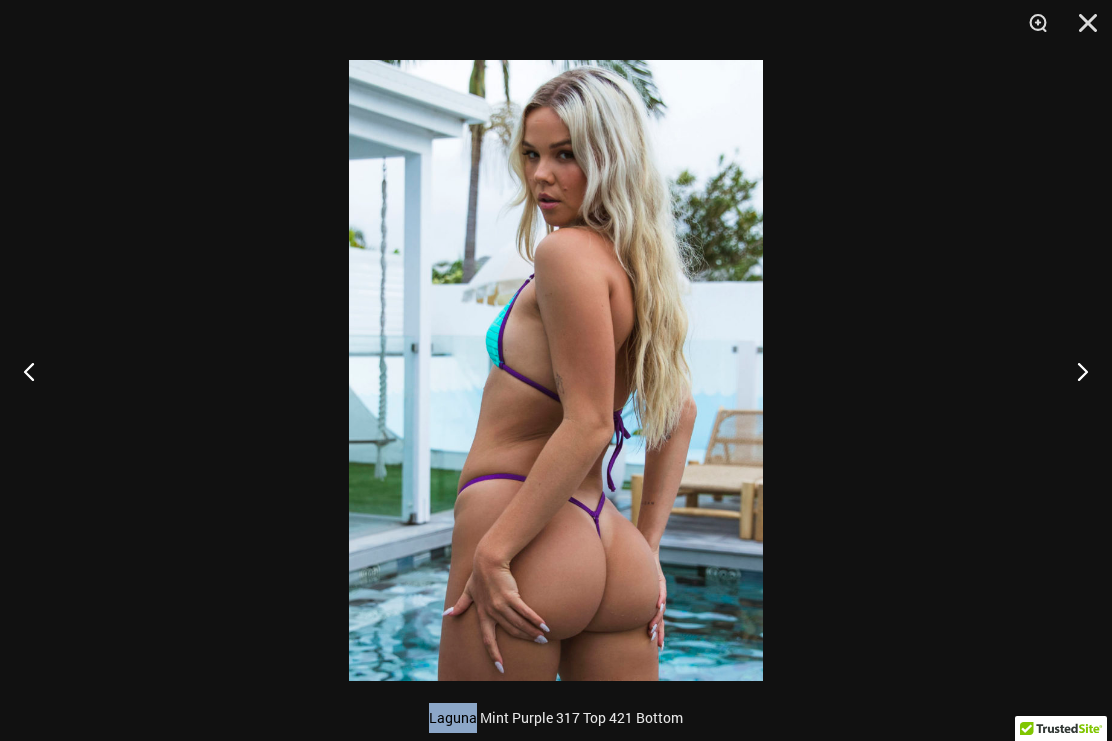 click at bounding box center (1074, 371) 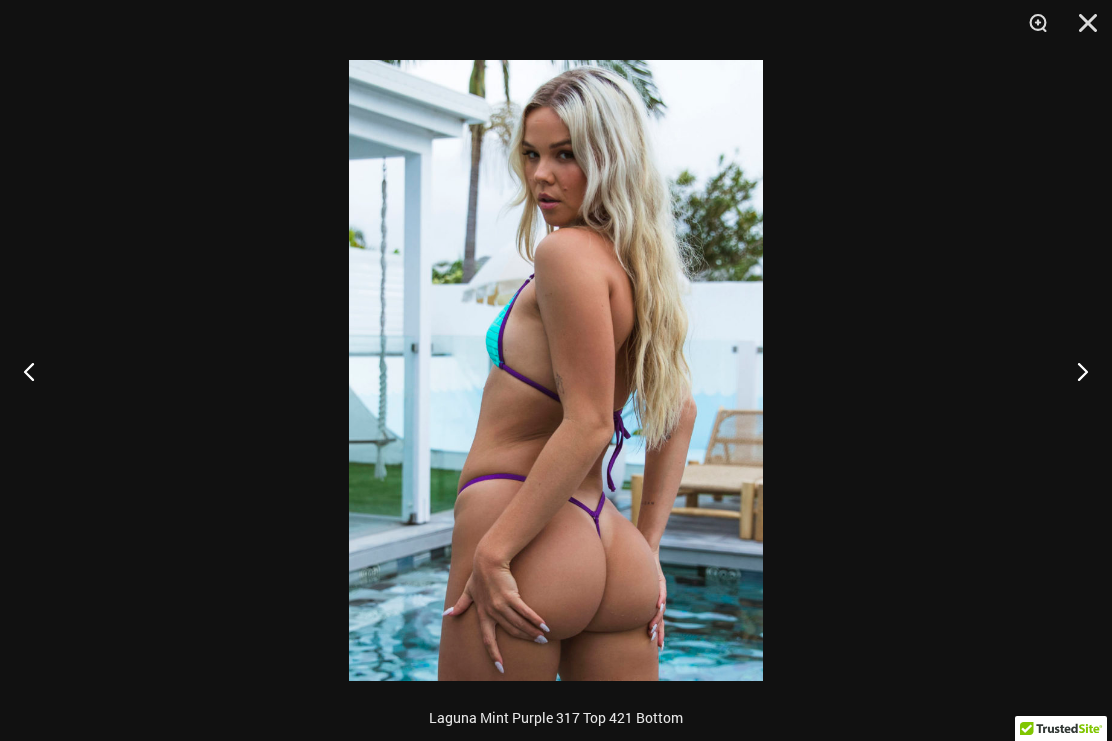 click at bounding box center (1074, 371) 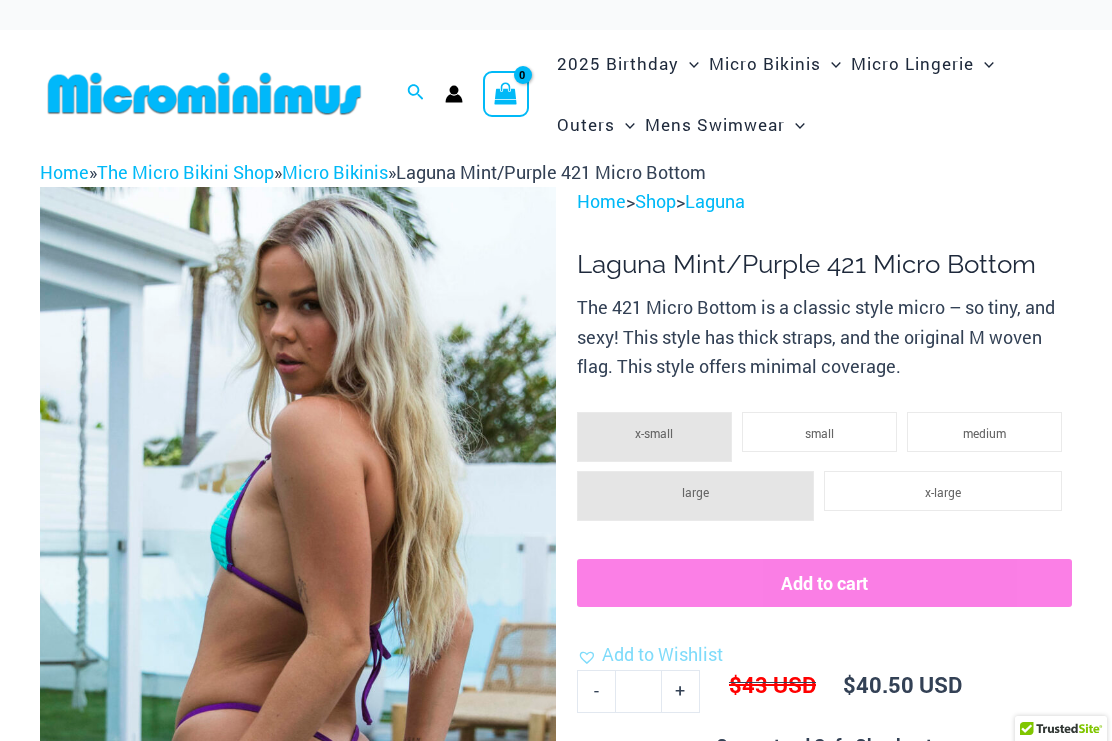 click at bounding box center (298, 574) 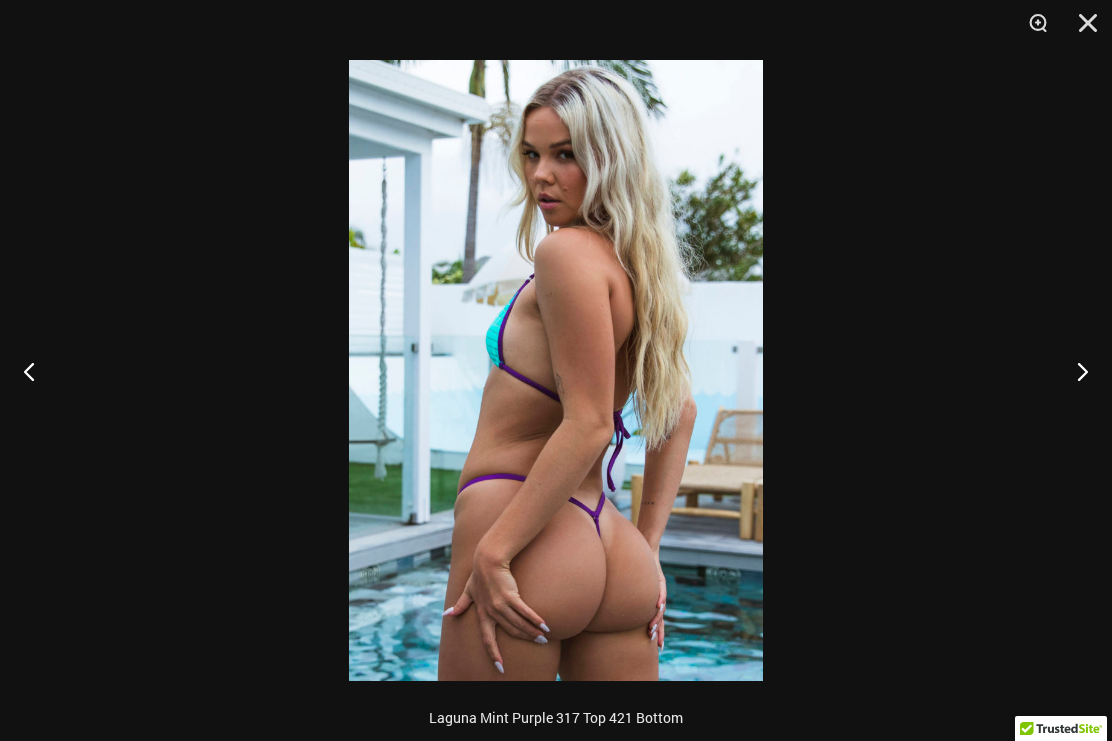 click at bounding box center [1074, 371] 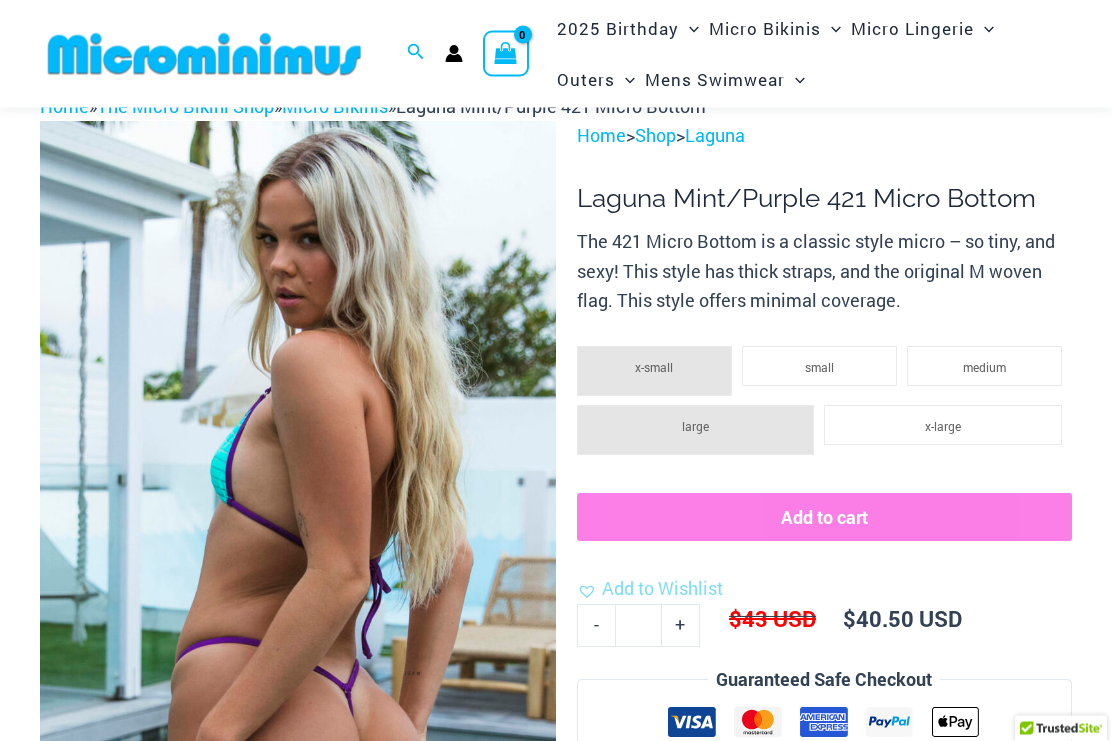scroll, scrollTop: 37, scrollLeft: 0, axis: vertical 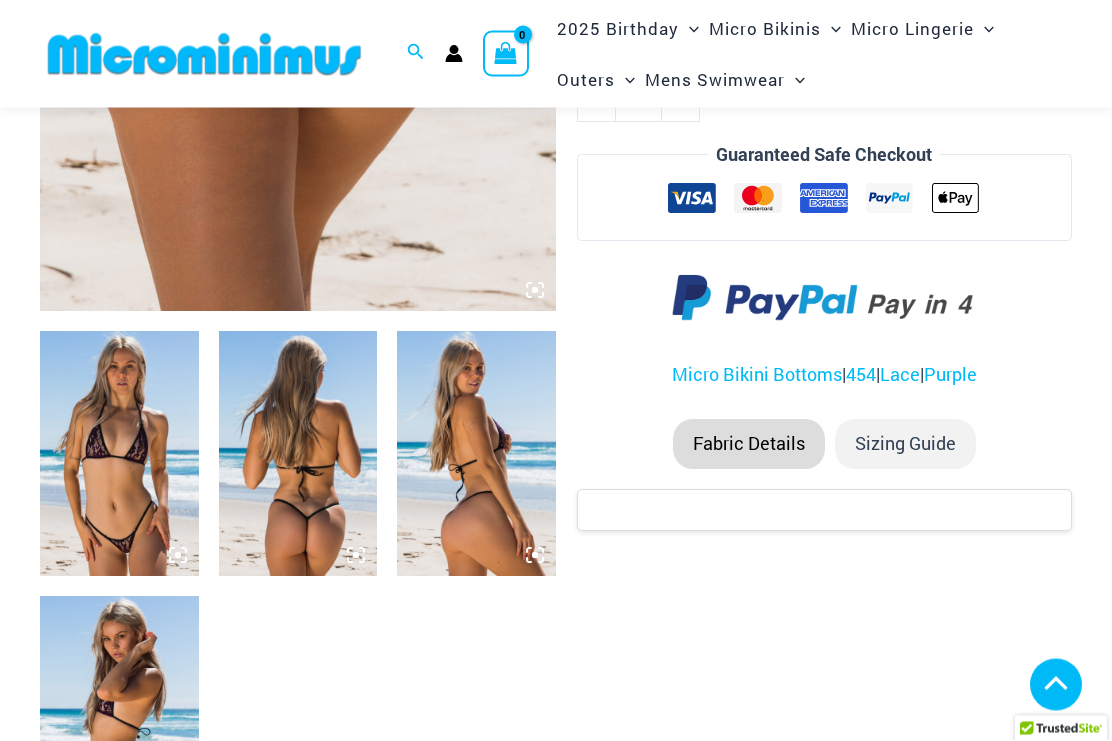 click at bounding box center (476, 454) 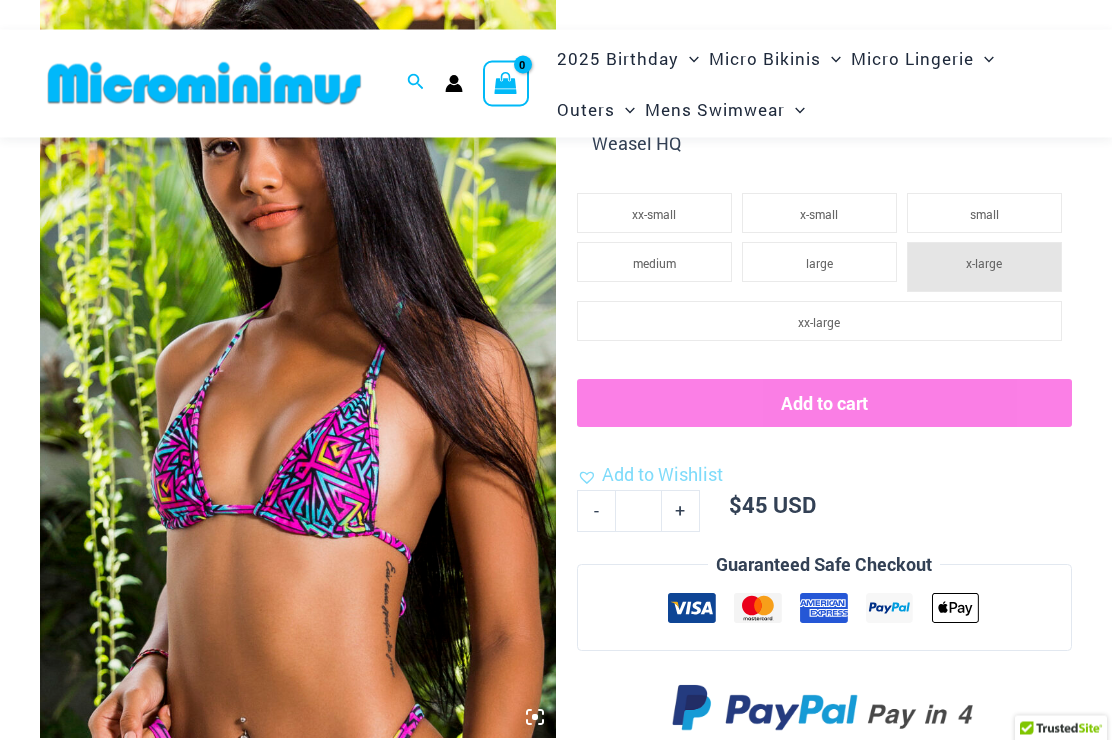 scroll, scrollTop: 136, scrollLeft: 0, axis: vertical 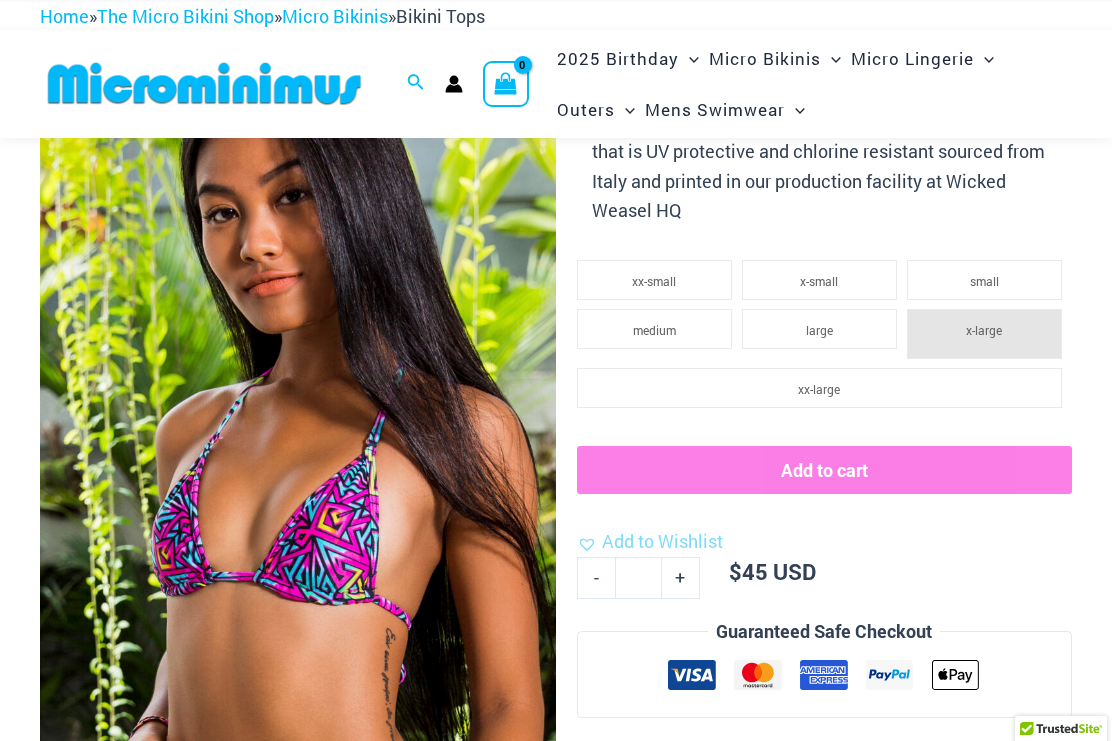 click at bounding box center [298, 418] 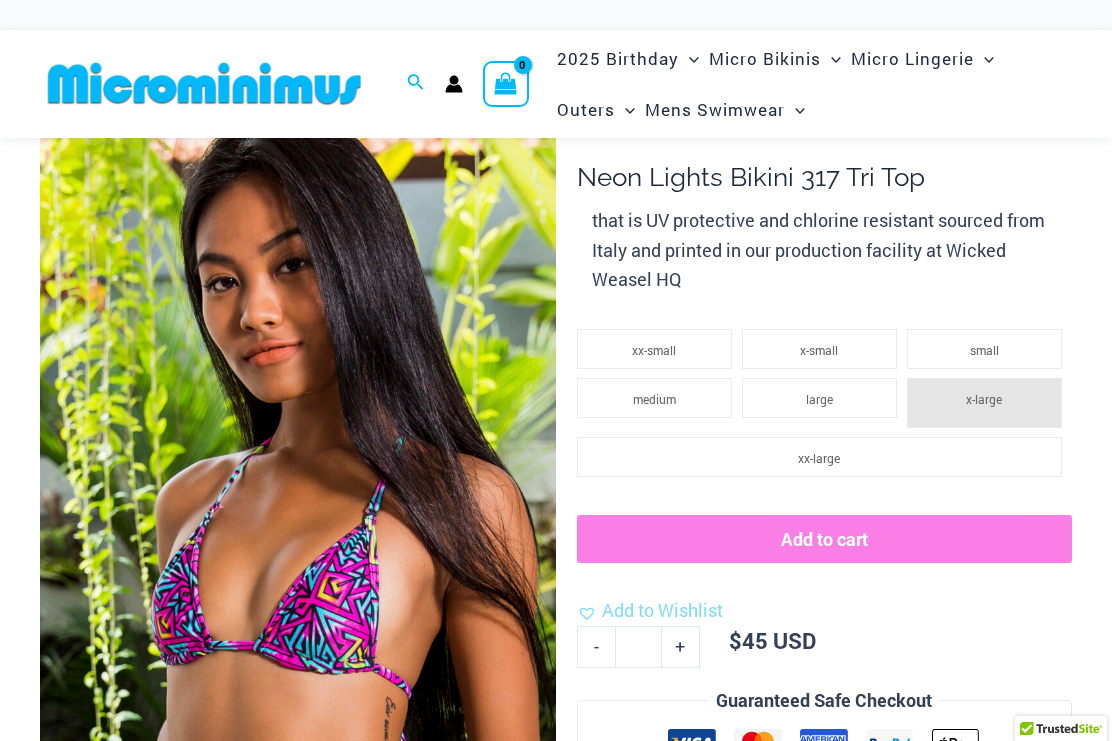 scroll, scrollTop: 0, scrollLeft: 0, axis: both 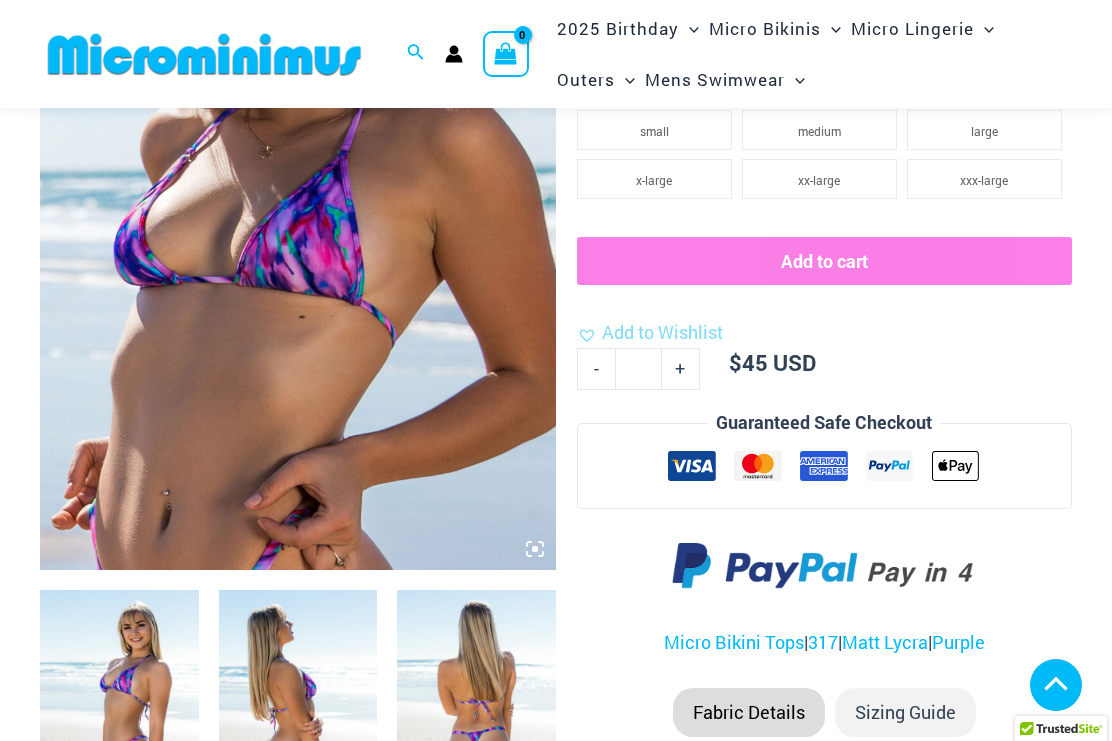 click at bounding box center (298, 183) 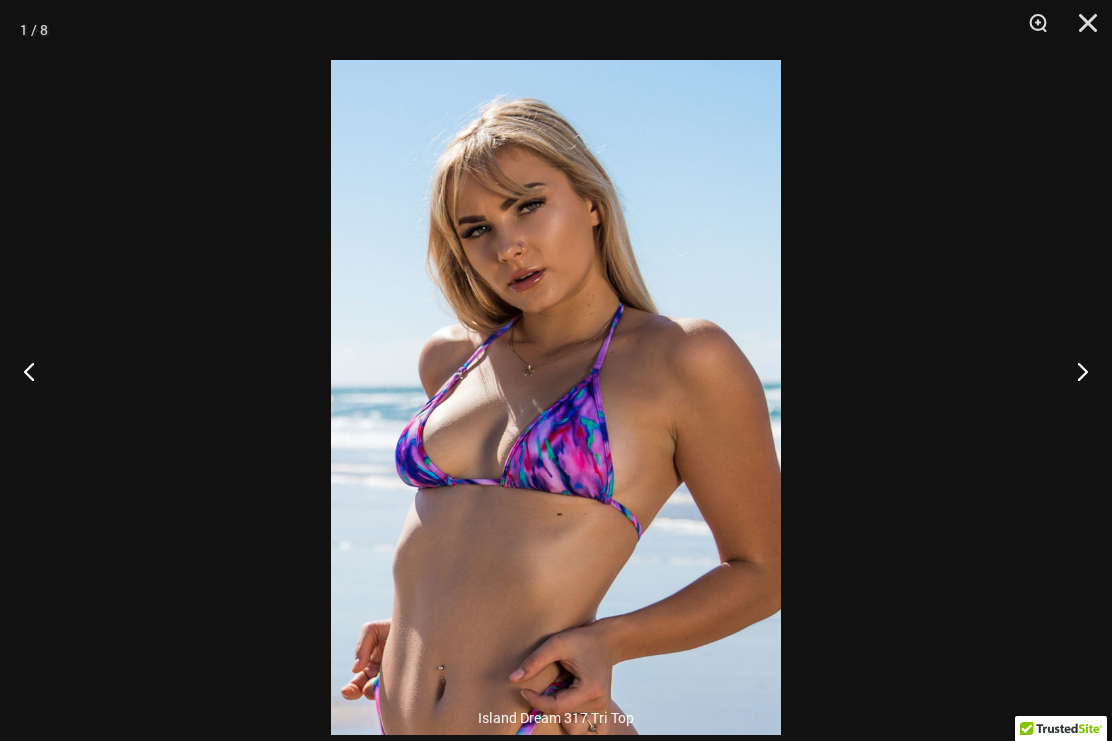 click at bounding box center (1074, 371) 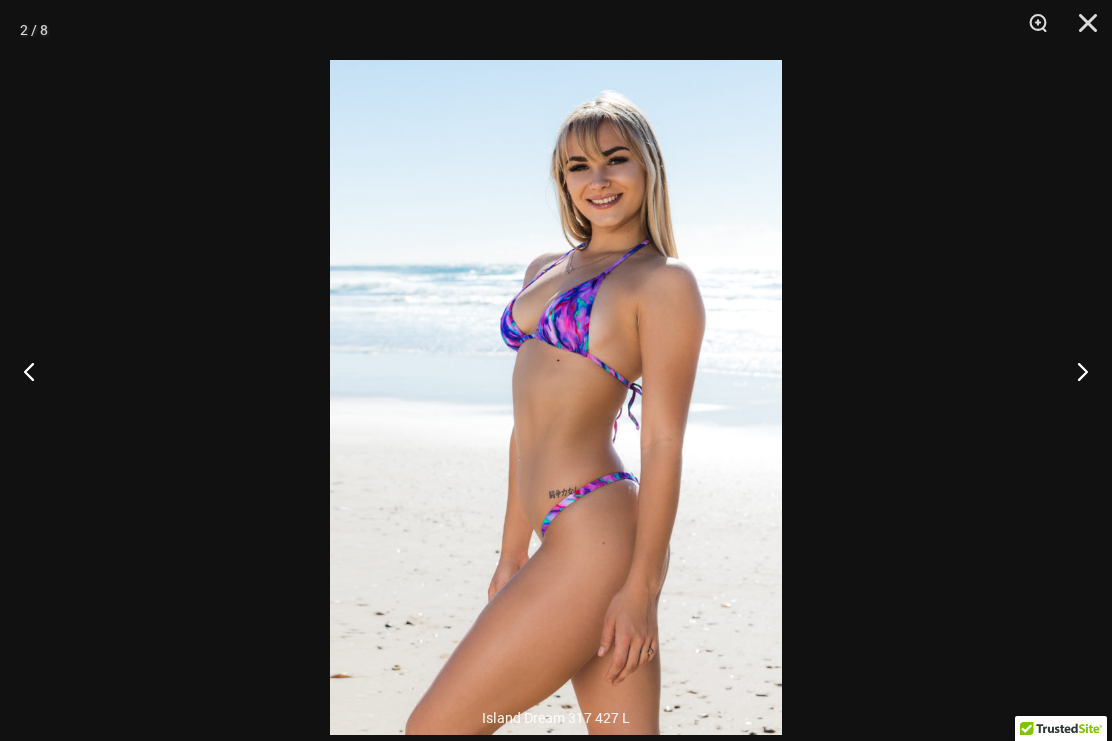 click at bounding box center [1074, 371] 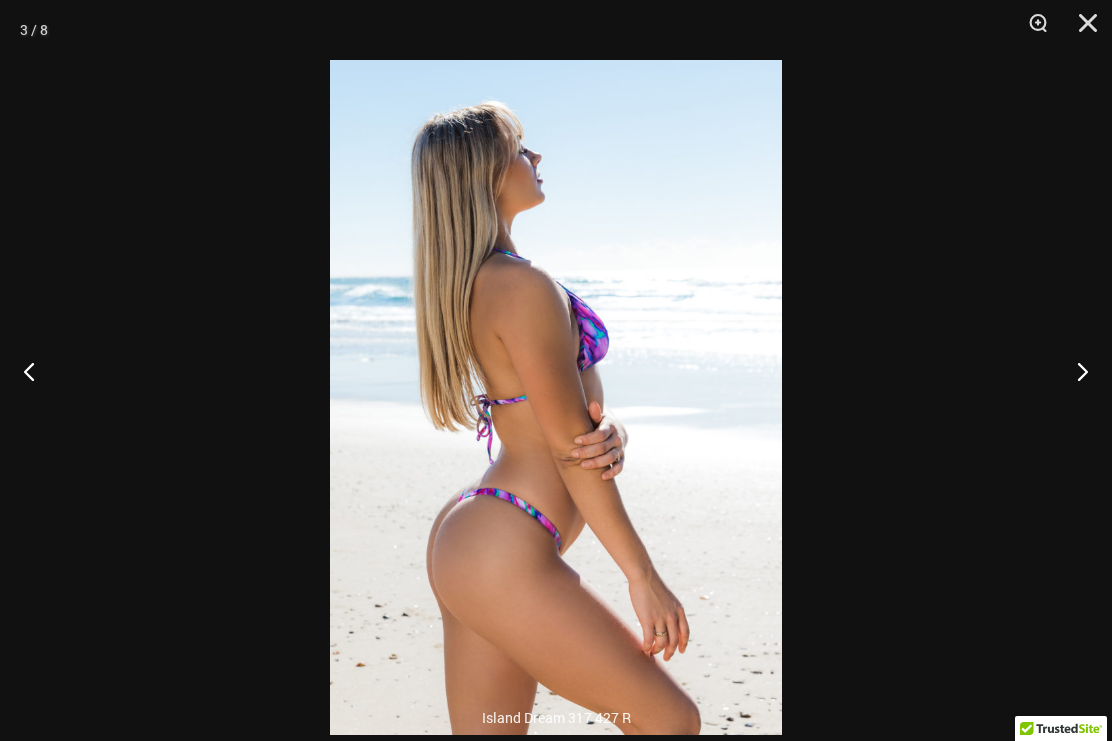 click at bounding box center [1074, 371] 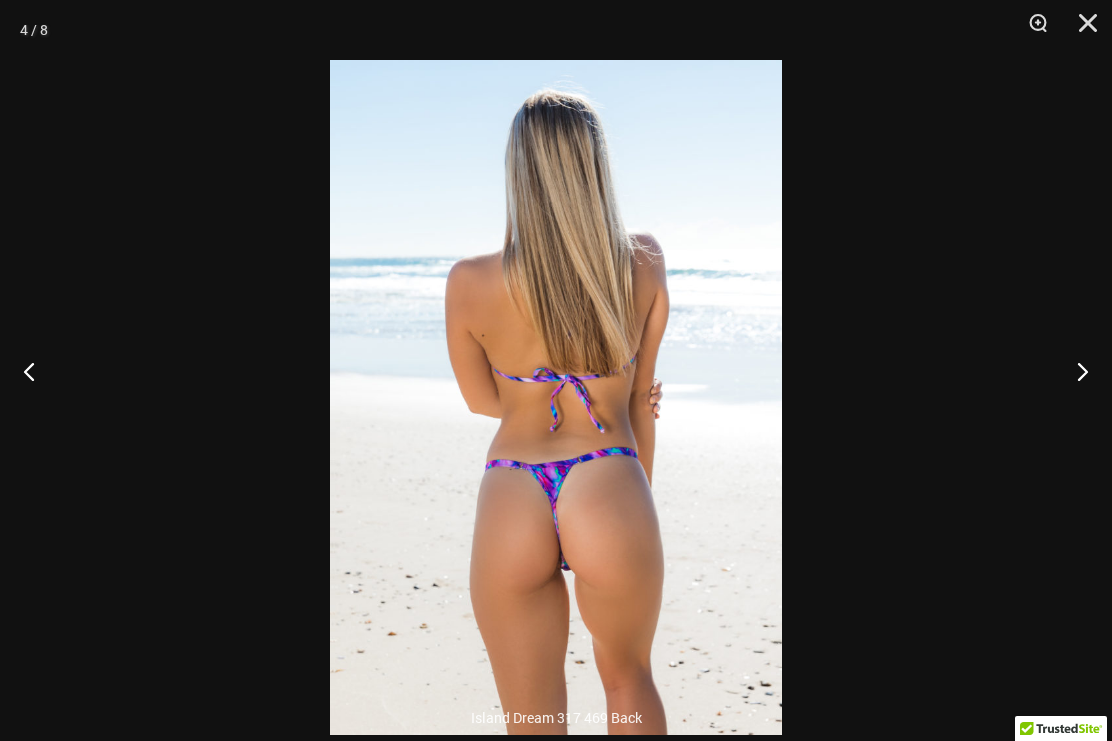 click at bounding box center [1074, 371] 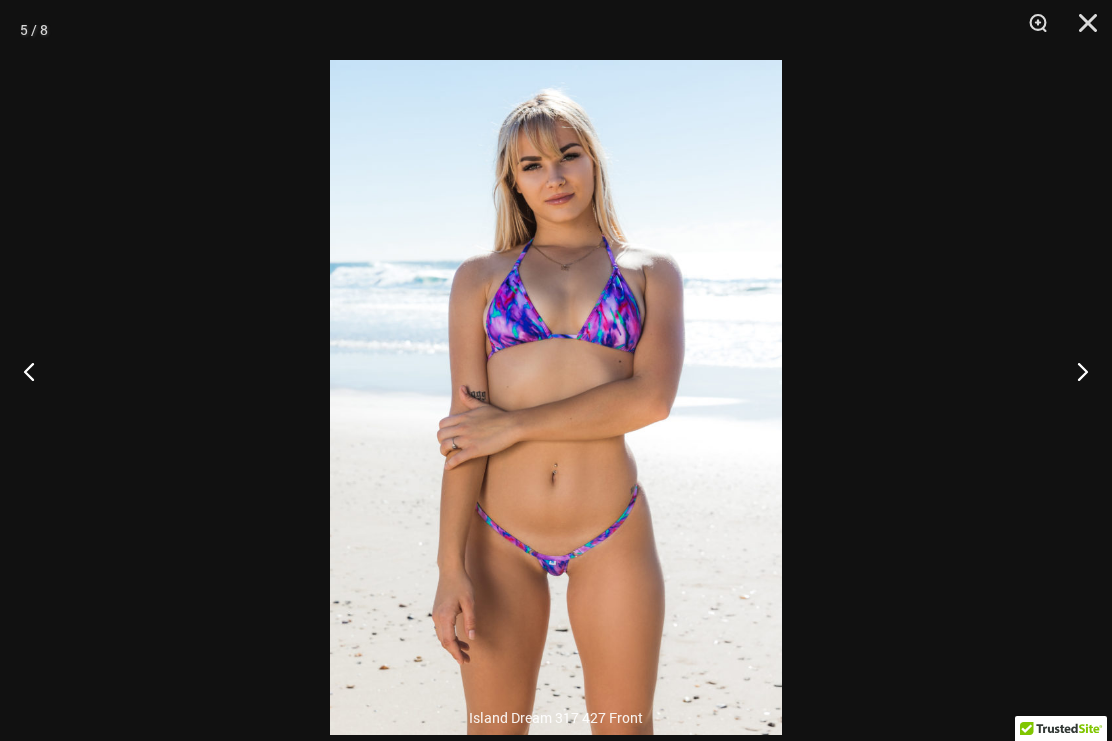 click at bounding box center (1074, 371) 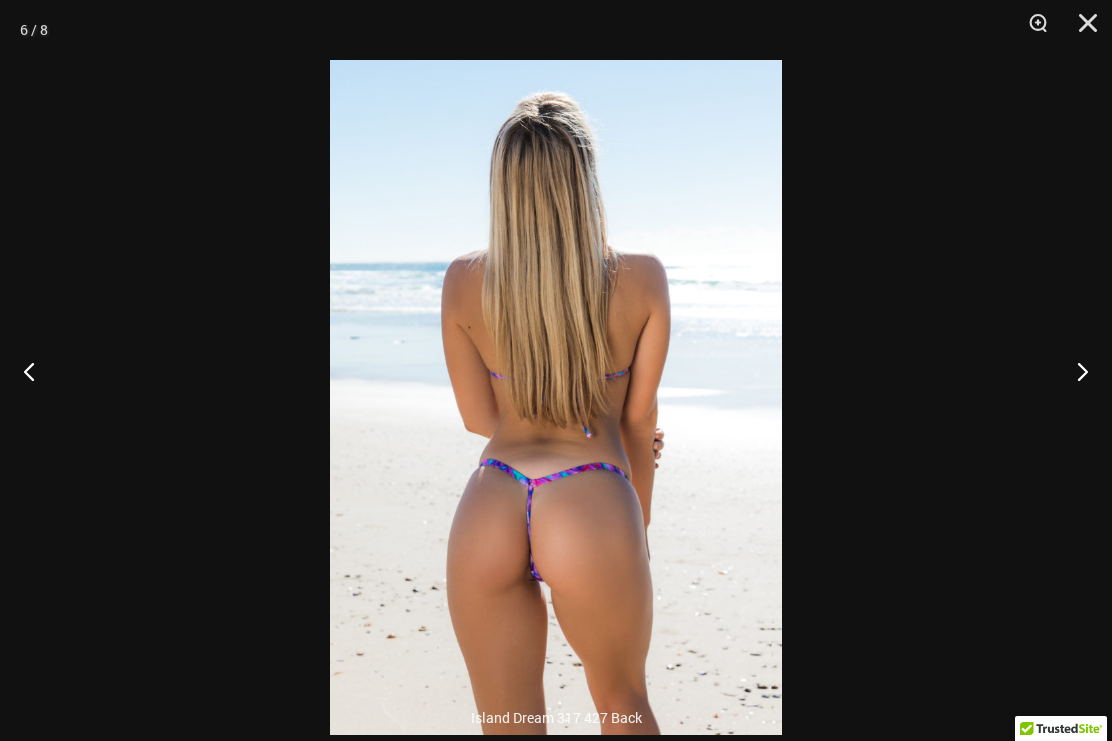 click at bounding box center [1074, 371] 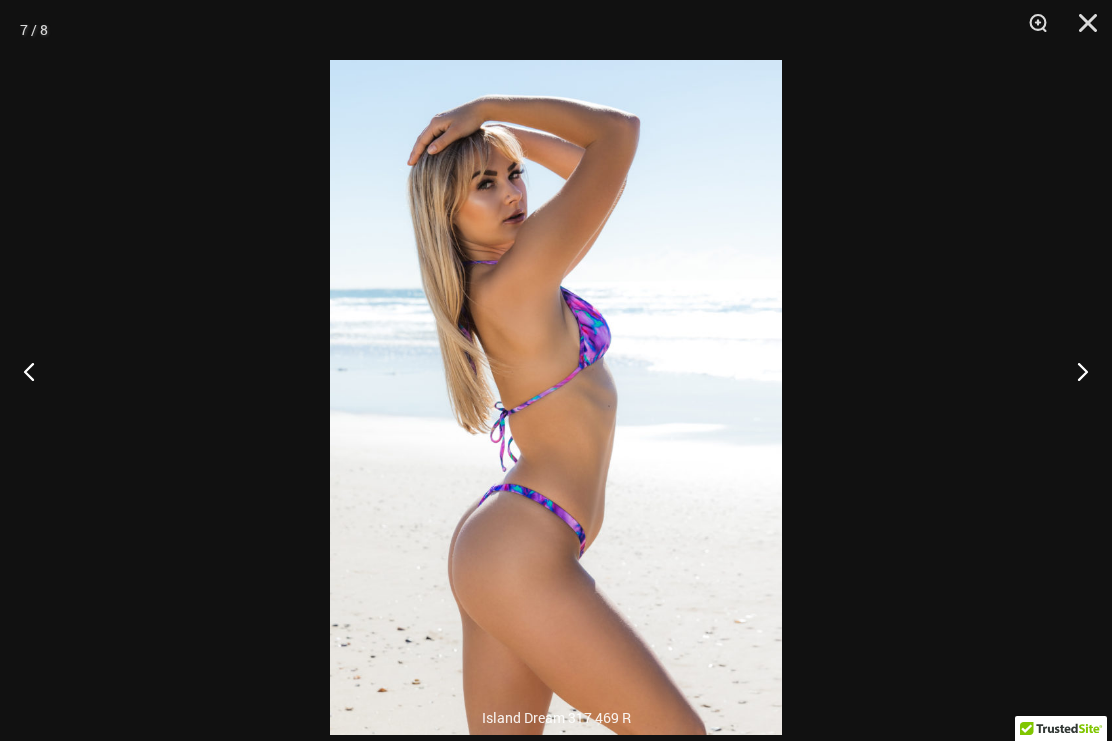 click at bounding box center (1074, 371) 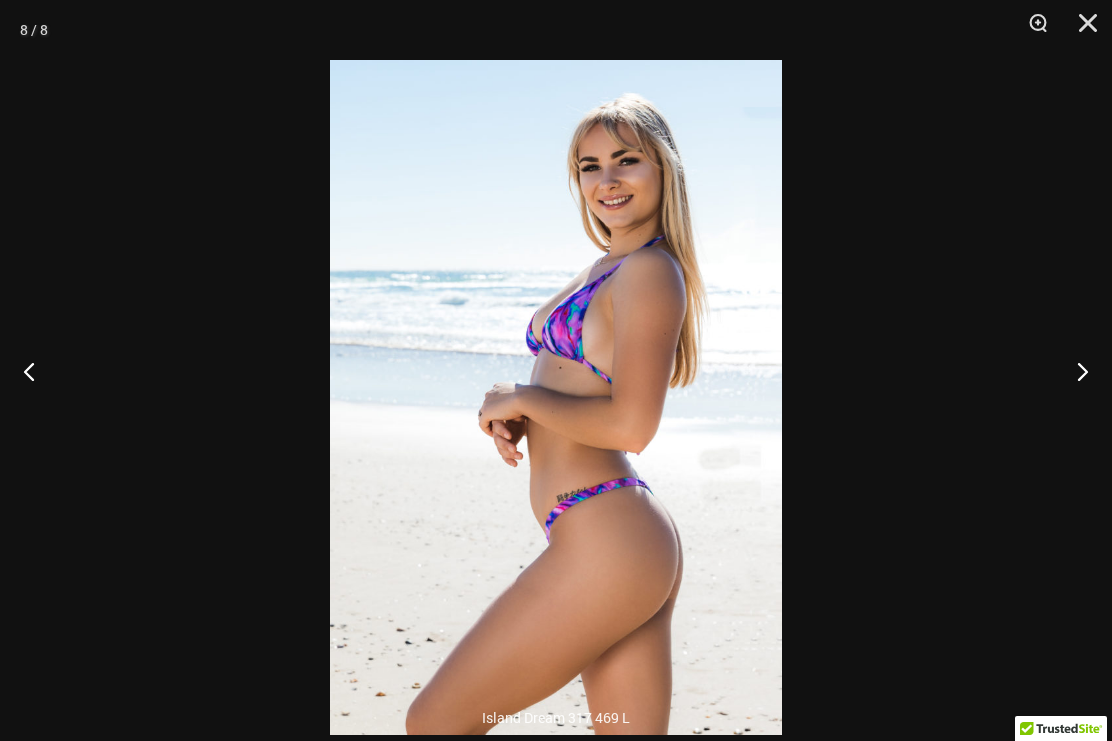 click at bounding box center [1074, 371] 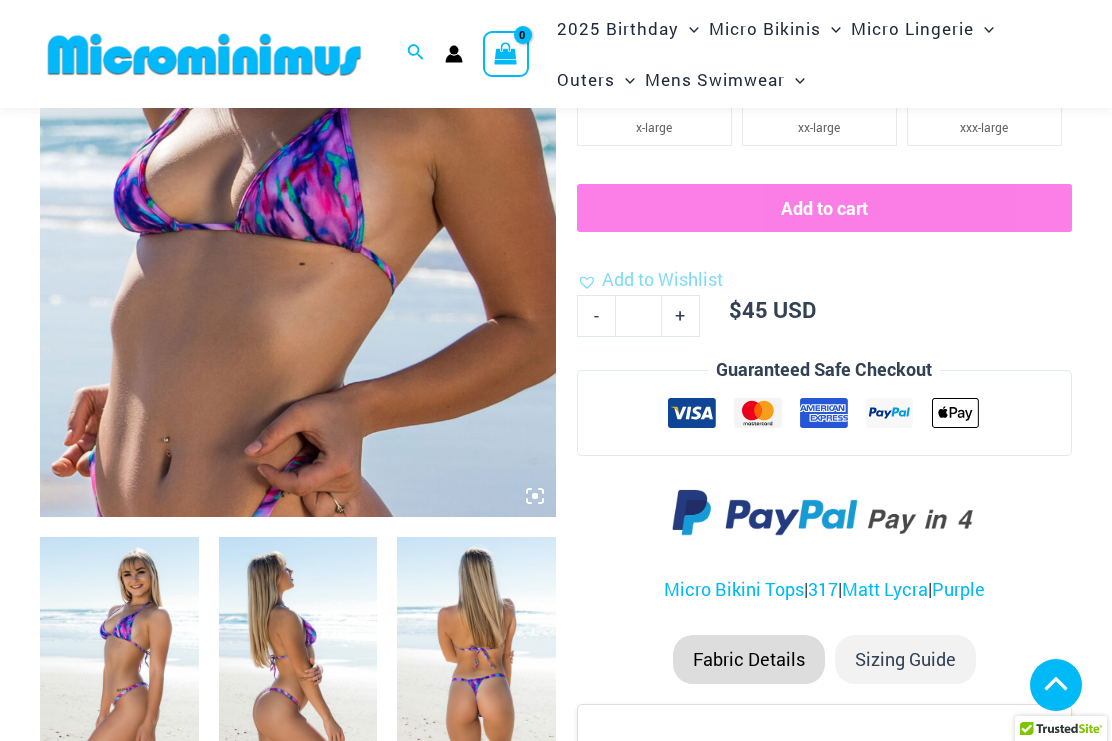 scroll, scrollTop: 425, scrollLeft: 0, axis: vertical 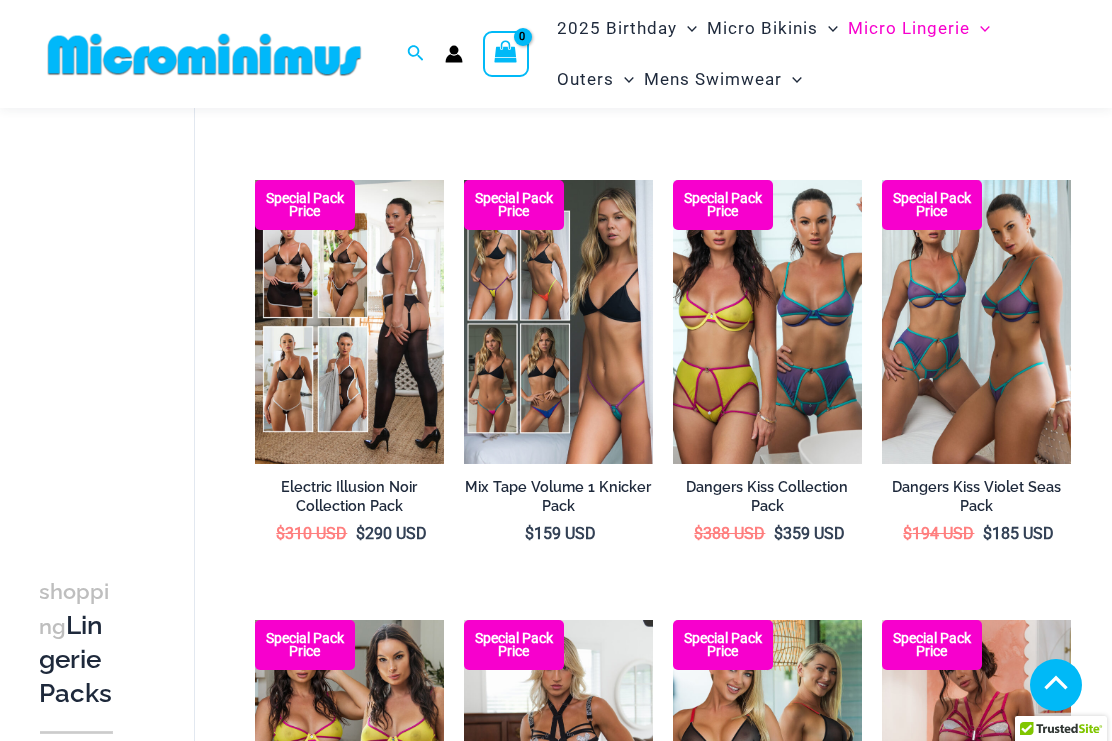 click at bounding box center (464, 180) 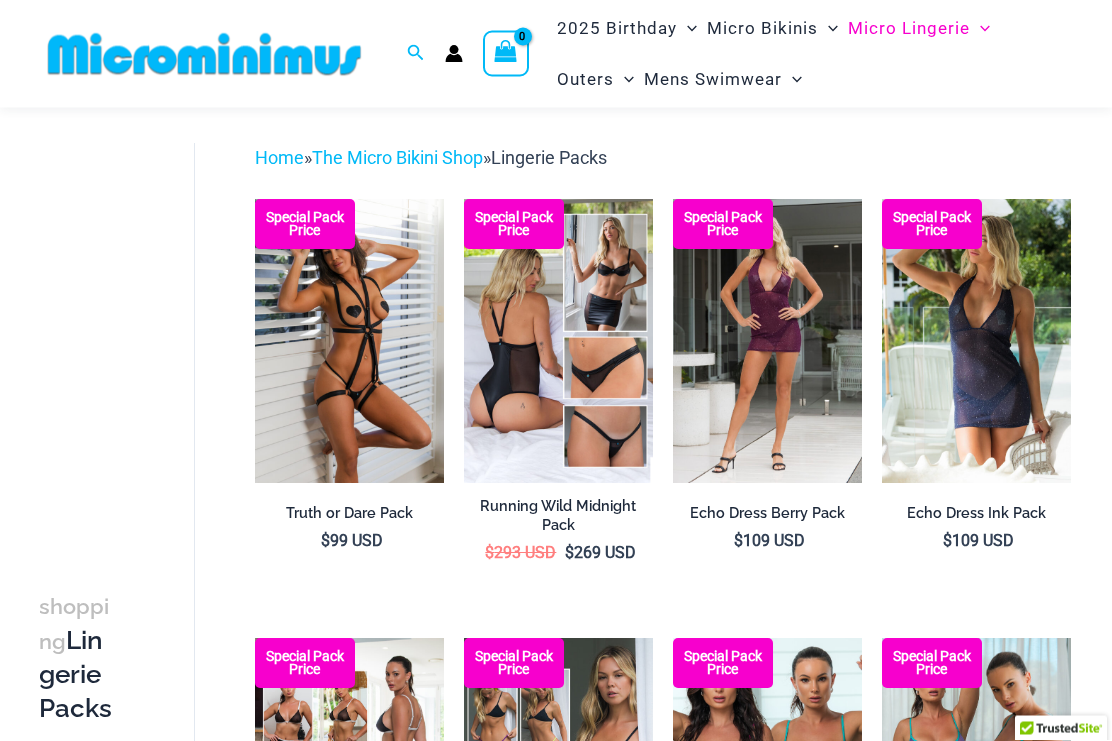 scroll, scrollTop: 0, scrollLeft: 0, axis: both 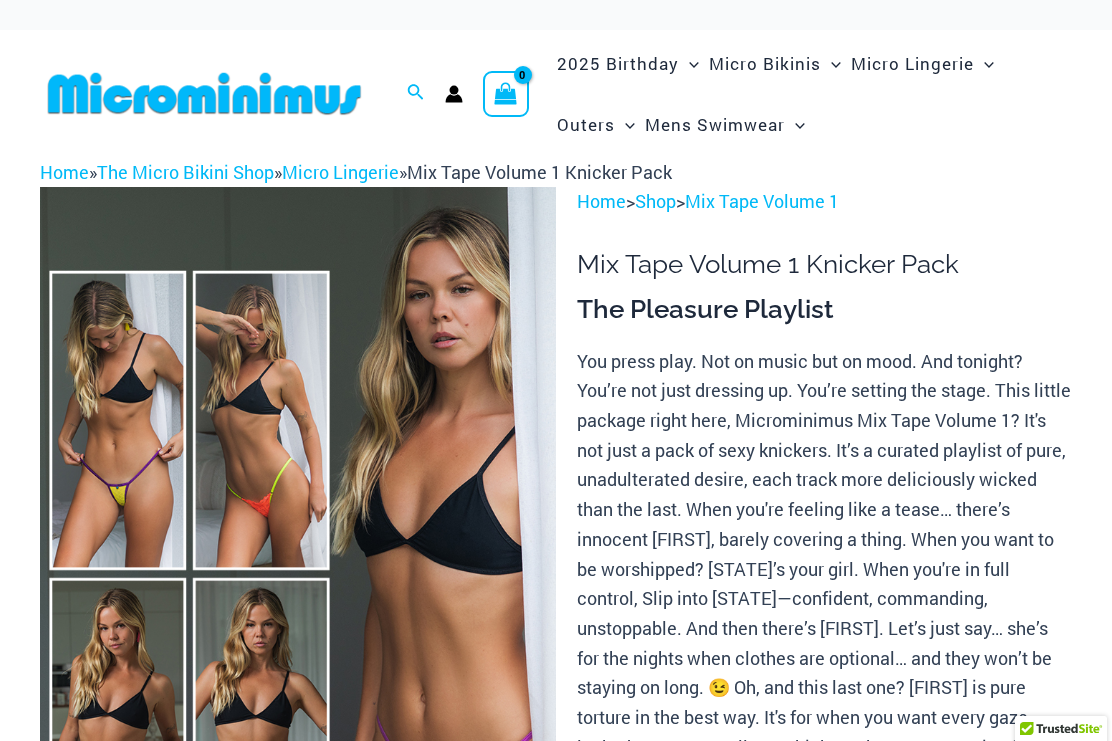 click at bounding box center (298, 574) 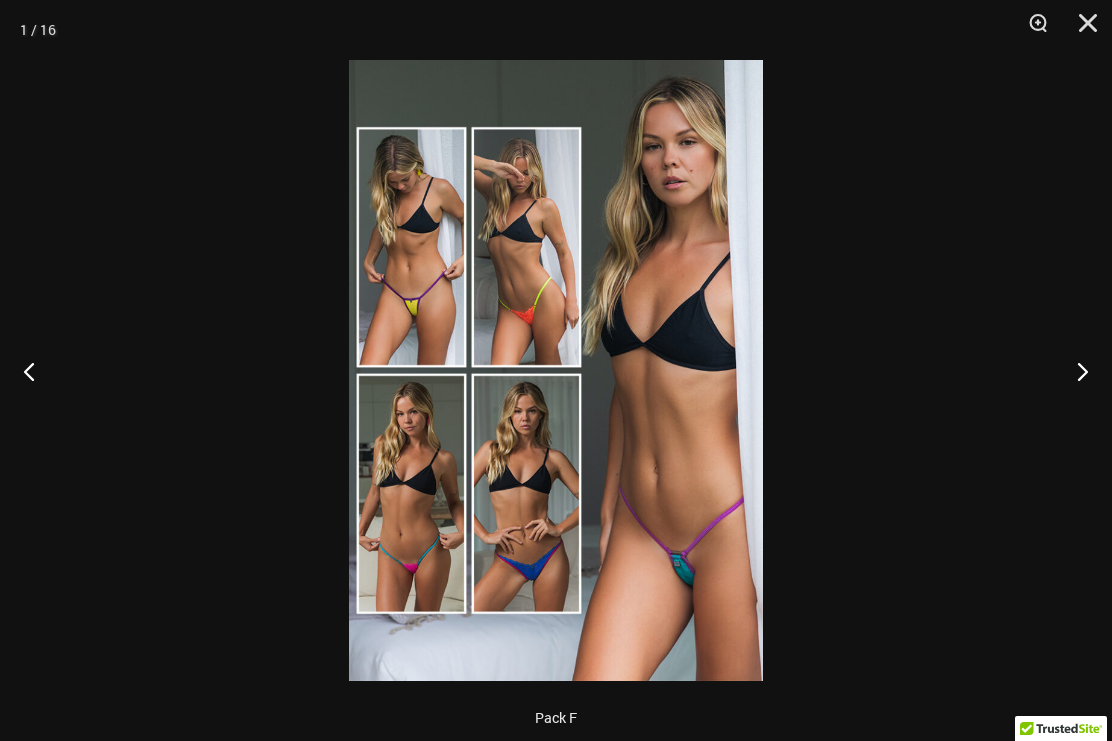 click at bounding box center (1074, 371) 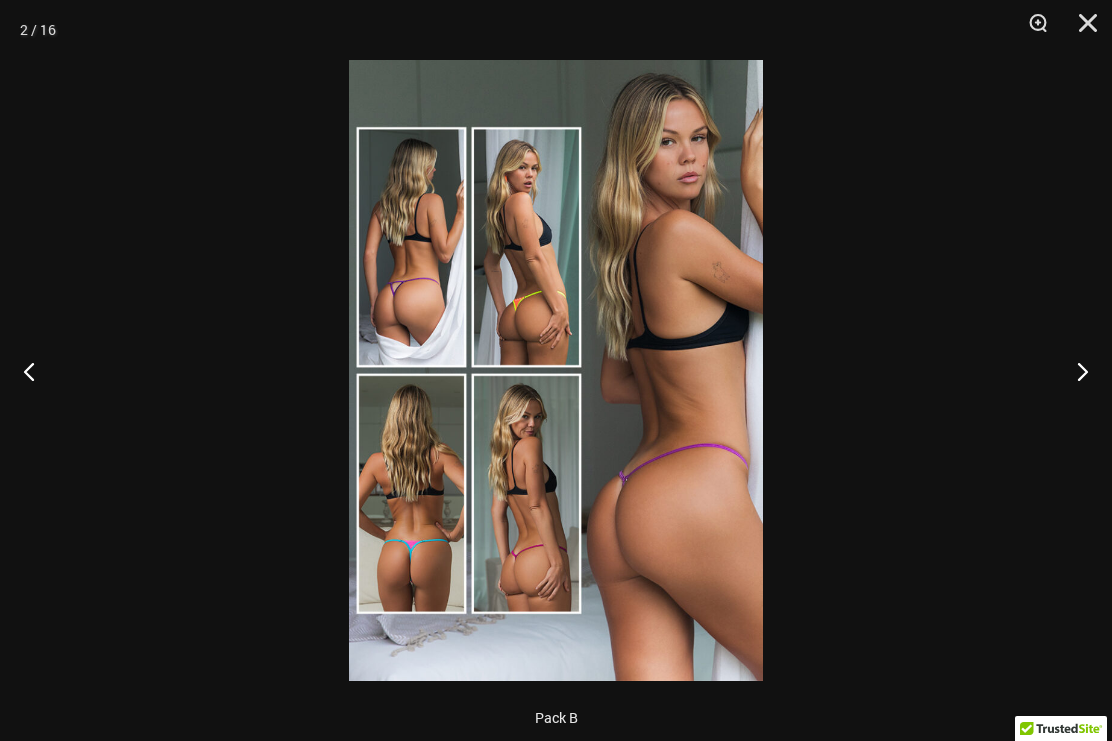 click at bounding box center [1074, 371] 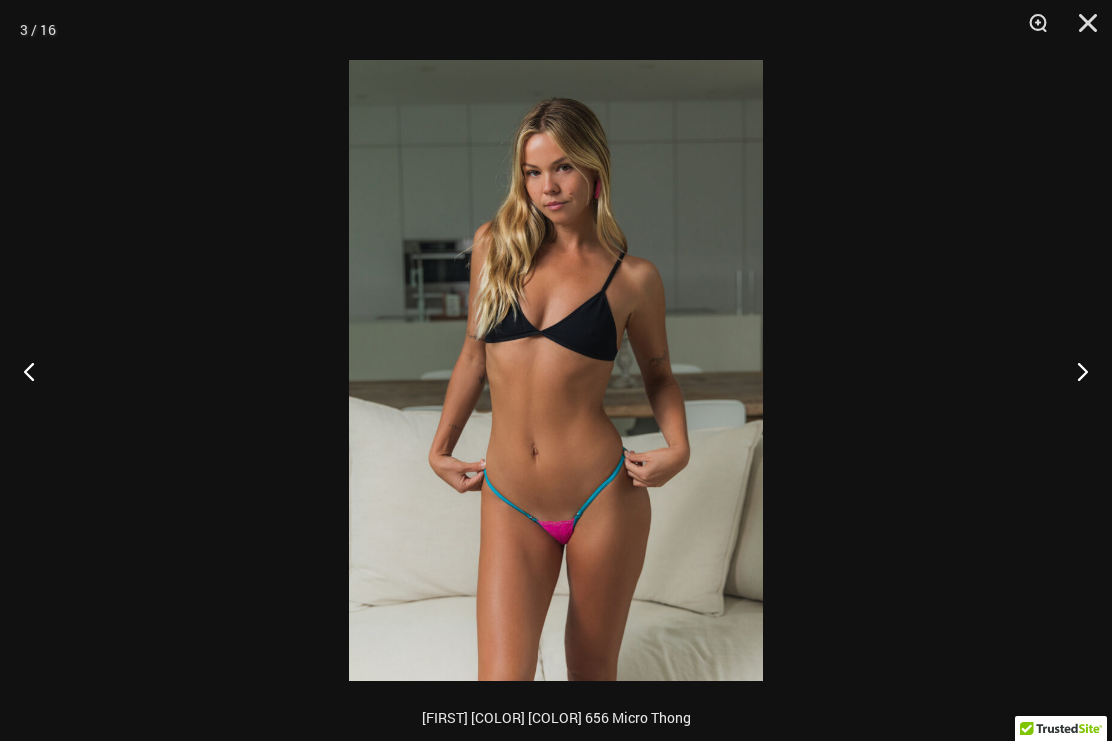click at bounding box center (1074, 371) 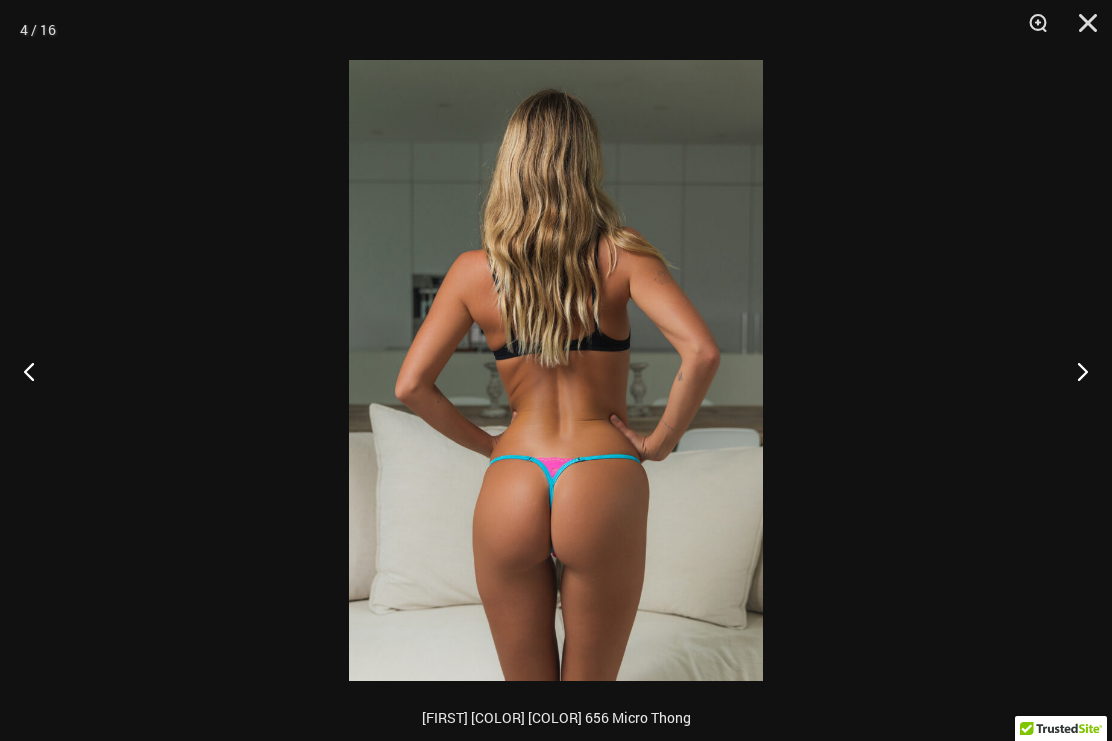 click at bounding box center [1074, 371] 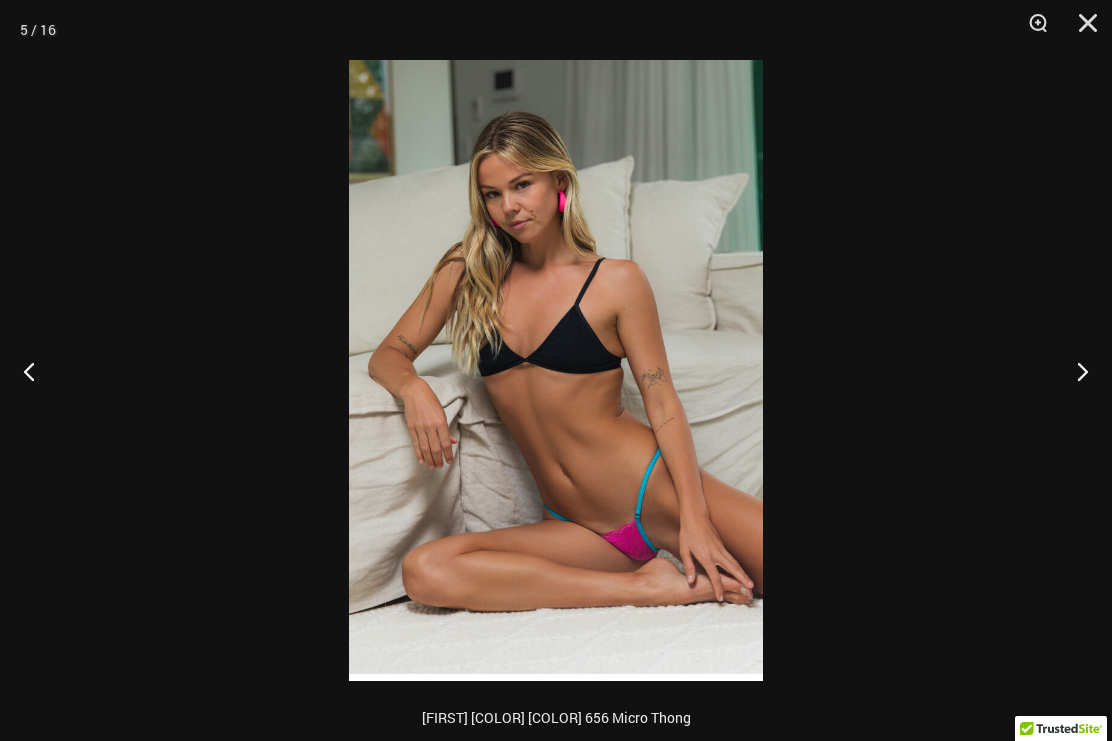 click at bounding box center (1074, 371) 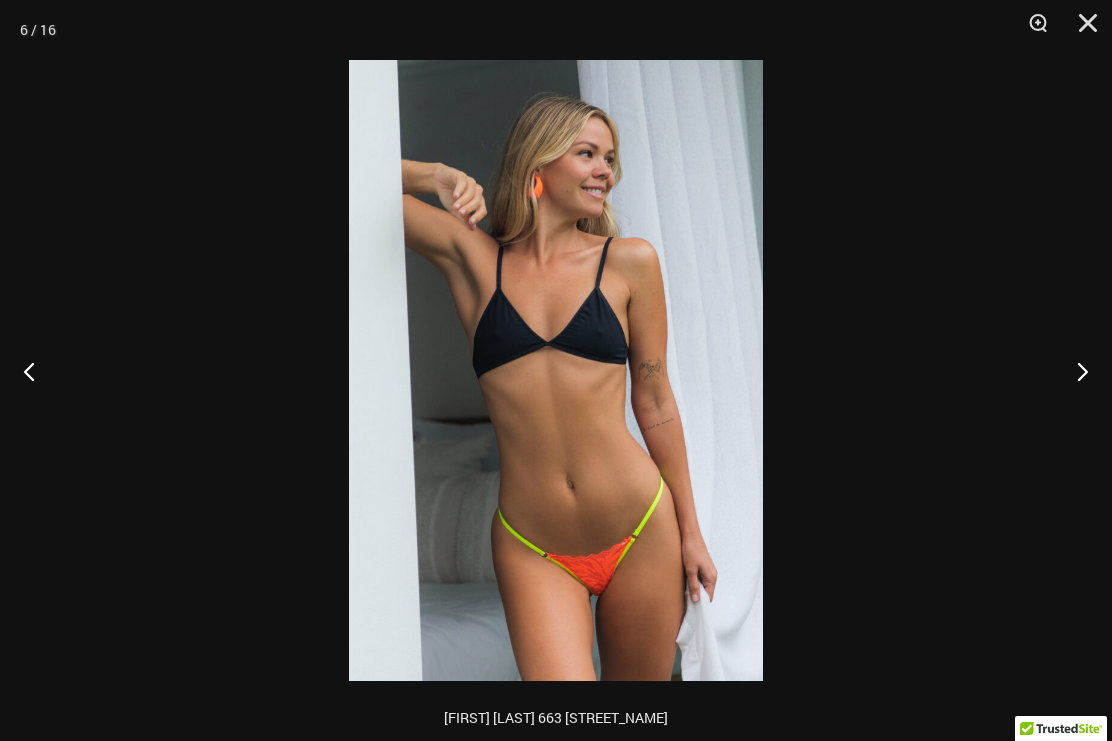 click at bounding box center (1074, 371) 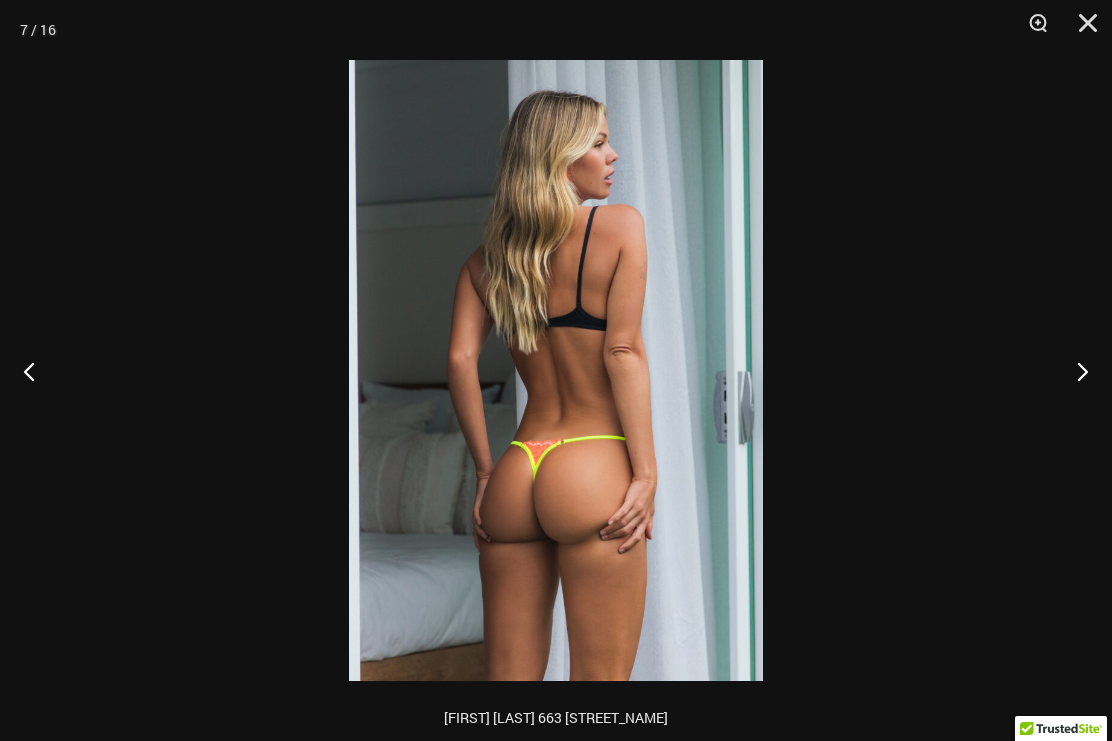 click at bounding box center [1074, 371] 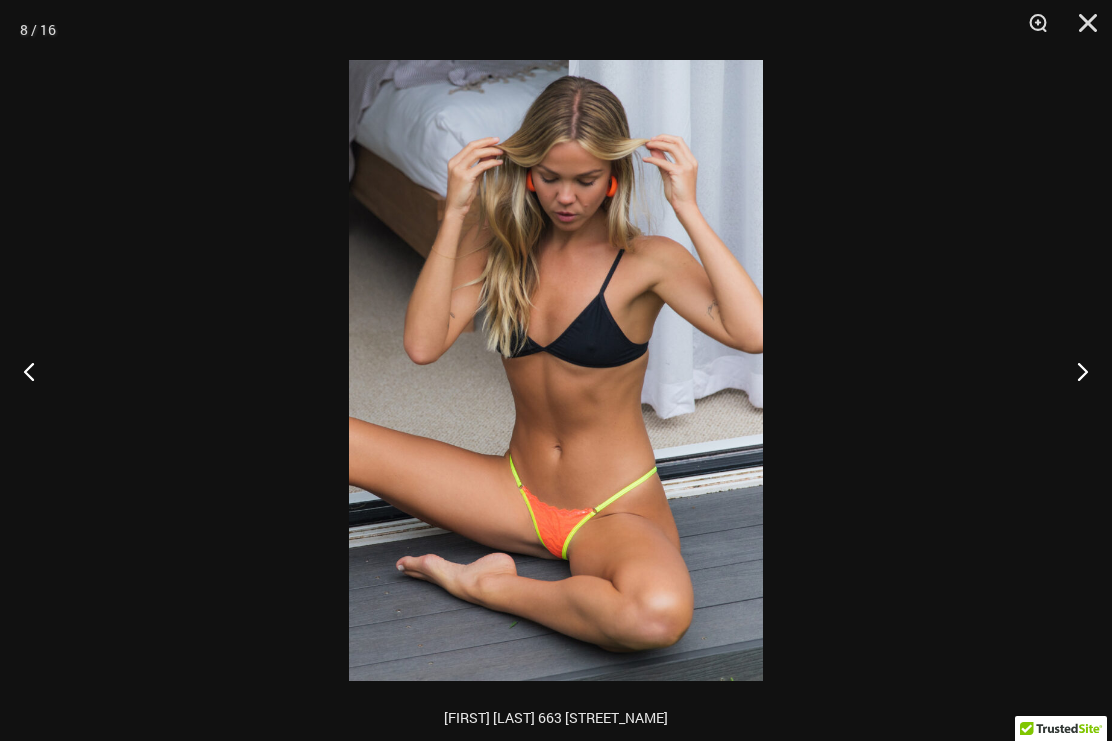 click at bounding box center [1074, 371] 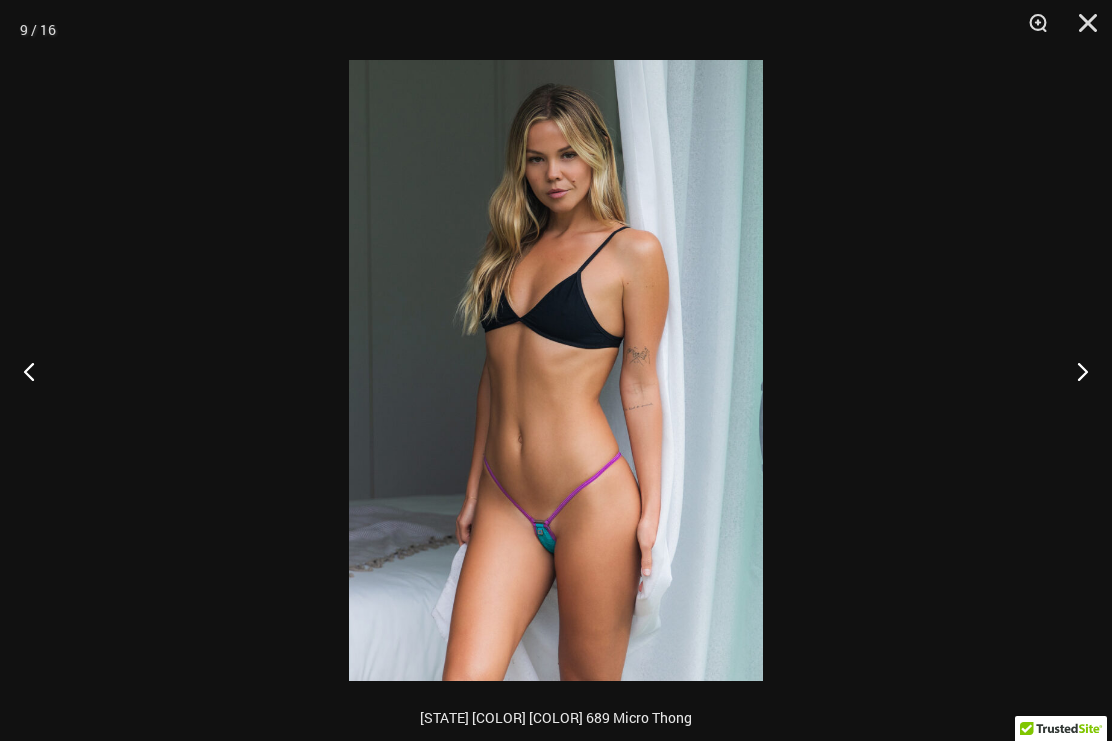 click at bounding box center (1074, 371) 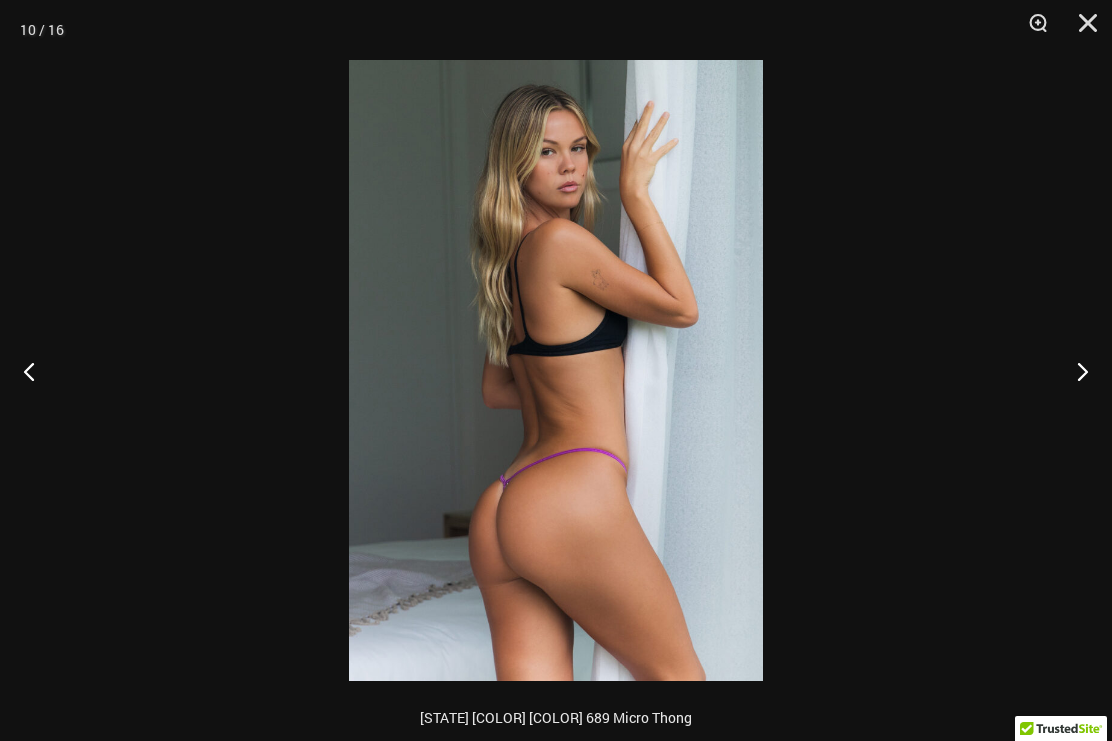 click at bounding box center [1074, 371] 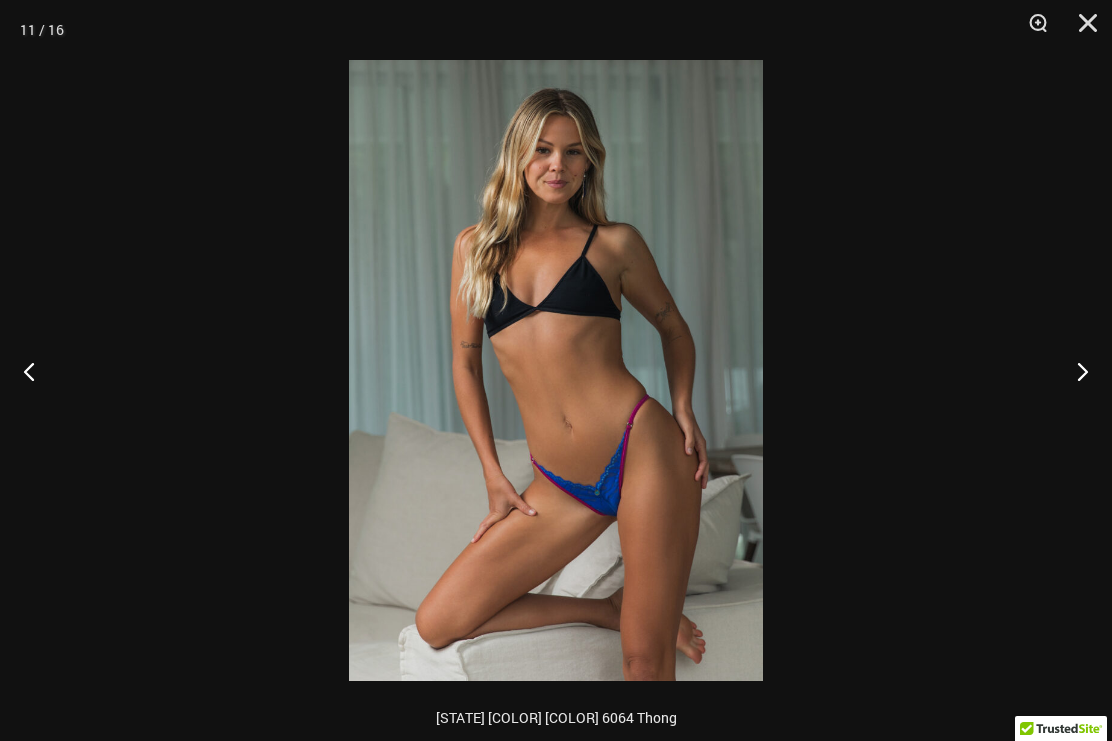 click at bounding box center (1074, 371) 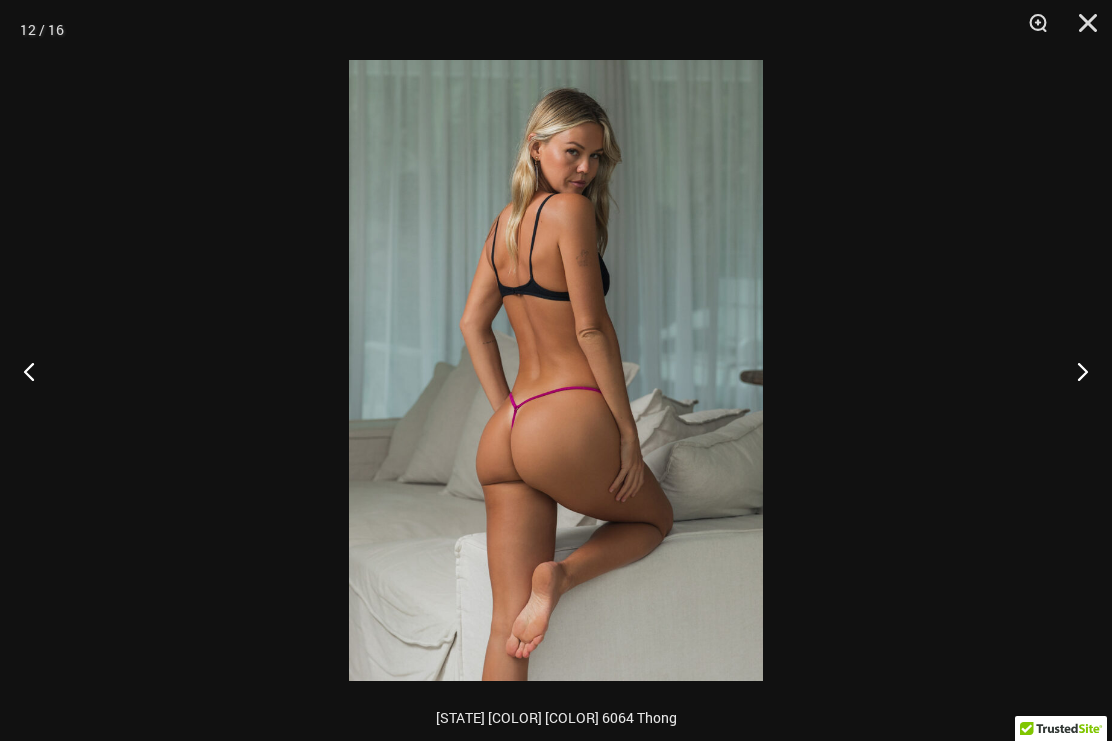 click at bounding box center (1074, 371) 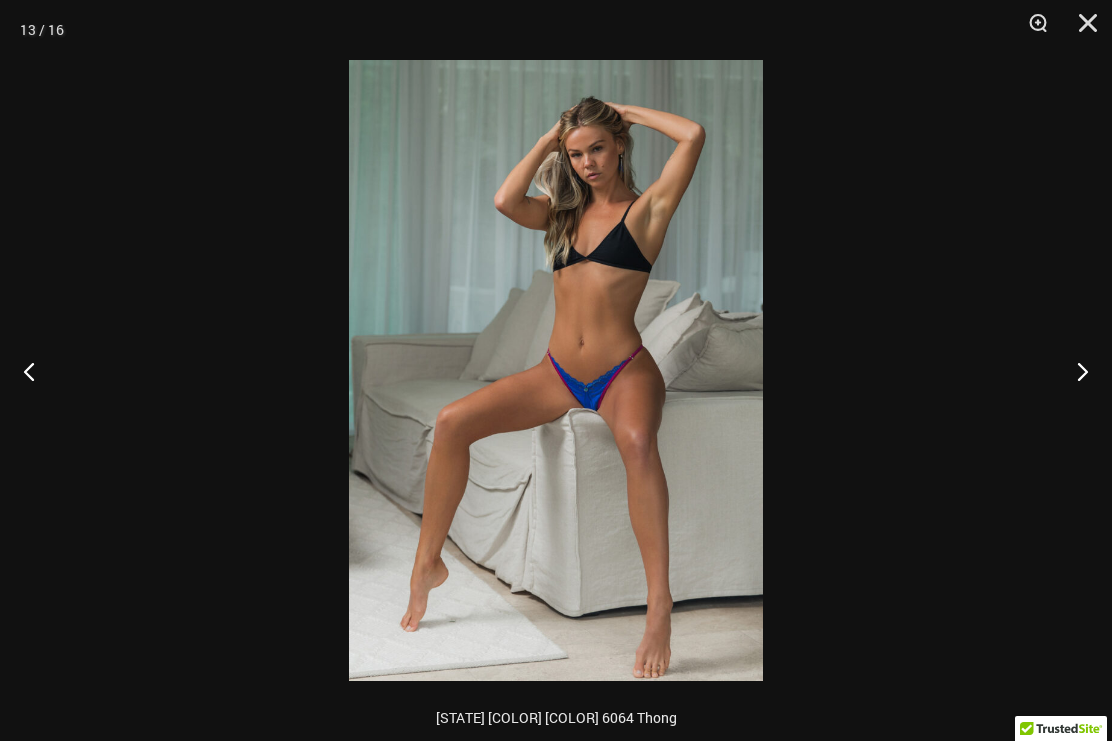 click at bounding box center [1074, 371] 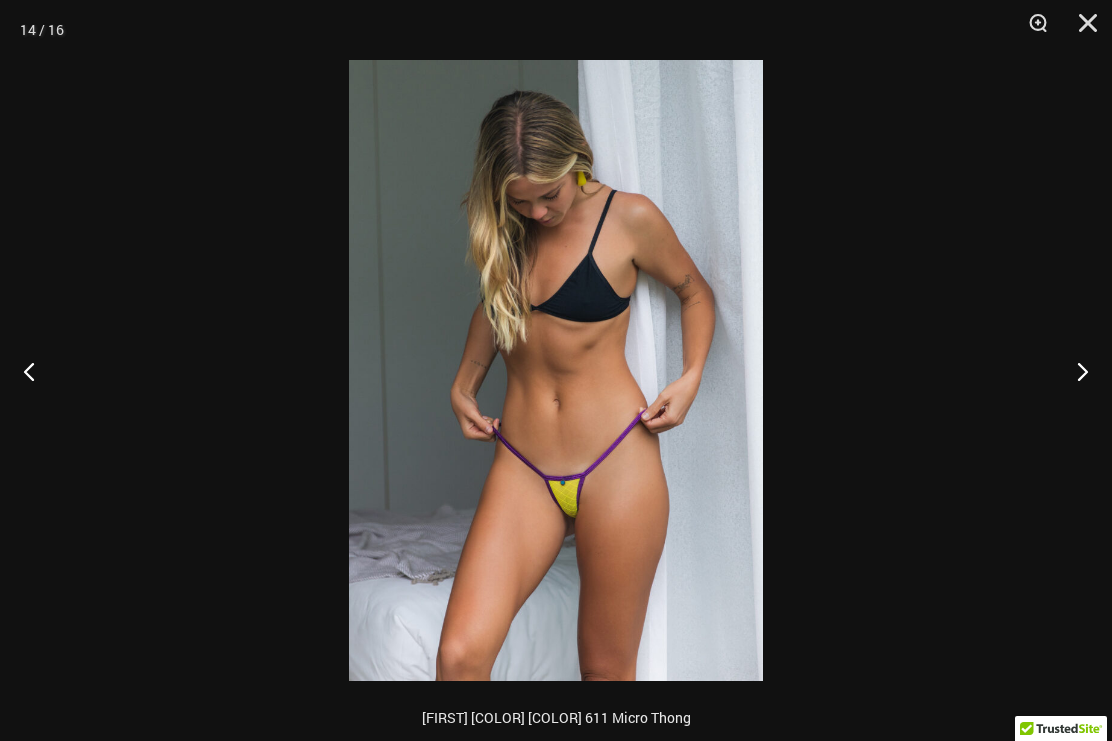 click at bounding box center [1074, 371] 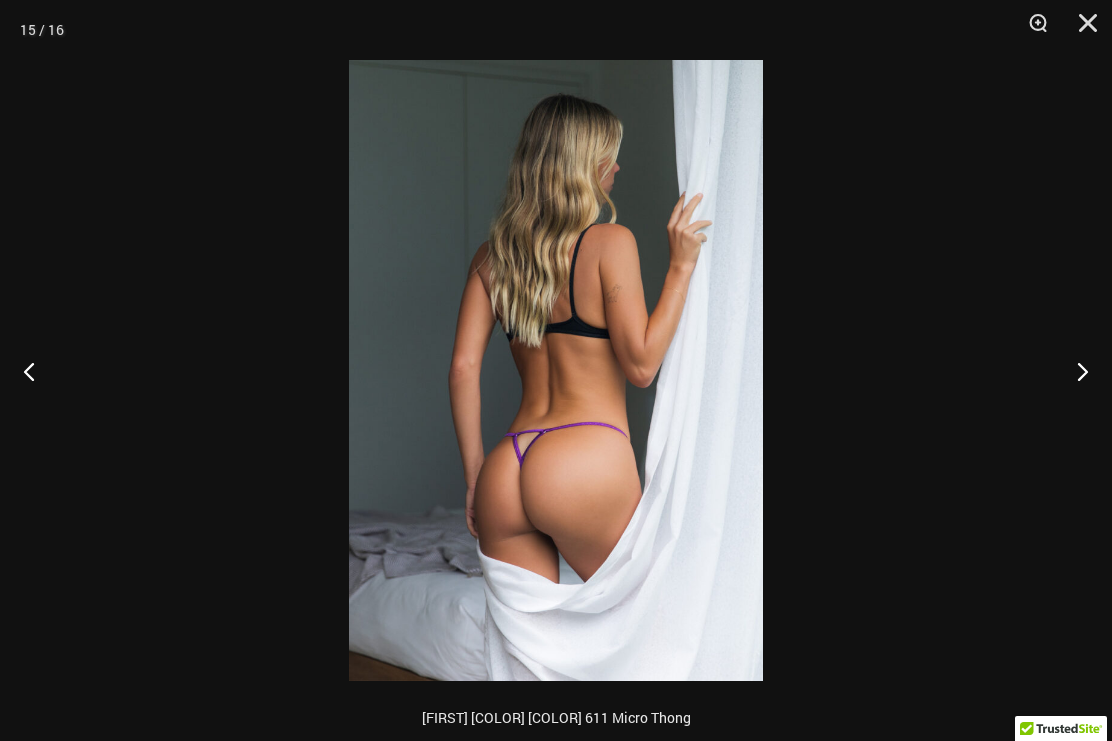 click at bounding box center (1074, 371) 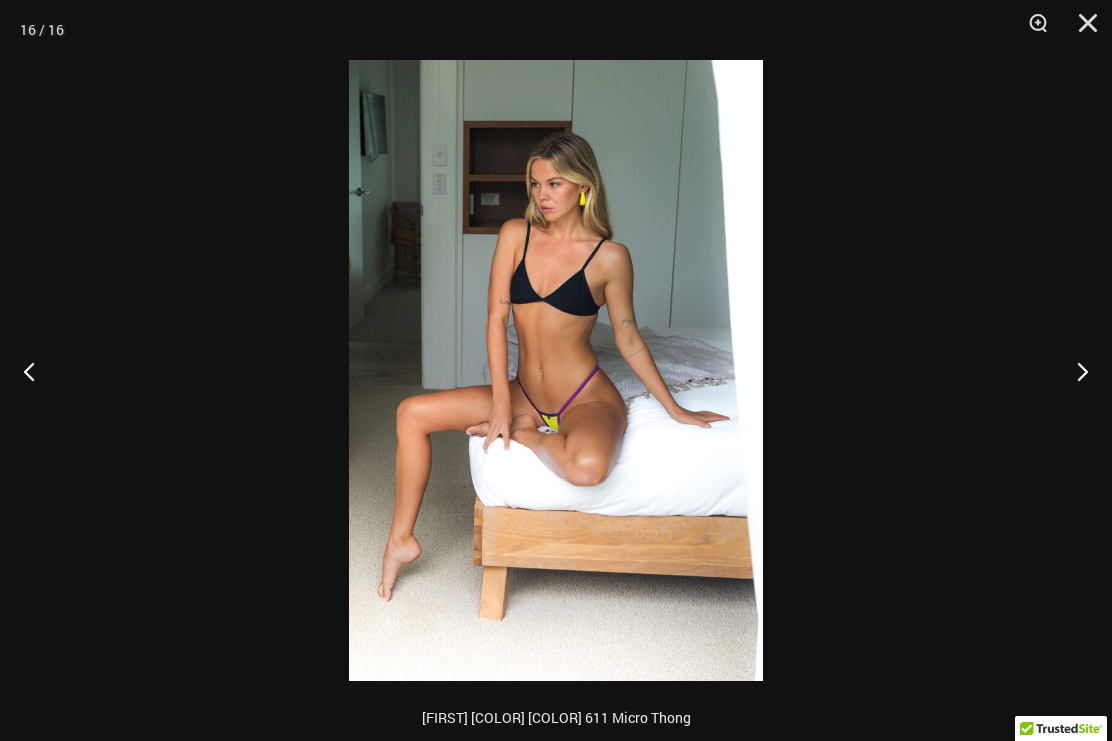 click at bounding box center (1074, 371) 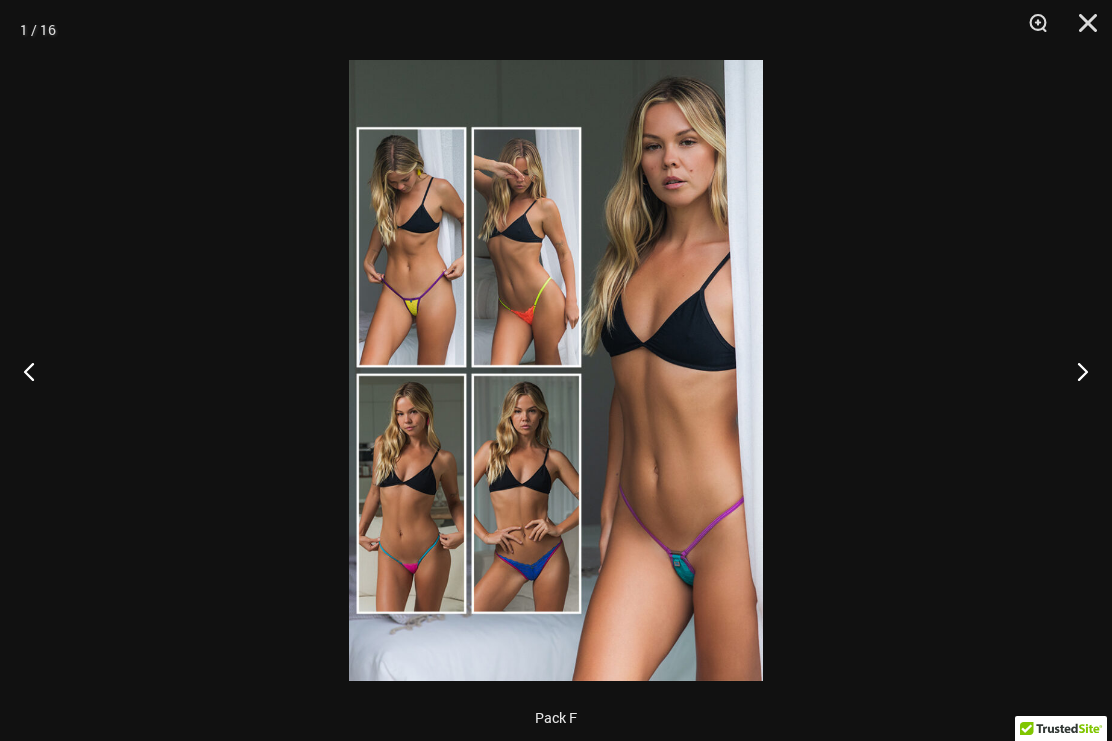 click at bounding box center [1074, 371] 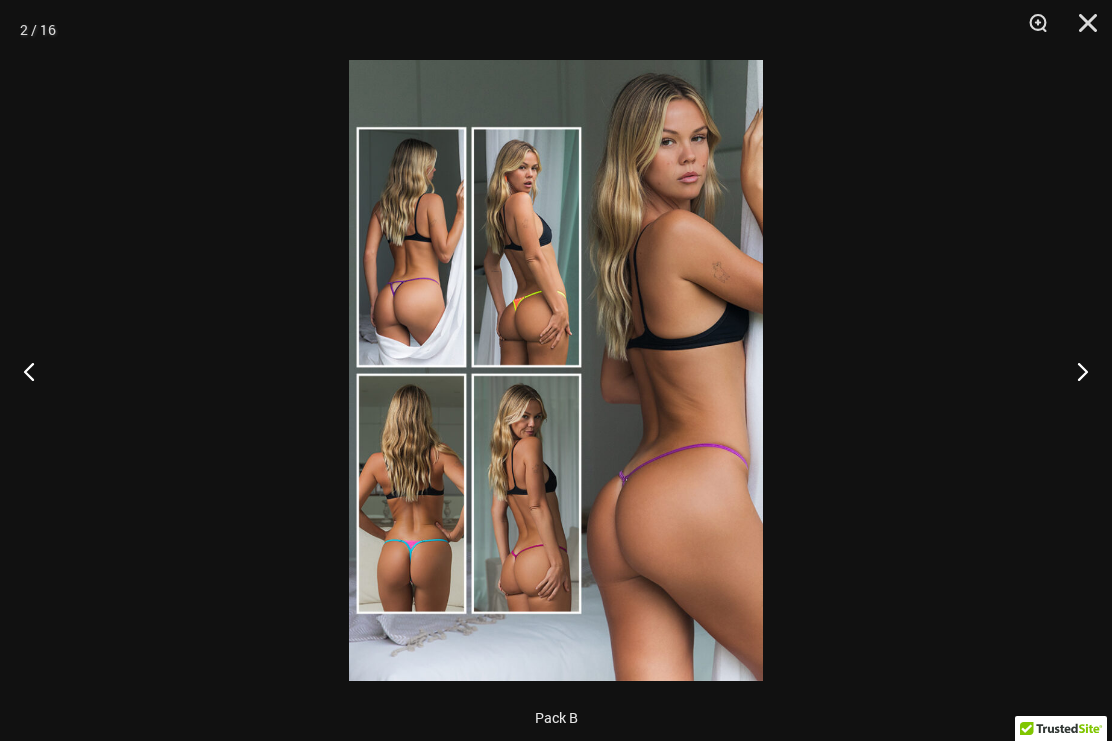 click at bounding box center [1074, 371] 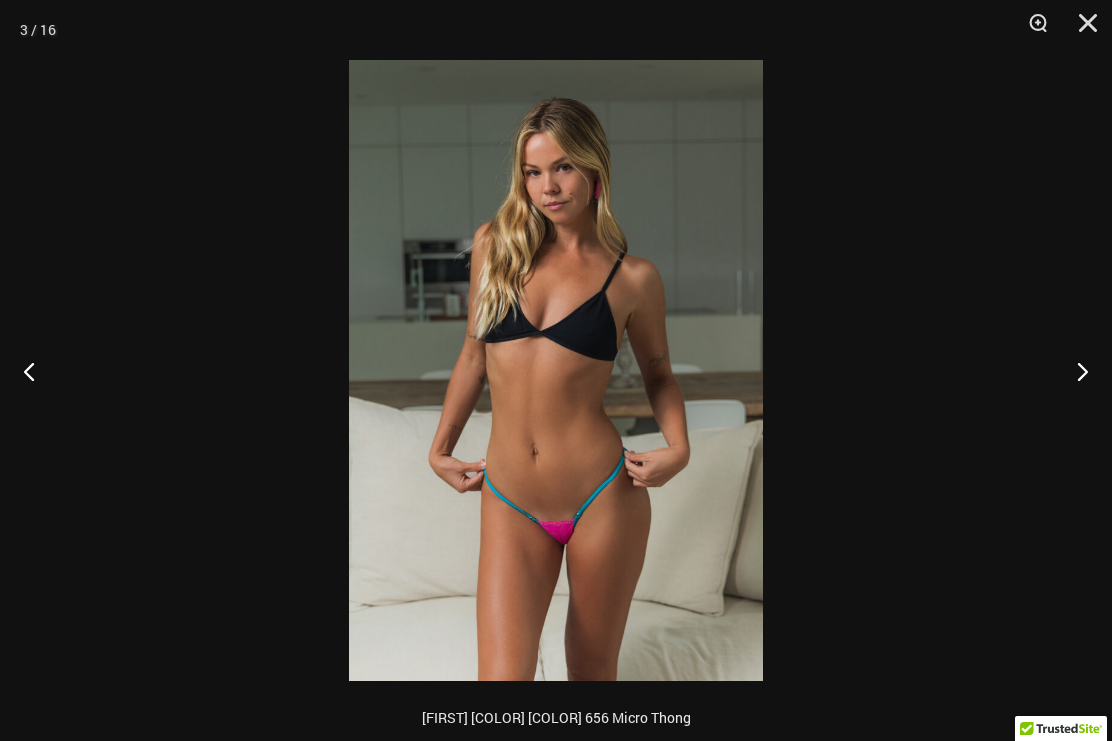click at bounding box center [1074, 371] 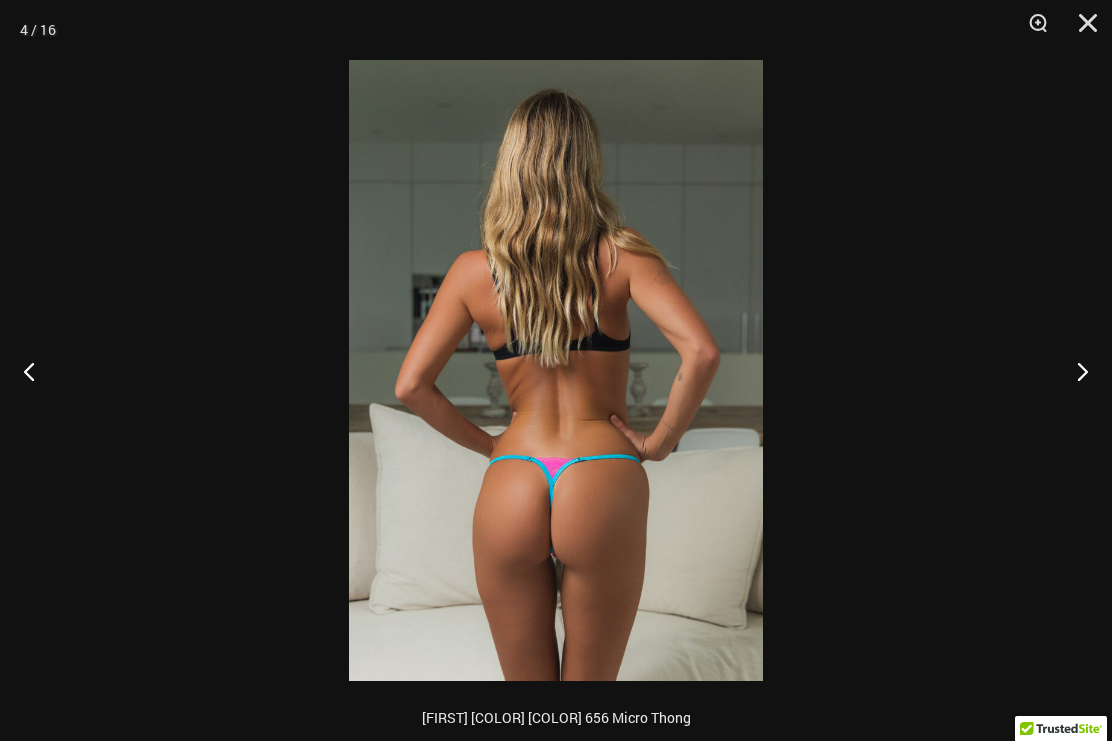 click at bounding box center [1074, 371] 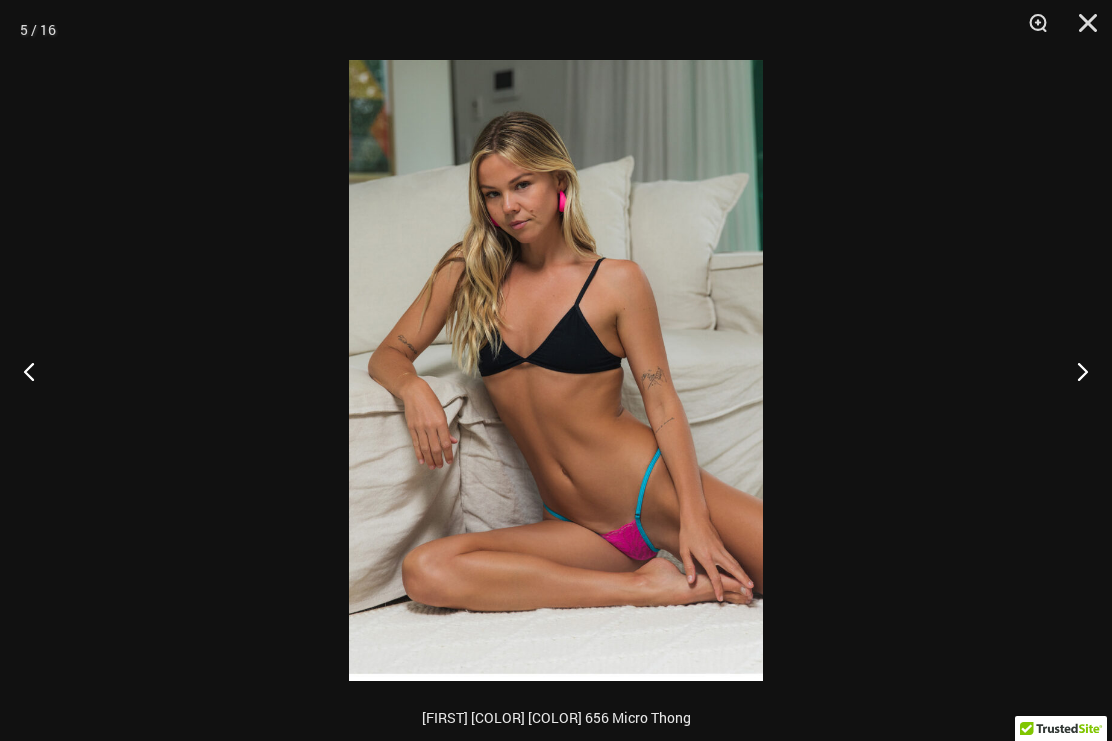 click at bounding box center (1074, 371) 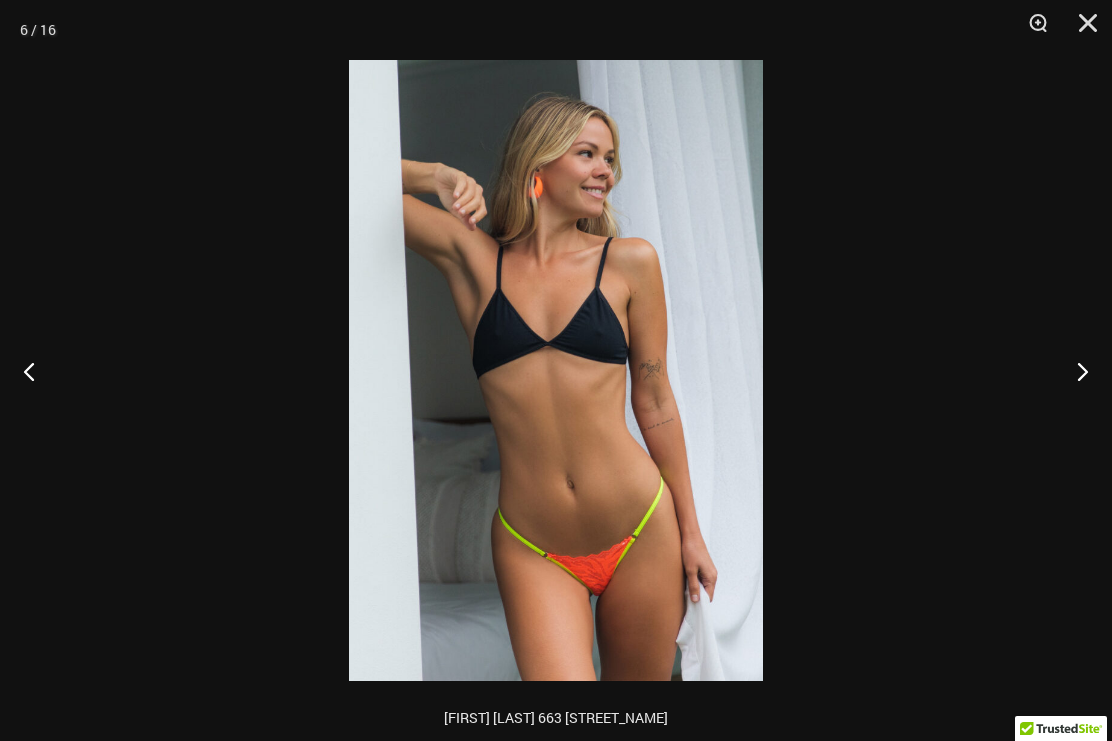 click at bounding box center (1074, 371) 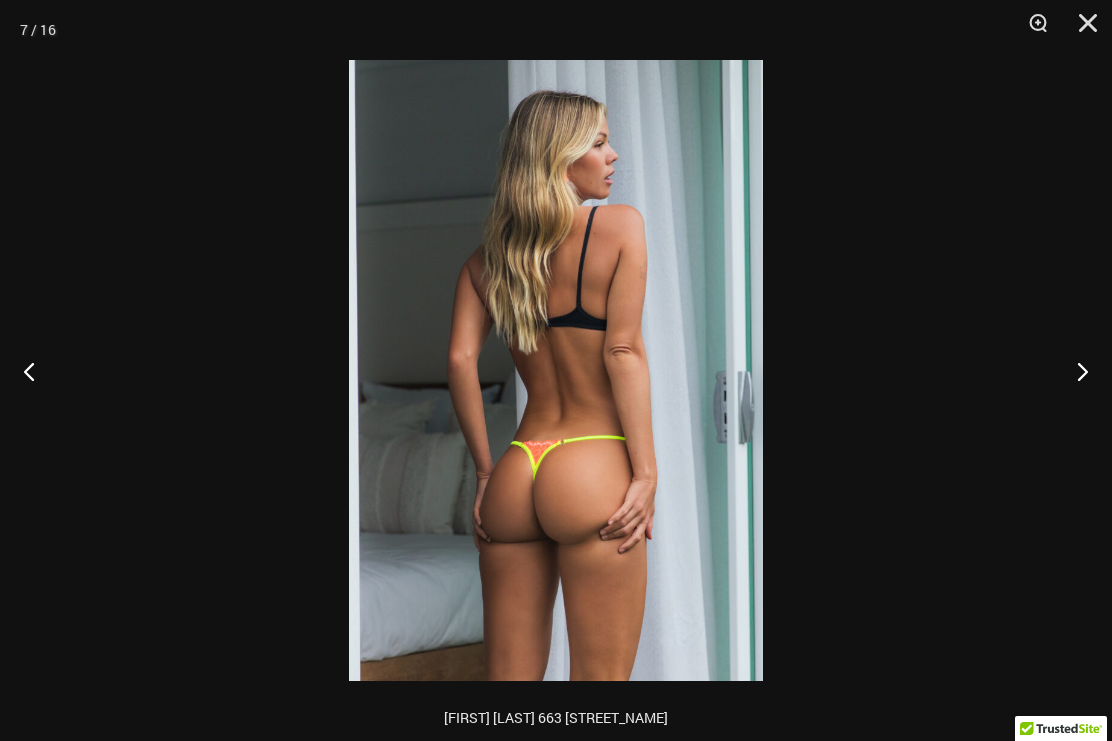 click at bounding box center (1074, 371) 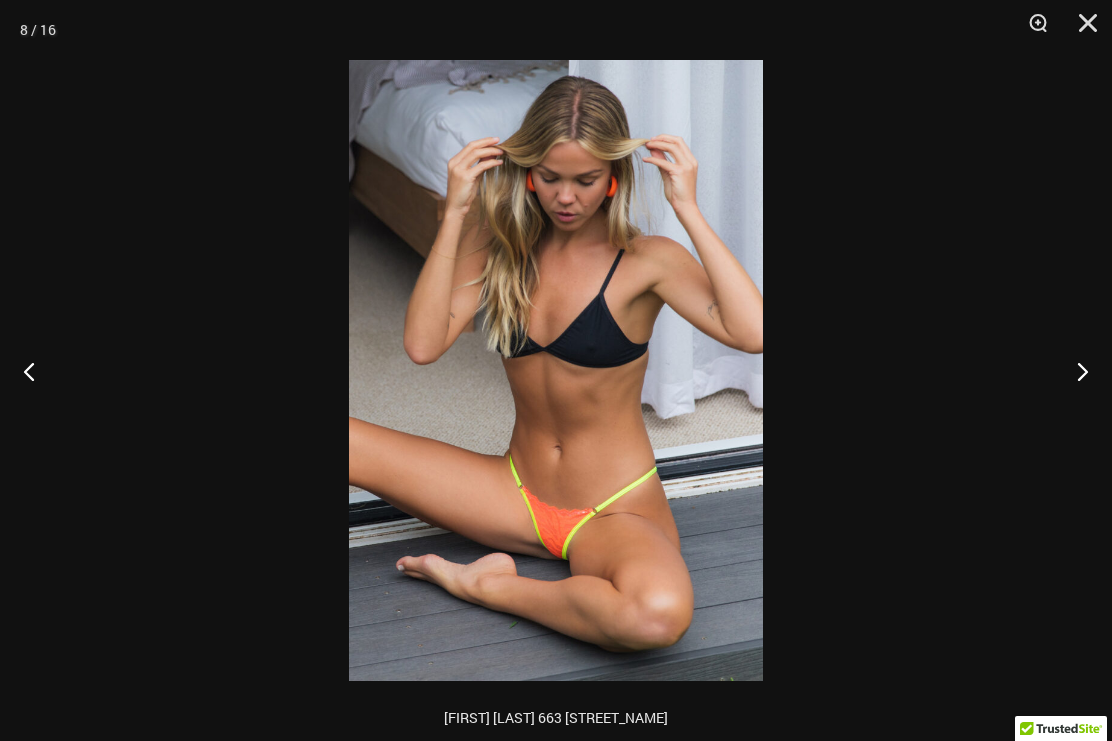 click at bounding box center (1074, 371) 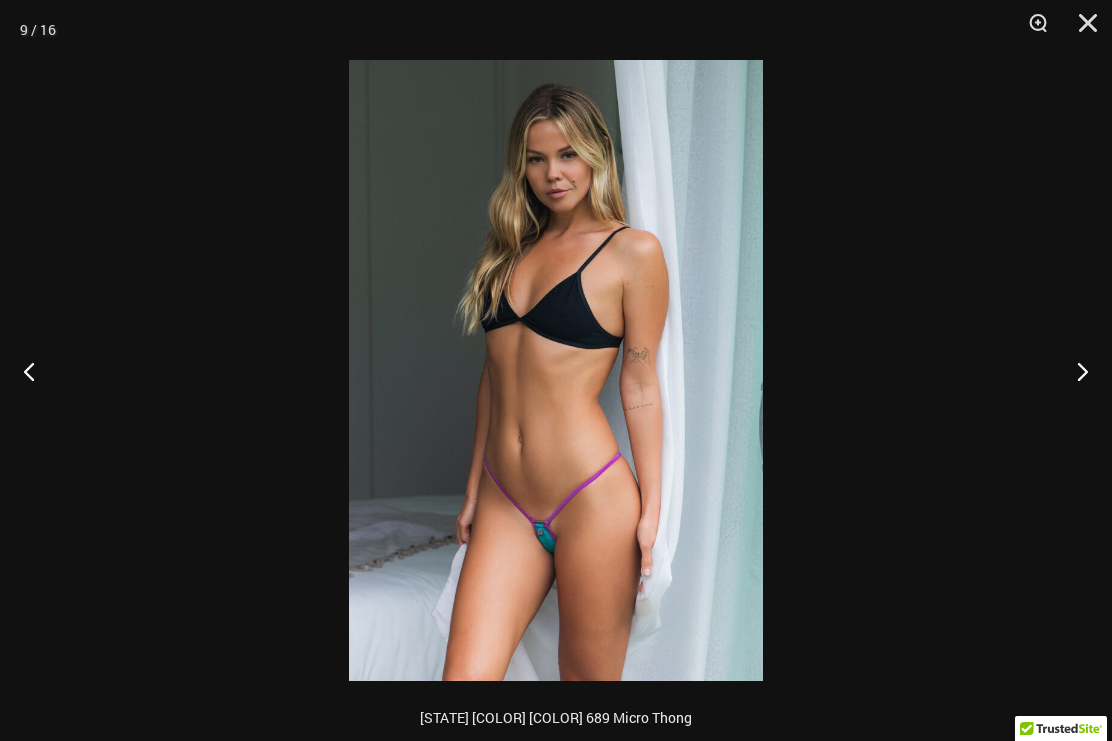 click at bounding box center [1074, 371] 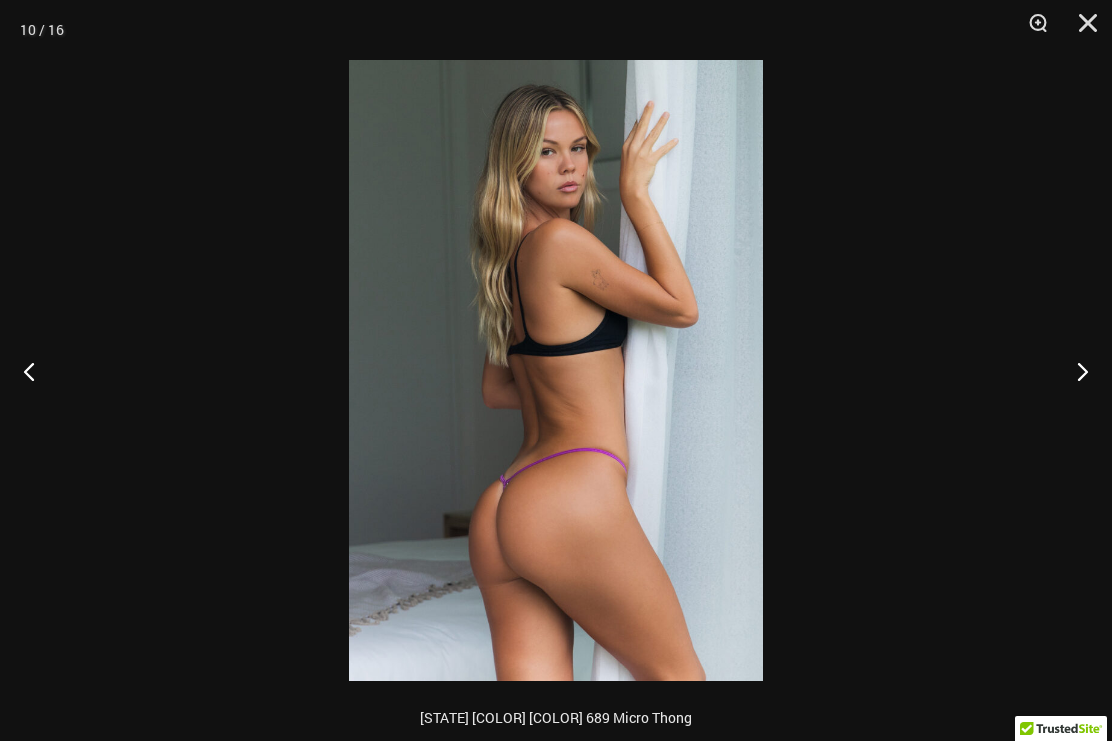 click at bounding box center [1074, 371] 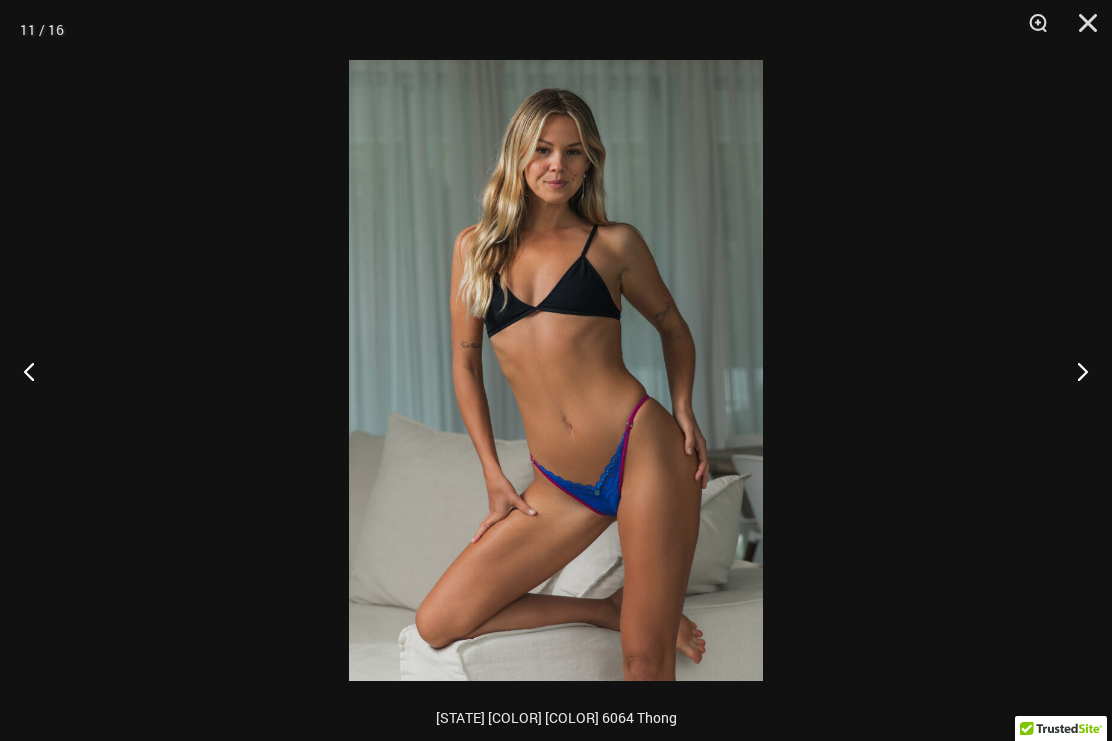 click at bounding box center (1074, 371) 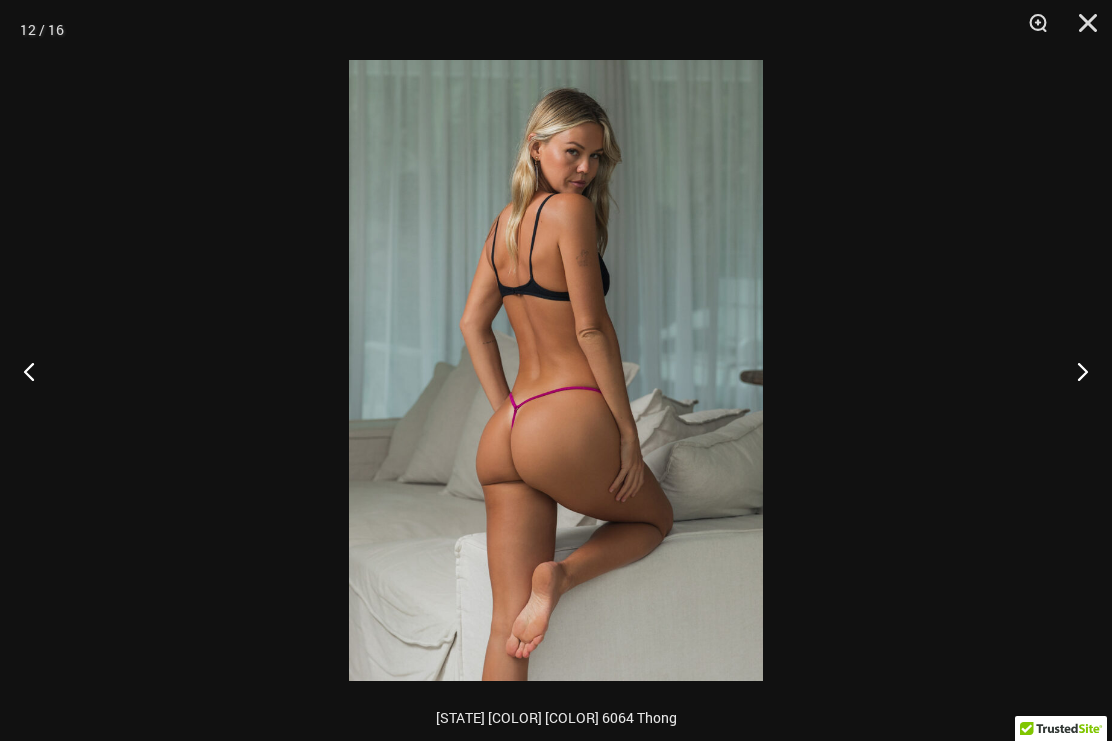 click at bounding box center [1074, 371] 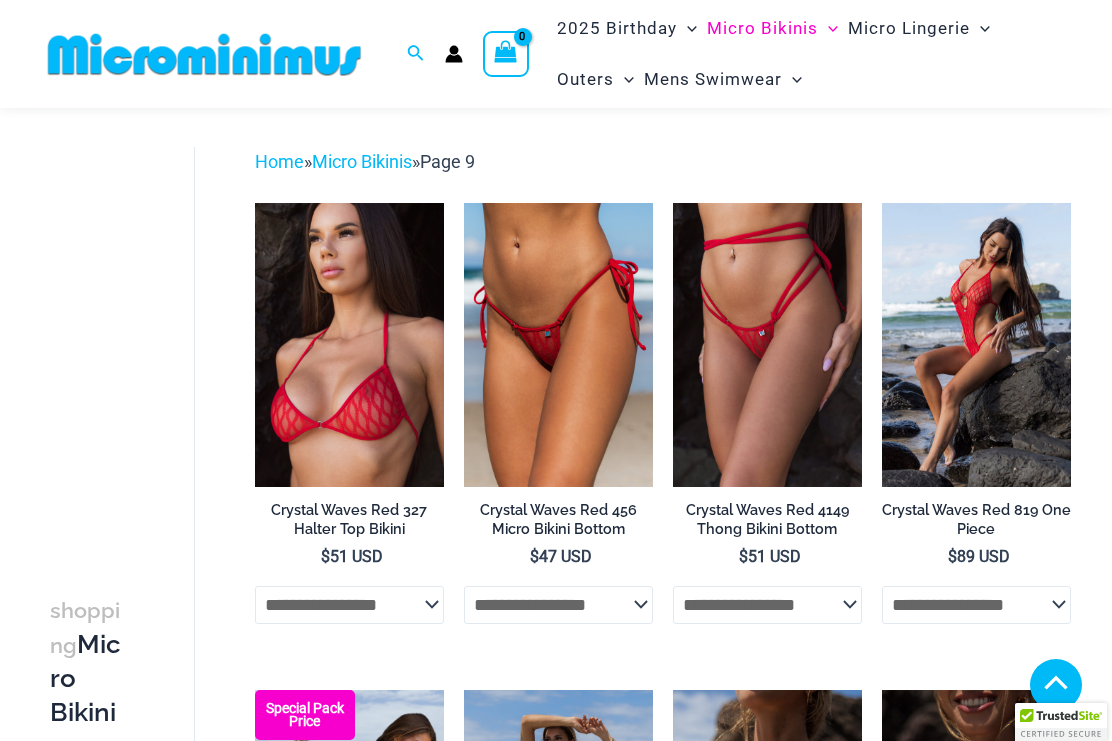 scroll, scrollTop: 0, scrollLeft: 0, axis: both 